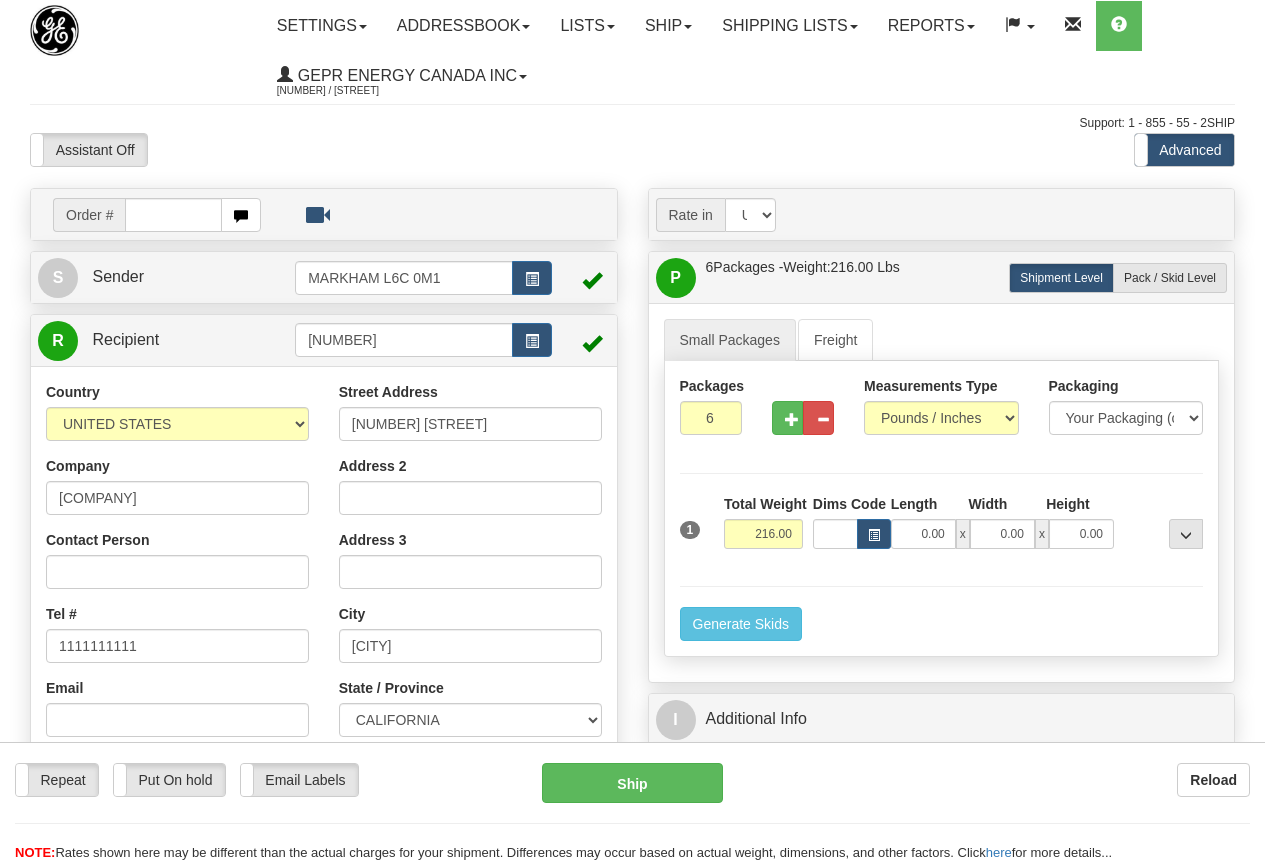 scroll, scrollTop: 100, scrollLeft: 0, axis: vertical 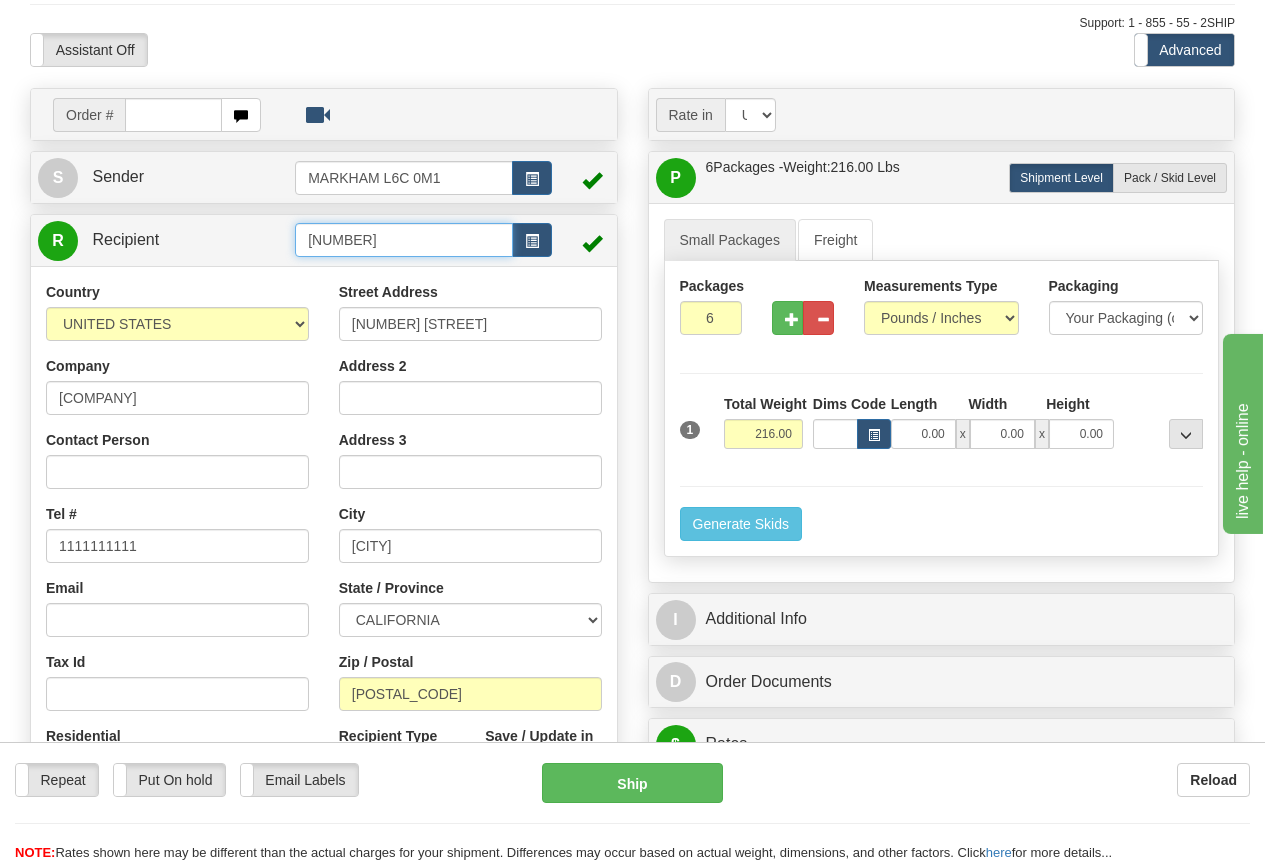 click on "1146" at bounding box center (404, 240) 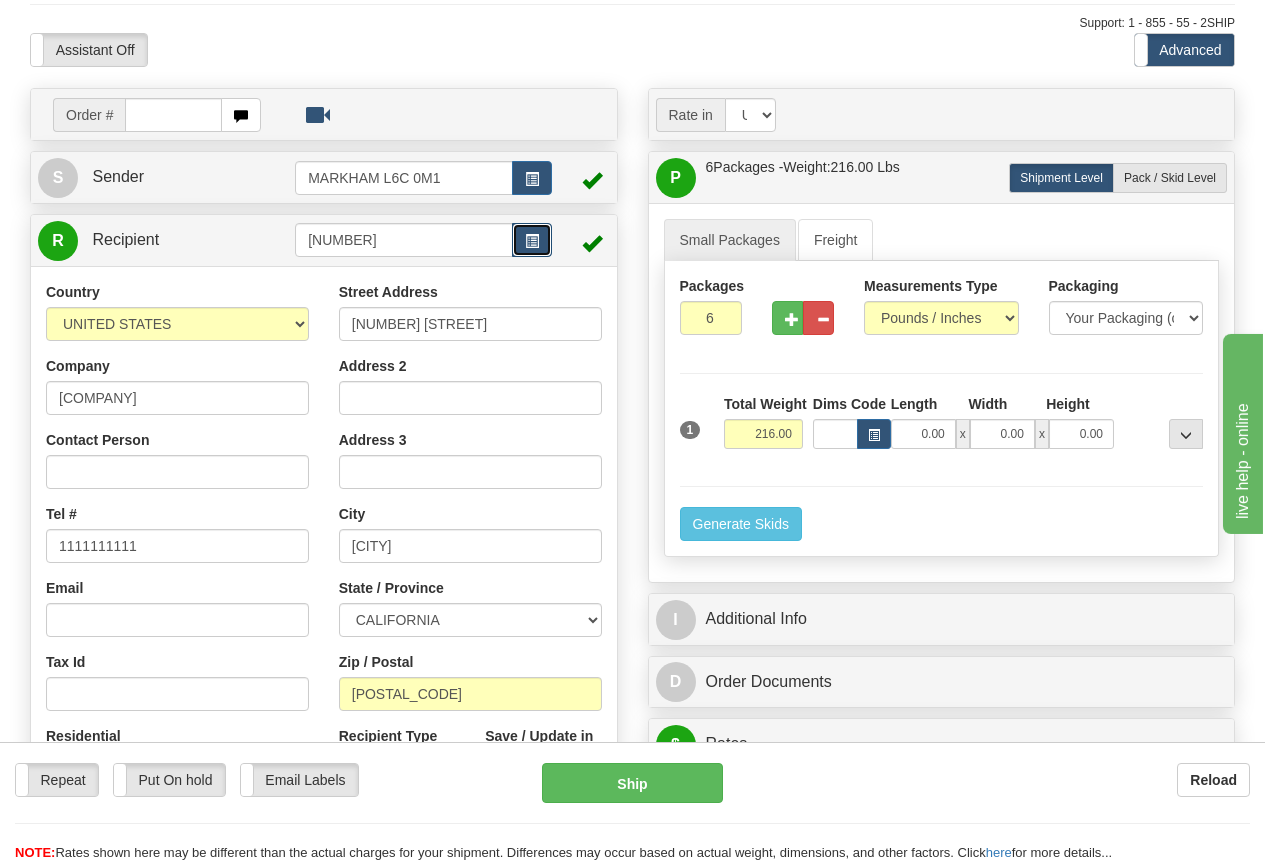 click at bounding box center [532, 241] 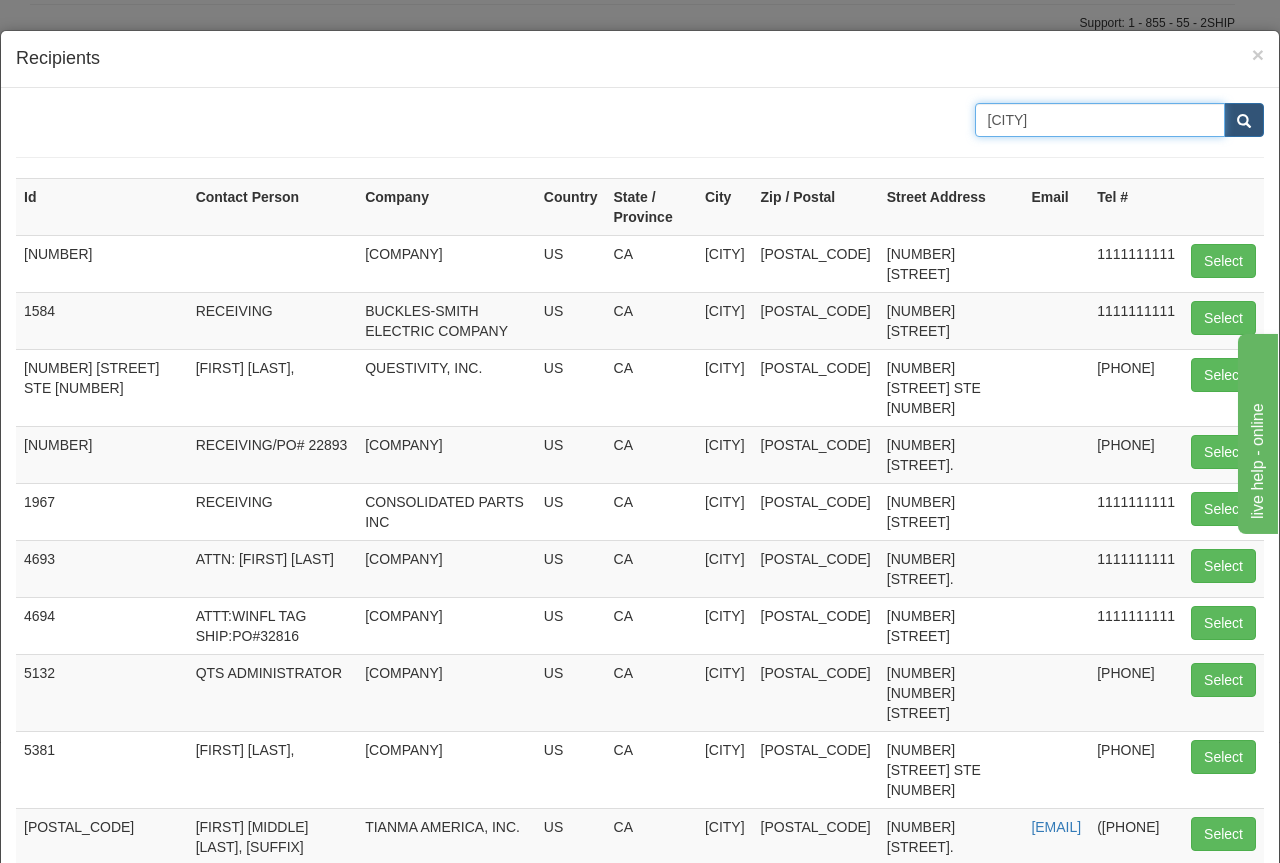 drag, startPoint x: 1057, startPoint y: 121, endPoint x: 1076, endPoint y: 120, distance: 19.026299 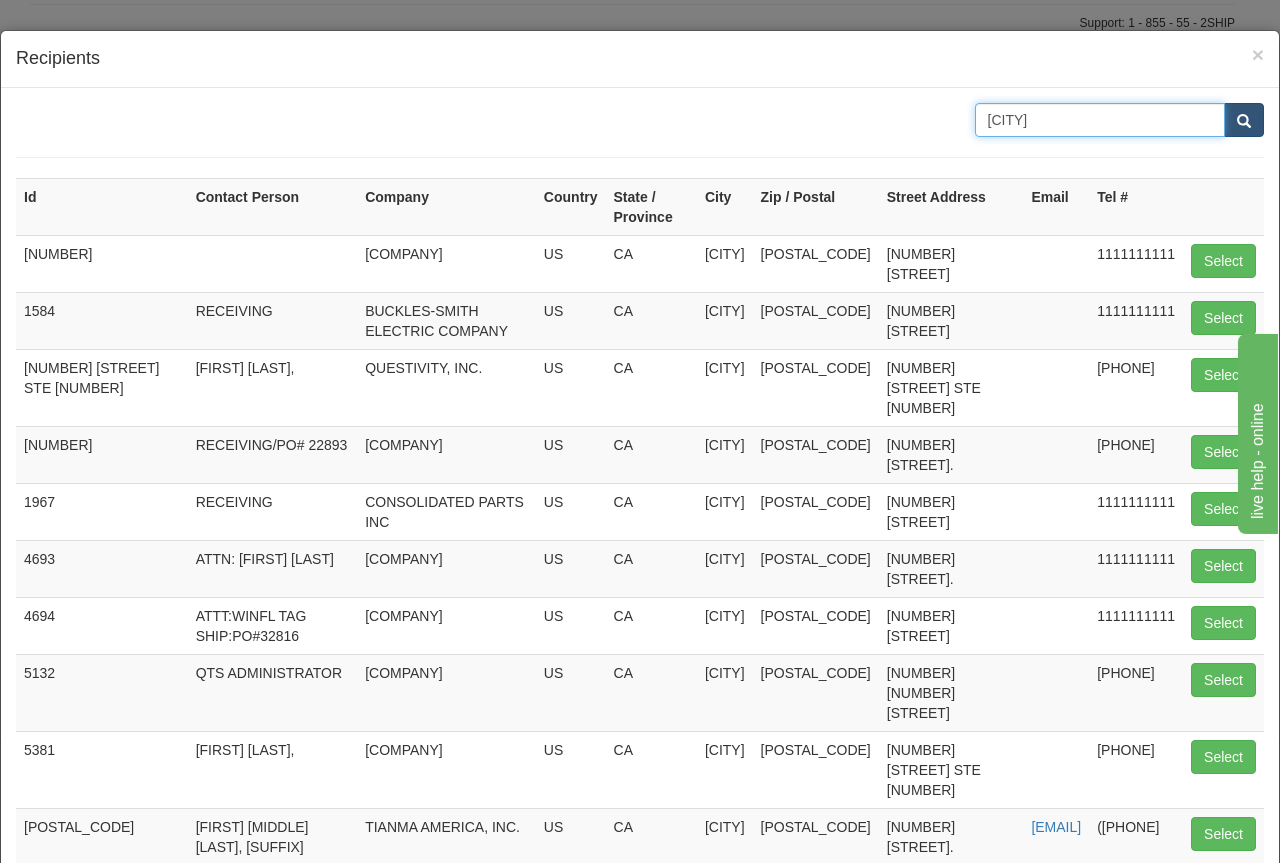 type on "fayetteville" 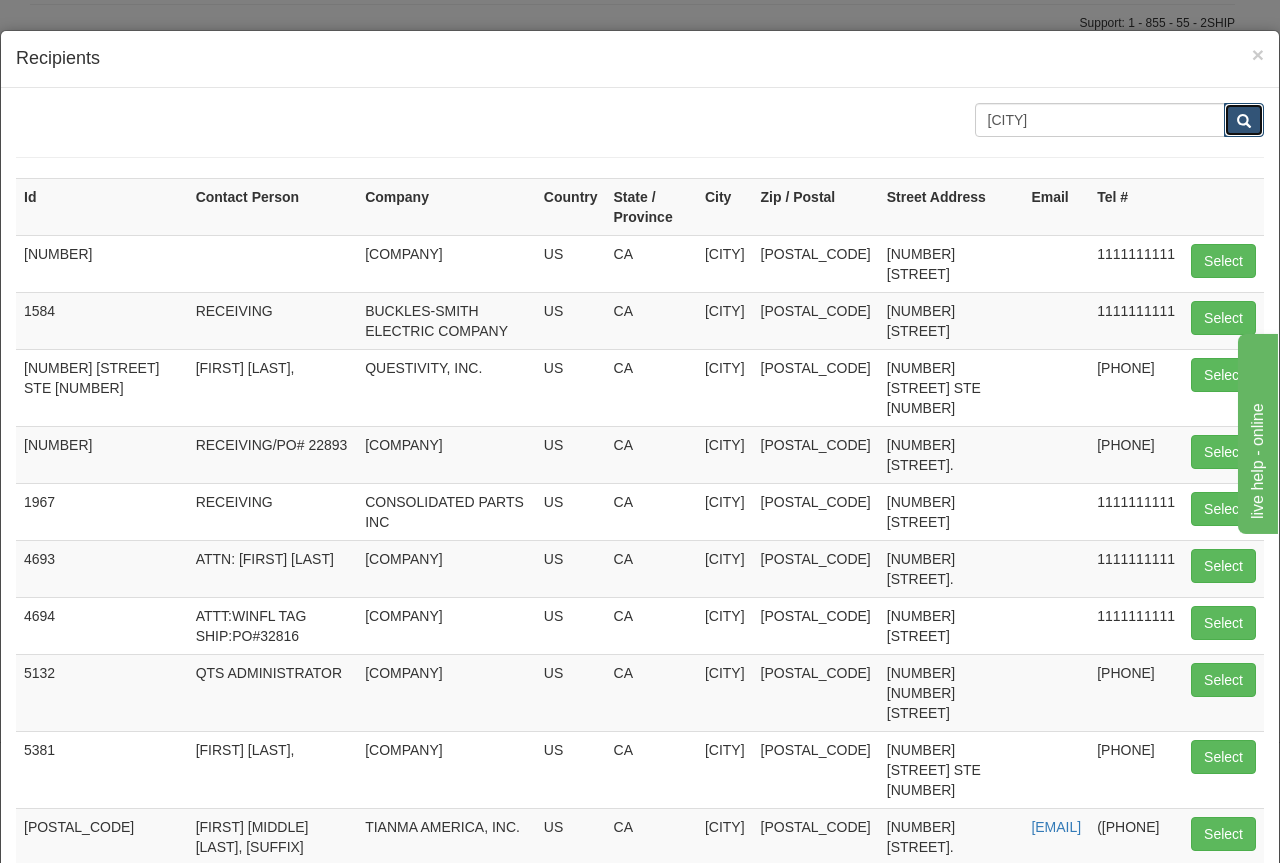 click at bounding box center (1244, 121) 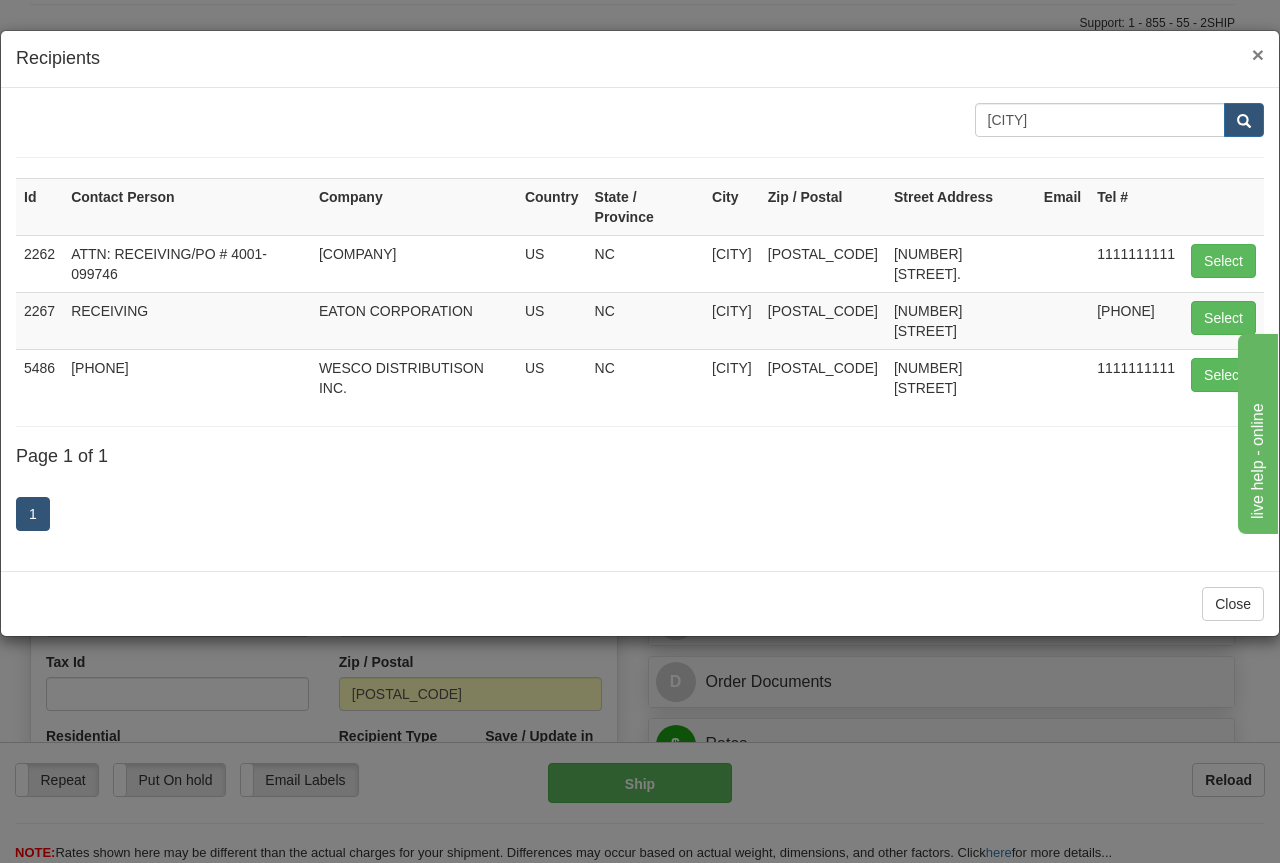 click on "×" at bounding box center (1258, 54) 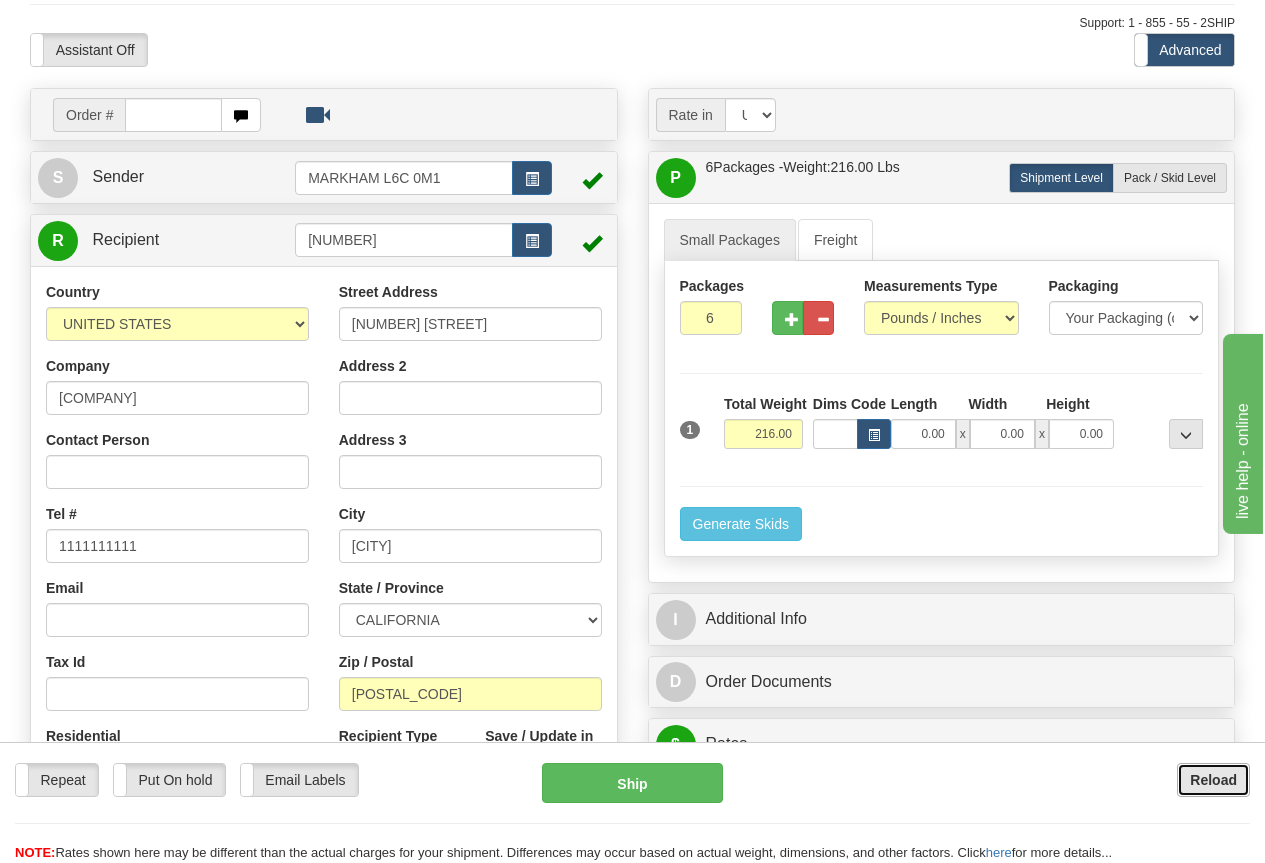 click on "Reload" at bounding box center (1213, 780) 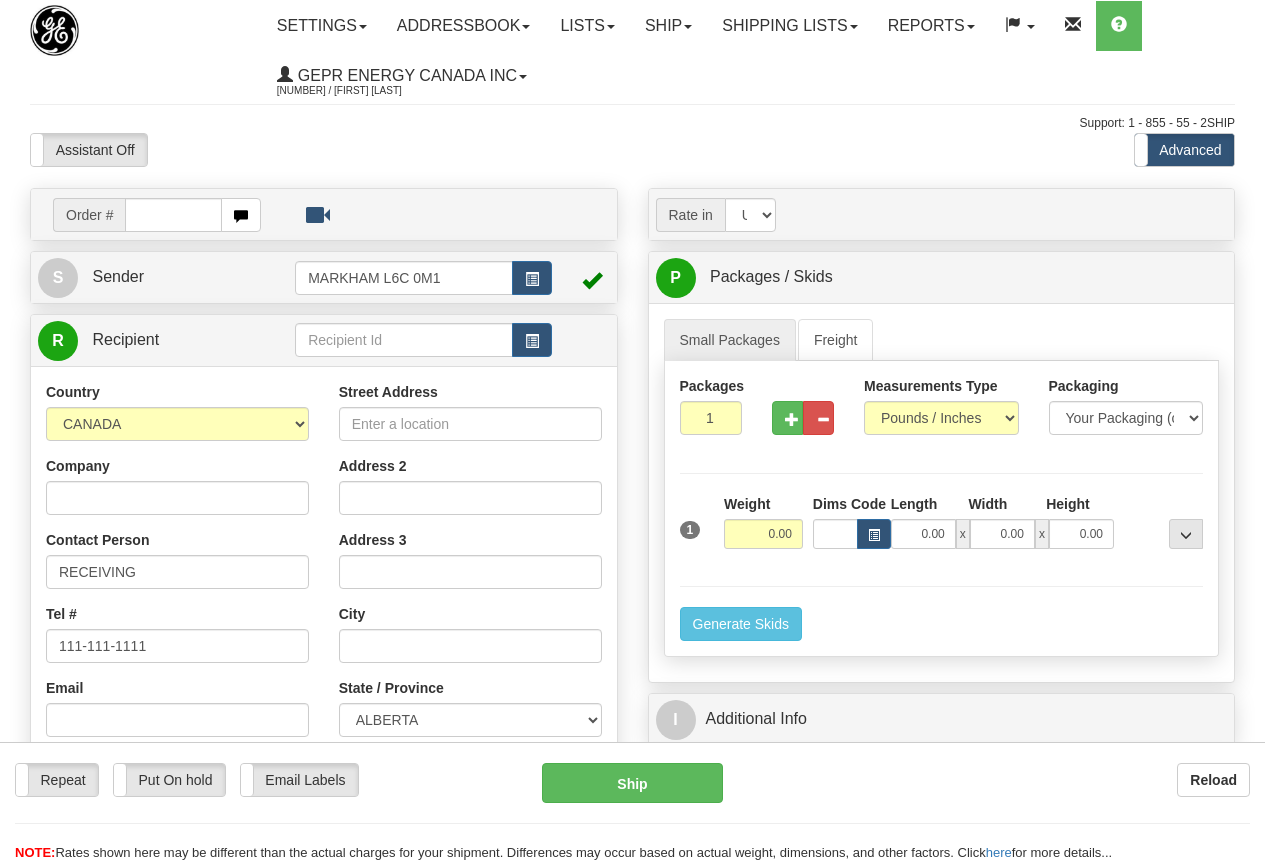 scroll, scrollTop: 0, scrollLeft: 0, axis: both 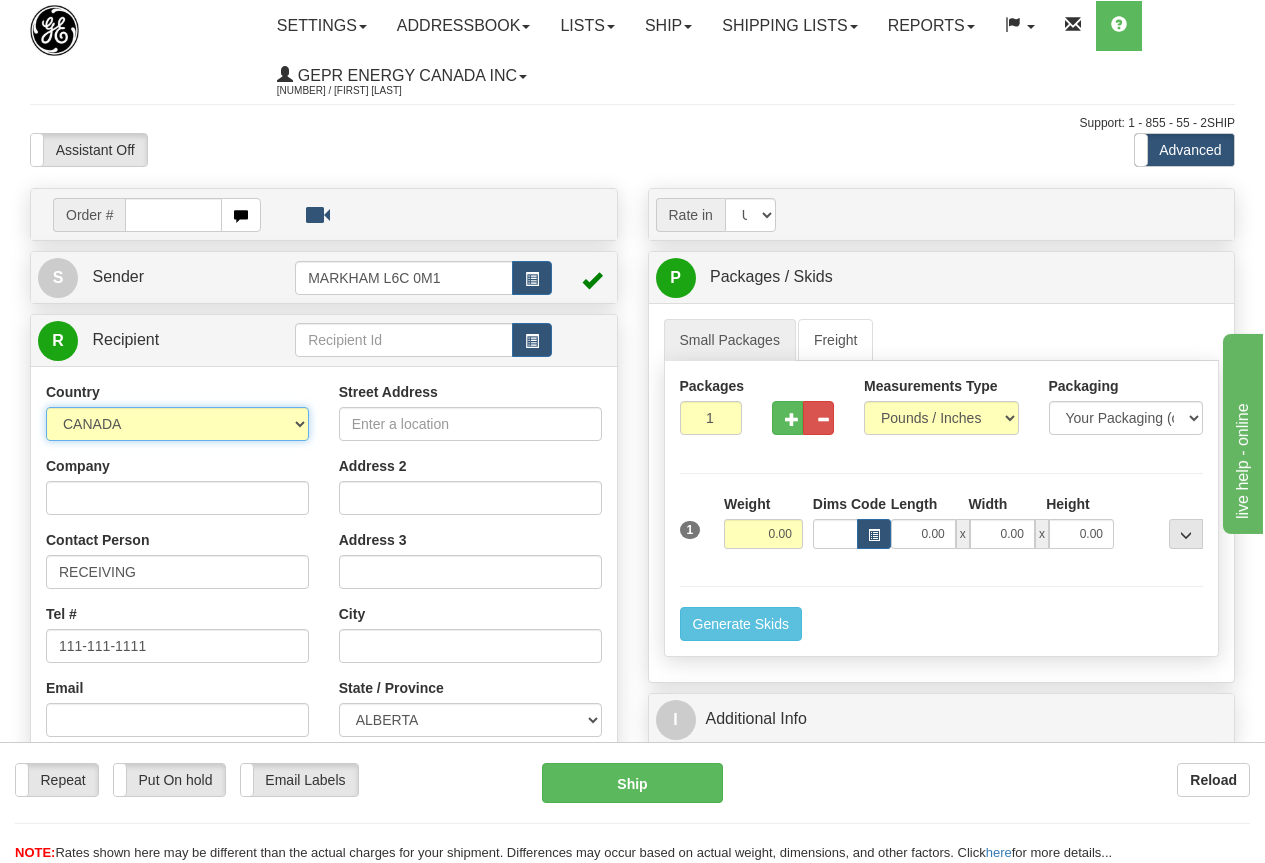 click on "AFGHANISTAN
ALAND ISLANDS
ALBANIA
ALGERIA
AMERICAN SAMOA
ANDORRA
ANGOLA
ANGUILLA
ANTIGUA AND BARBUDA
ARGENTINA
ARMENIA
ARUBA
AUSTRALIA
AUSTRIA
AZERBAIJAN
AZORES
BAHAMAS
BAHRAIN
BANGLADESH
BARBADOS
BELARUS
BELGIUM
BELIZE
BENIN
BERMUDA
BHUTAN
BOLIVIA
BONAIRE, SAINT EUSTATIUS AND SABA
BOSNIA
BOTSWANA
BOUVET ISLAND
BRAZIL
BRITISH INDIAN OCEAN TERRITORY
BRITISH VIRGIN ISLANDS
BRUNEI
BULGARIA
BURKINA FASO
BURUNDI
CAMBODIA
CAMEROON
CANADA
CANARY ISLANDS
CAPE VERDE
CAYMAN ISLANDS
CENTRAL AFRICAN REPUBLIC
CHAD
CHILE
CHINA
CHRISTMAS ISLAND
COCOS (KEELING) ISLANDS
COLOMBIA
COMOROS
CONGO
CONGO, DEMOCRATIC REPUBLIC OF
COOK ISLANDS
COSTA RICA
CROATIA
CURAÇAO
CYPRUS
CZECH REPUBLIC
DENMARK
DJIBOUTI
DOMINICA
DOMINICAN REPUBLIC
EAST TIMOR
ECUADOR
EGYPT
EL SALVADOR
EQUATORIAL GUINEA
ERITREA
ESTONIA
ETHIOPIA
FALKLAND ISLANDS (MALVINAS)
FAROE ISLANDS
FIJI
FINLAND
FRANCE" at bounding box center [177, 424] 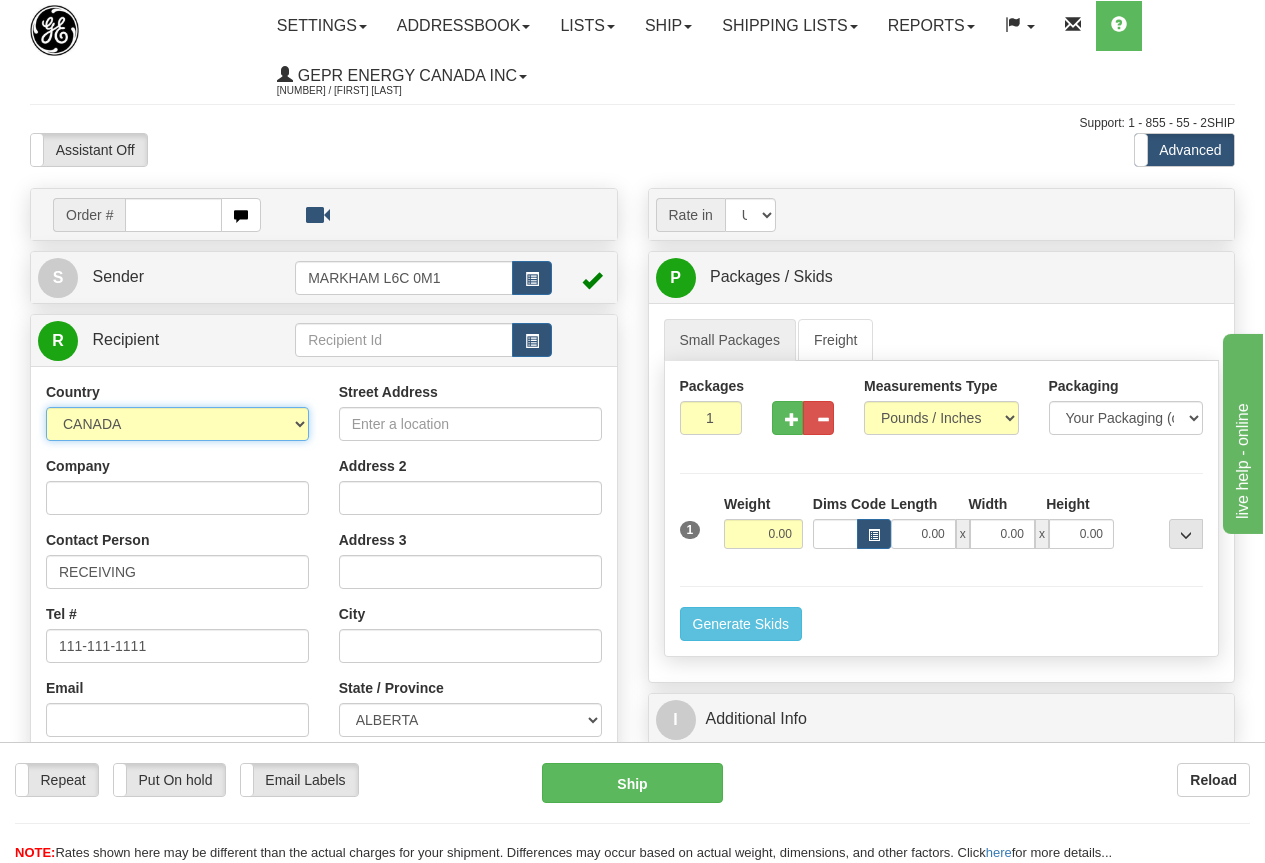 select on "US" 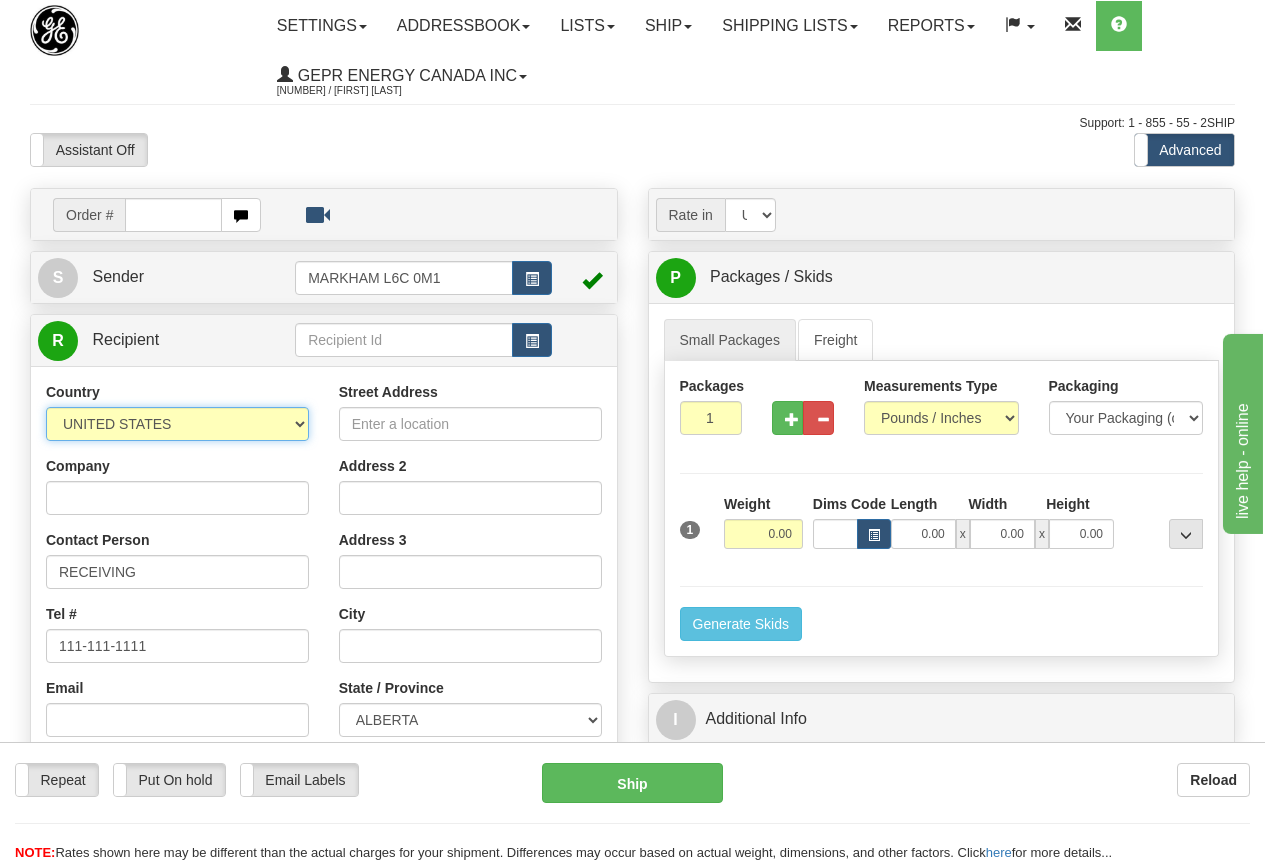 click on "AFGHANISTAN
ALAND ISLANDS
ALBANIA
ALGERIA
AMERICAN SAMOA
ANDORRA
ANGOLA
ANGUILLA
ANTIGUA AND BARBUDA
ARGENTINA
ARMENIA
ARUBA
AUSTRALIA
AUSTRIA
AZERBAIJAN
AZORES
BAHAMAS
BAHRAIN
BANGLADESH
BARBADOS
BELARUS
BELGIUM
BELIZE
BENIN
BERMUDA
BHUTAN
BOLIVIA
BONAIRE, SAINT EUSTATIUS AND SABA
BOSNIA
BOTSWANA
BOUVET ISLAND
BRAZIL
BRITISH INDIAN OCEAN TERRITORY
BRITISH VIRGIN ISLANDS
BRUNEI
BULGARIA
BURKINA FASO
BURUNDI
CAMBODIA
CAMEROON
CANADA
CANARY ISLANDS
CAPE VERDE
CAYMAN ISLANDS
CENTRAL AFRICAN REPUBLIC
CHAD
CHILE
CHINA
CHRISTMAS ISLAND
COCOS (KEELING) ISLANDS
COLOMBIA
COMOROS
CONGO
CONGO, DEMOCRATIC REPUBLIC OF
COOK ISLANDS
COSTA RICA
CROATIA
CURAÇAO
CYPRUS
CZECH REPUBLIC
DENMARK
DJIBOUTI
DOMINICA
DOMINICAN REPUBLIC
EAST TIMOR
ECUADOR
EGYPT
EL SALVADOR
EQUATORIAL GUINEA
ERITREA
ESTONIA
ETHIOPIA
FALKLAND ISLANDS (MALVINAS)
FAROE ISLANDS
FIJI
FINLAND
FRANCE" at bounding box center [177, 424] 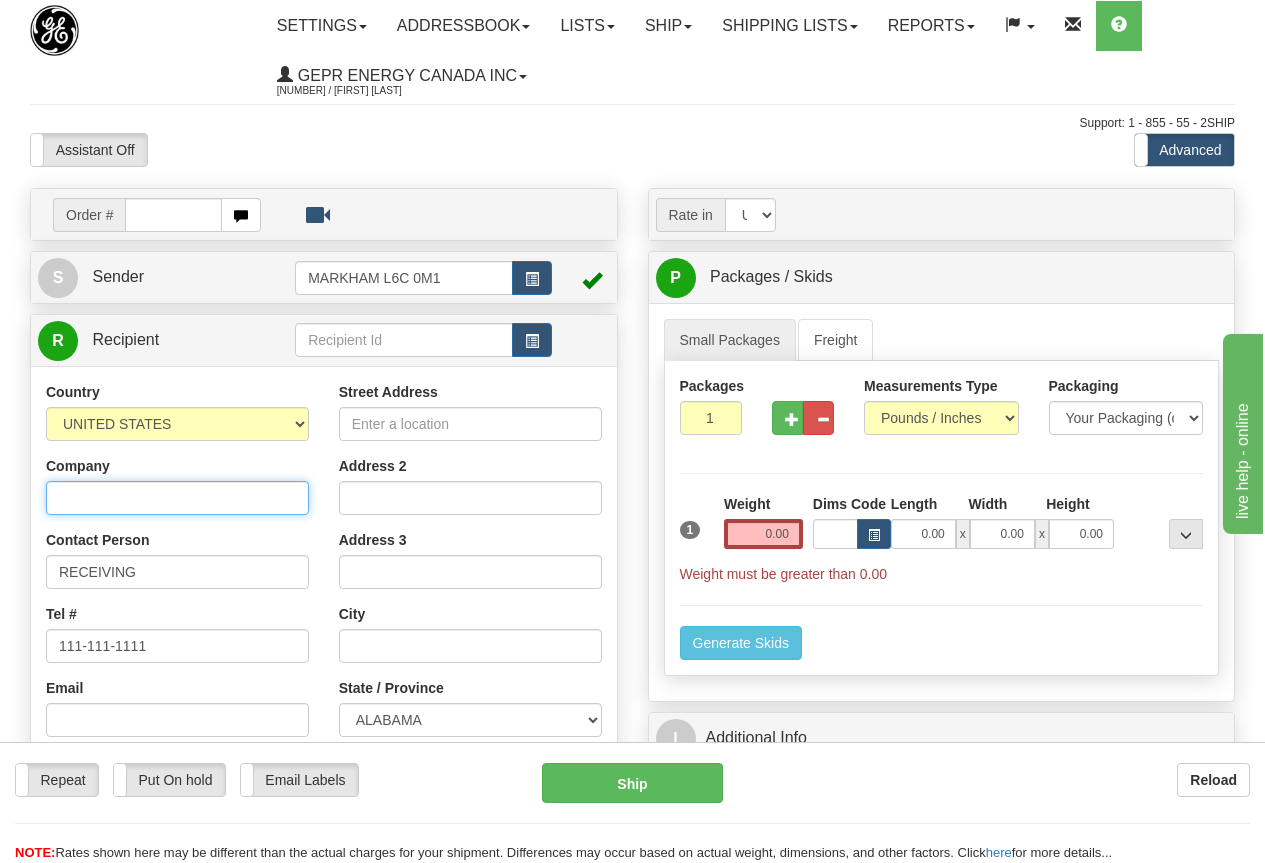 click on "Company" at bounding box center (177, 498) 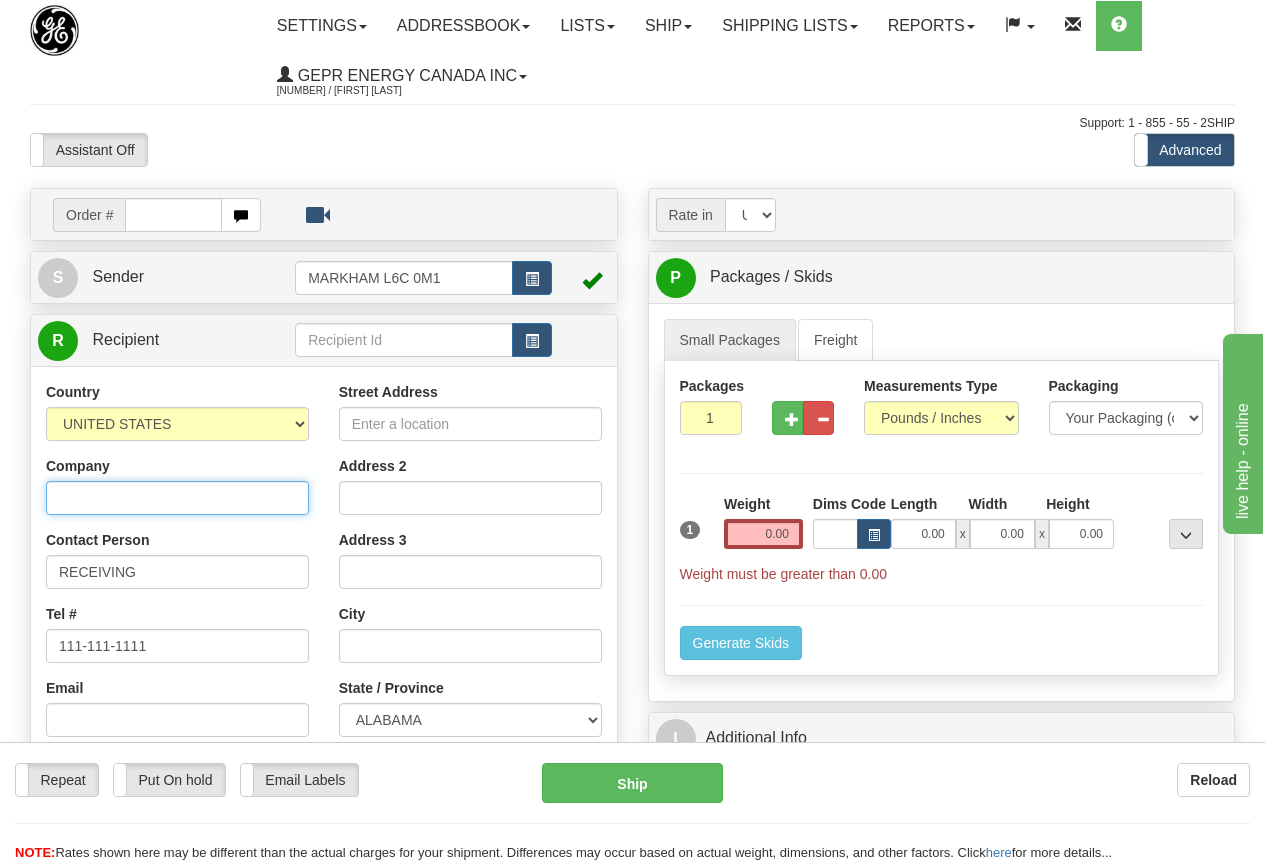 type on "g" 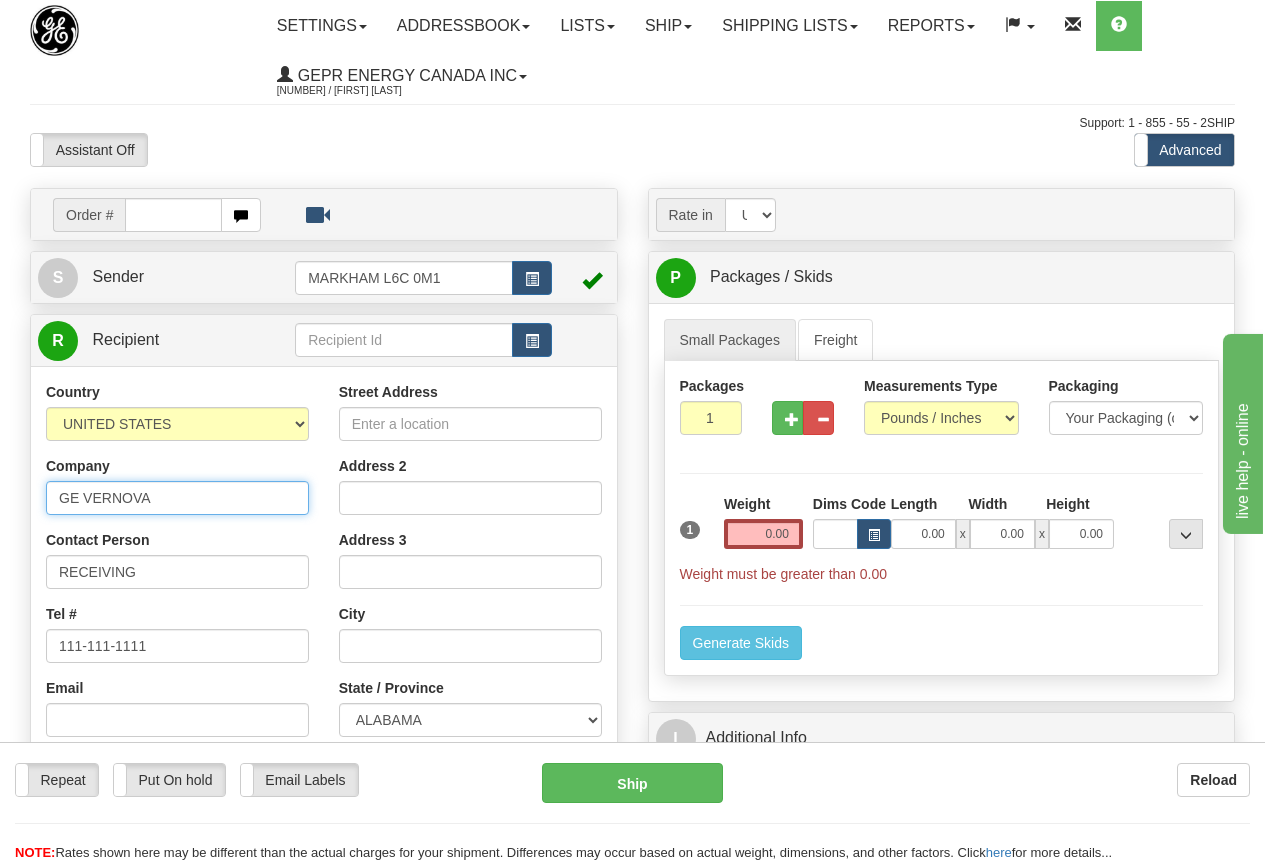 type on "GE VERNOVA" 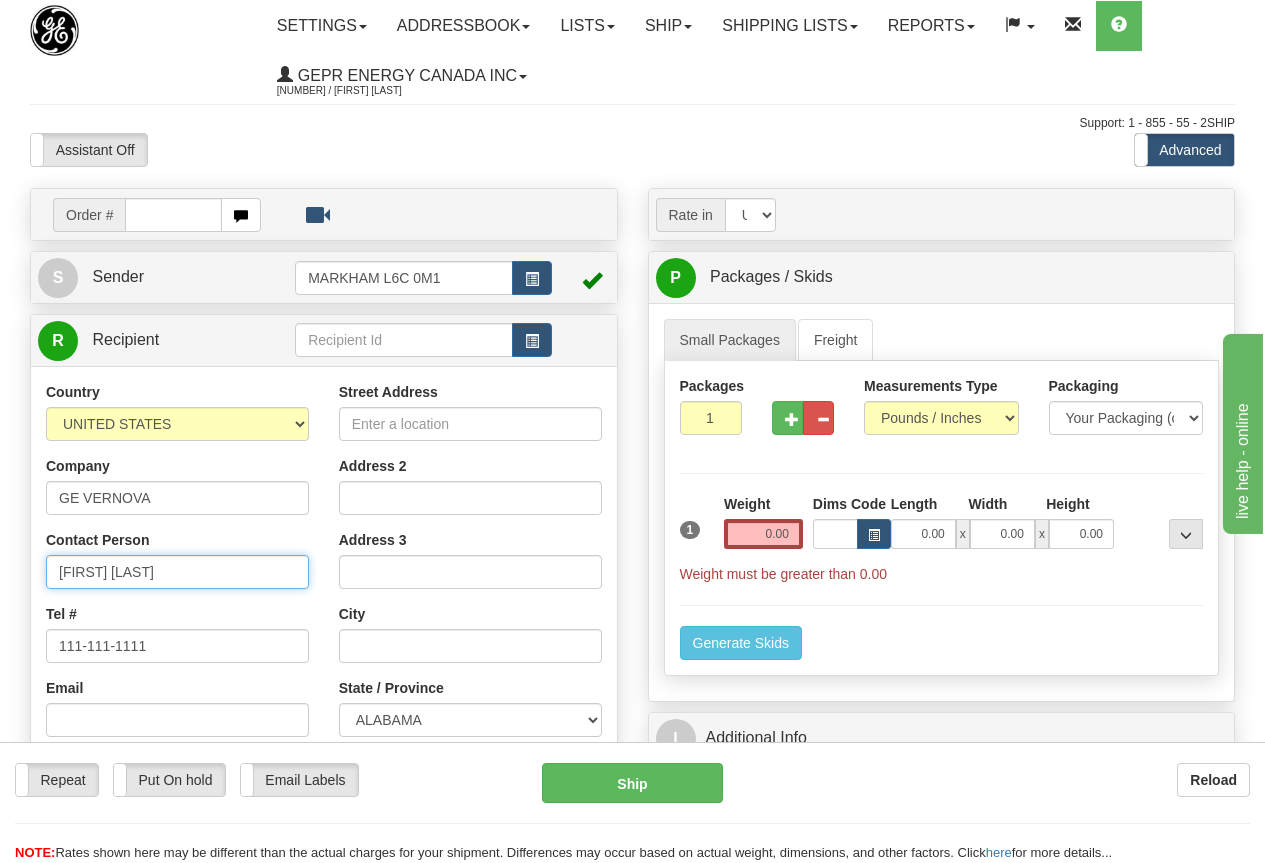 type on "DANIEL CLEVELAND" 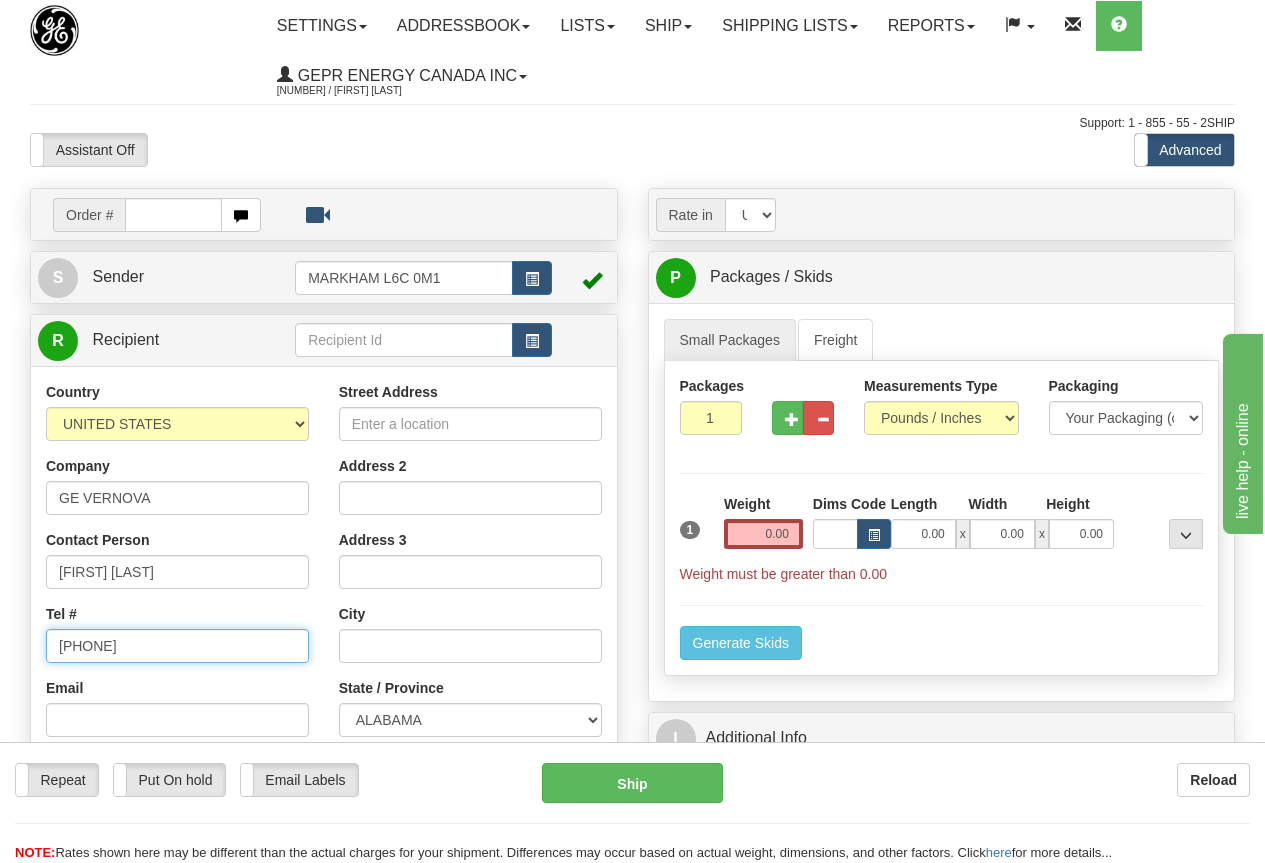 type on "470-891-1366" 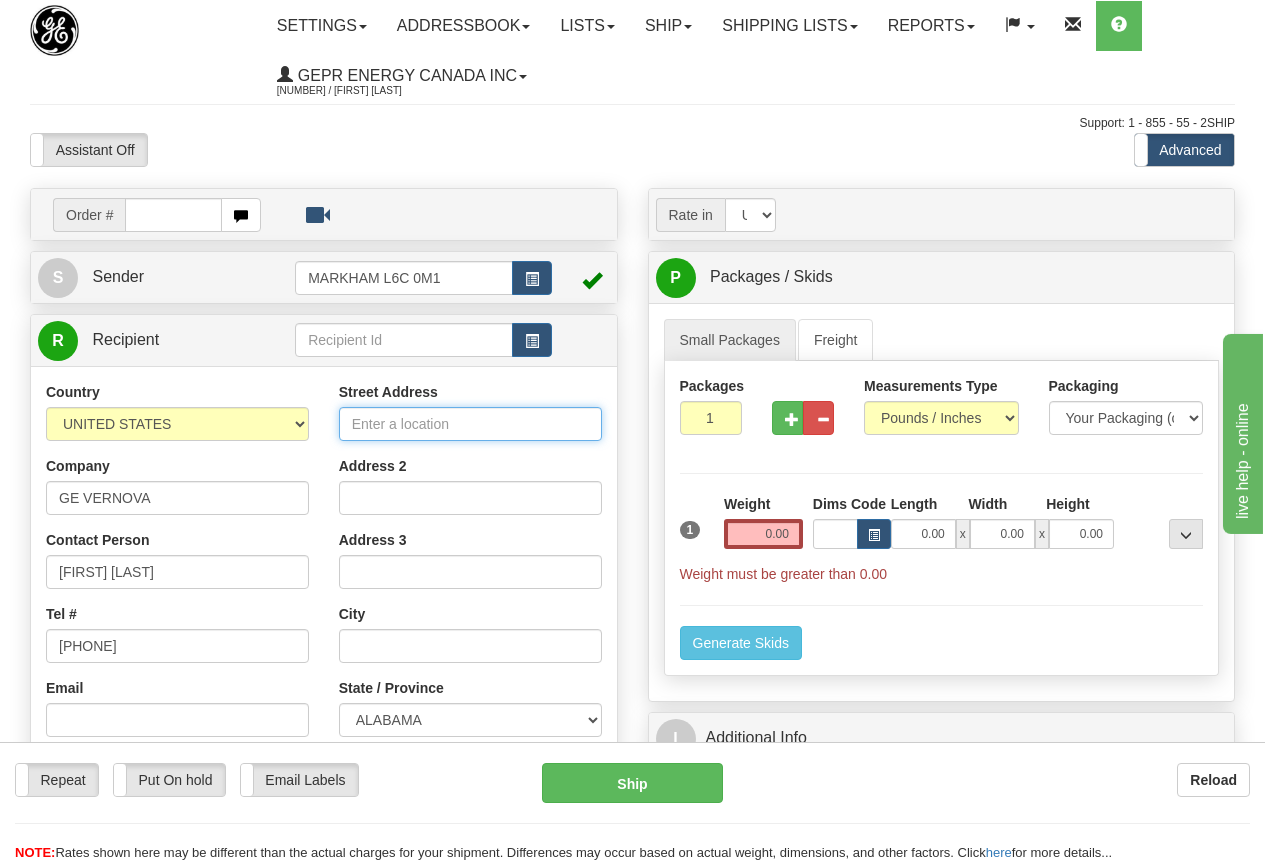 click on "Street Address" at bounding box center (470, 424) 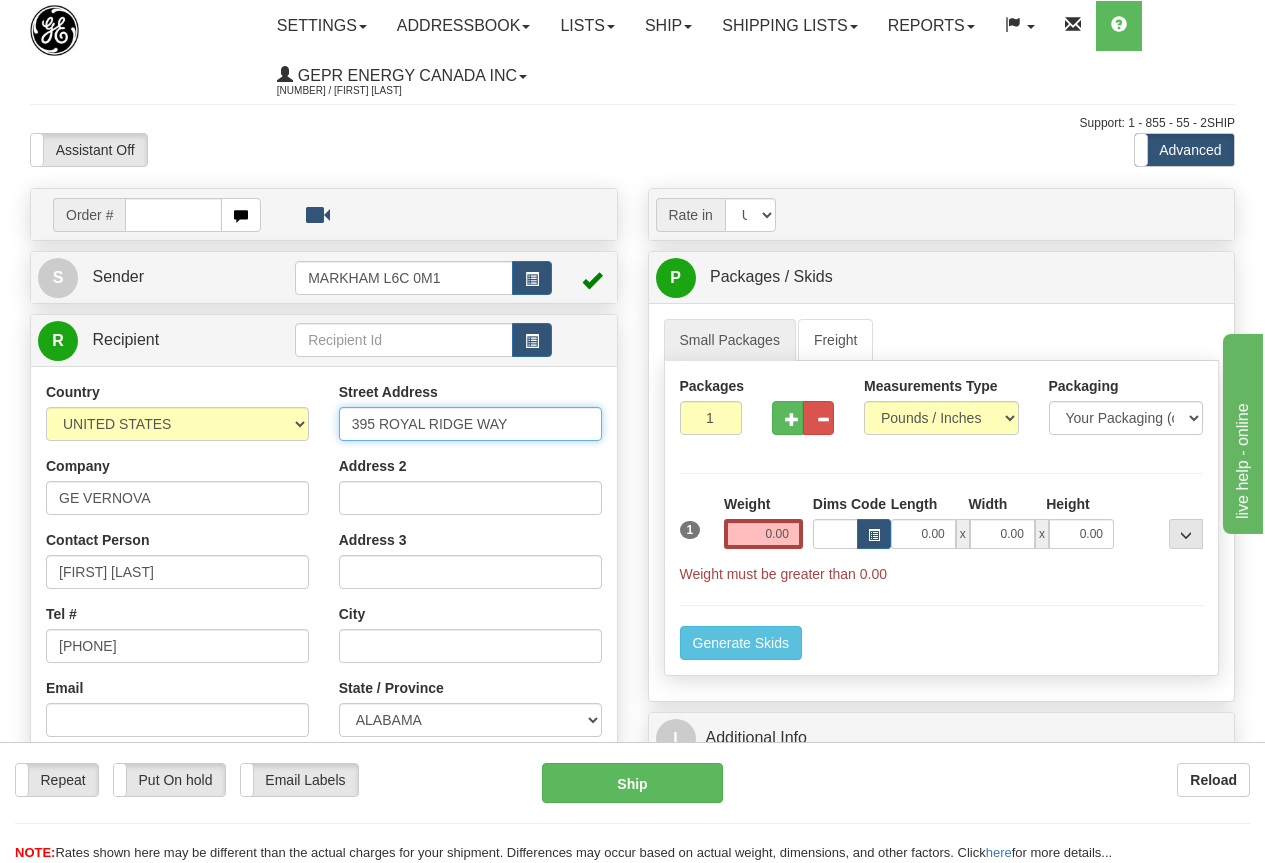 type on "395 ROYAL RIDGE WAY" 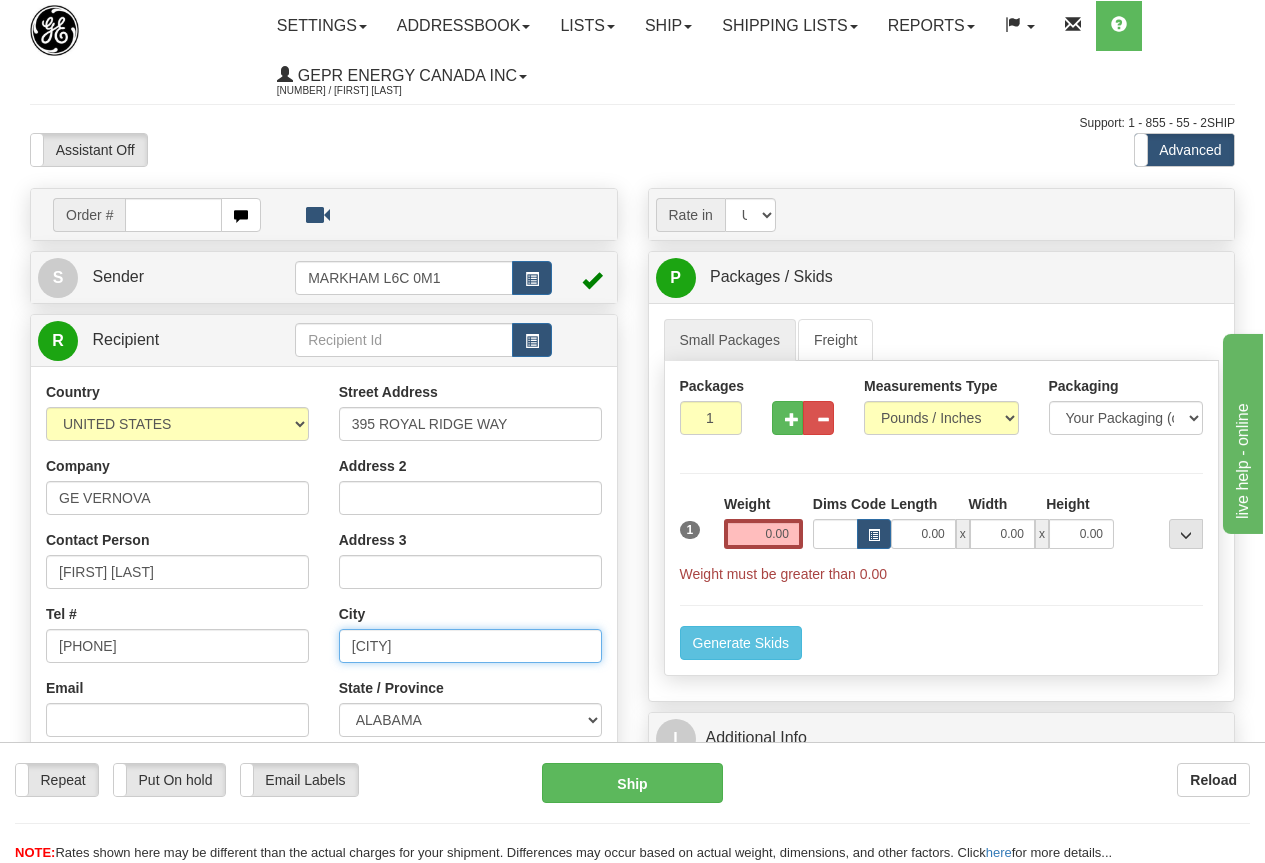 type on "FAYETTEVILLE" 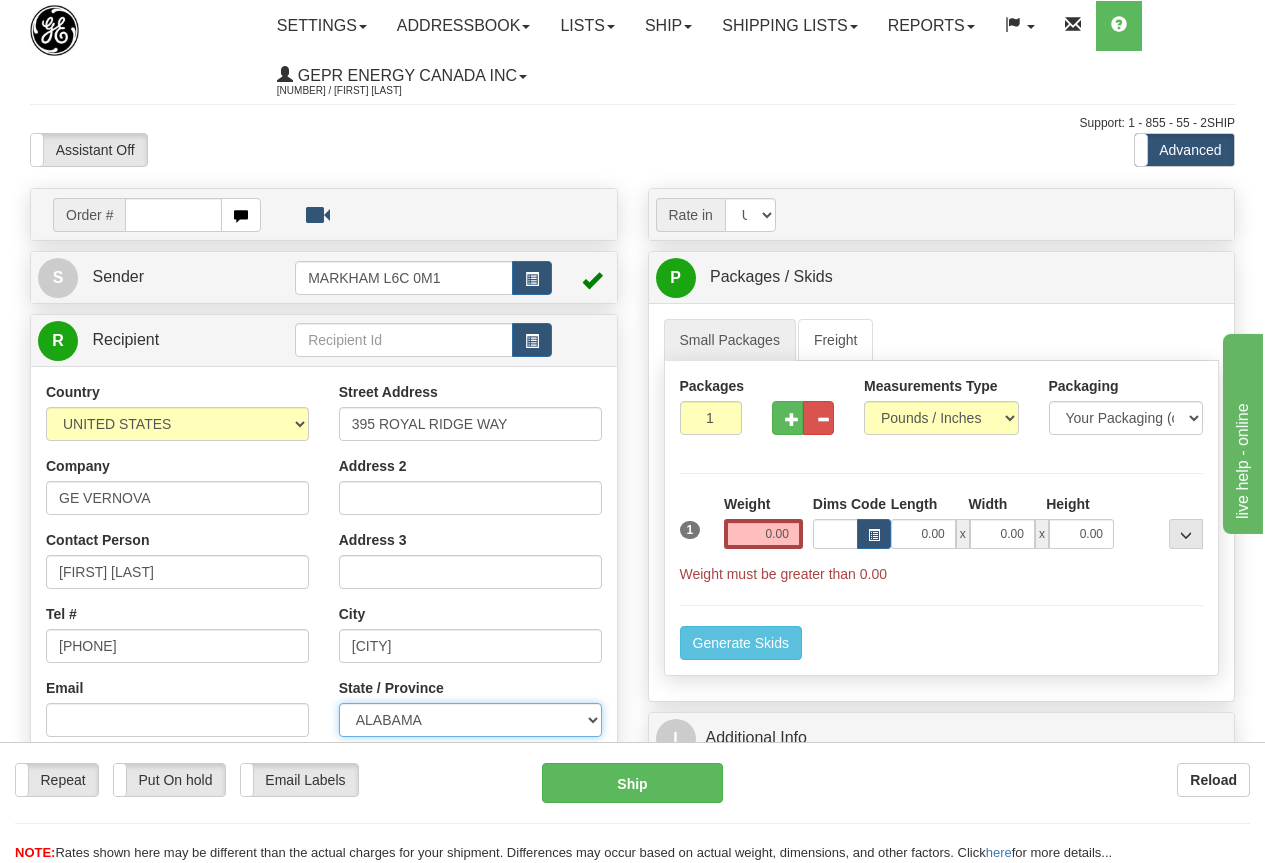 select on "GA" 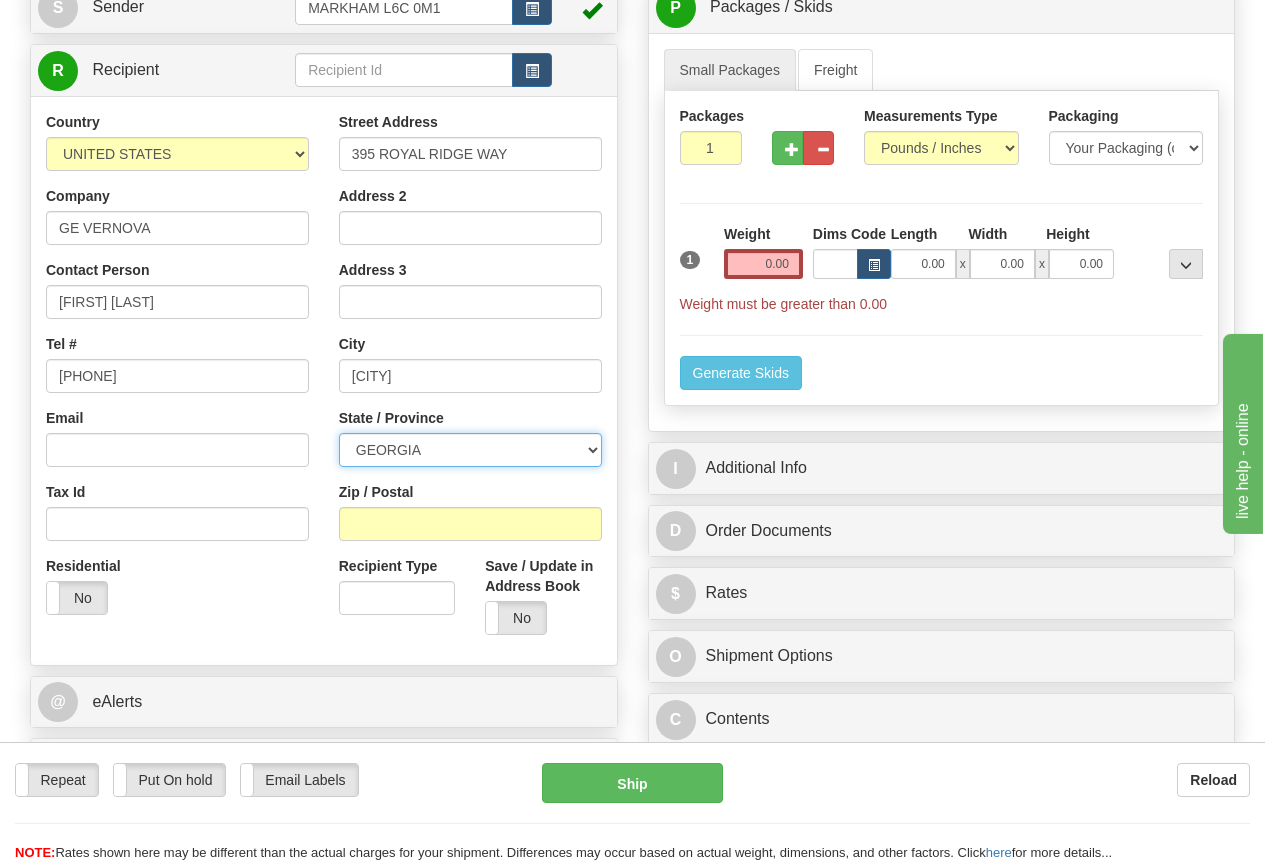 scroll, scrollTop: 400, scrollLeft: 0, axis: vertical 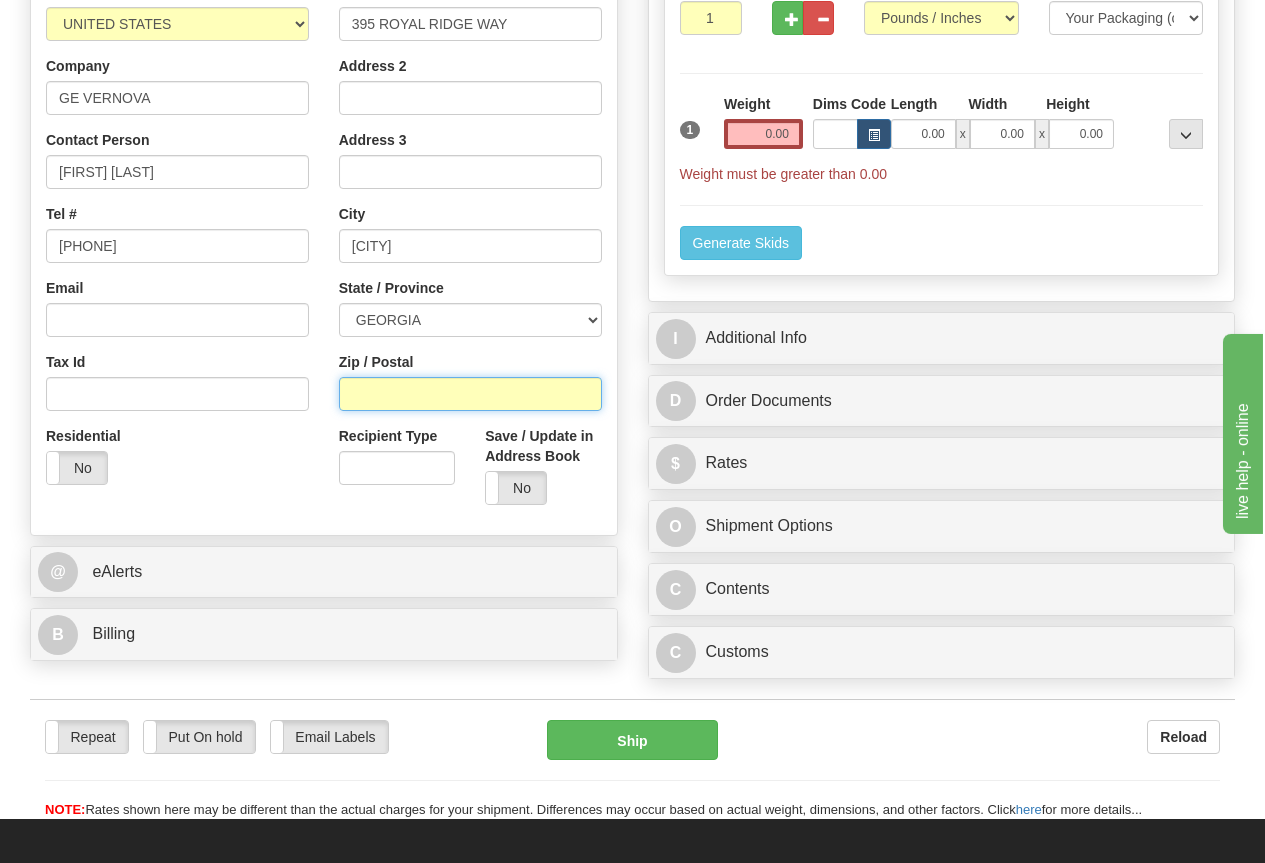 click on "Zip / Postal" at bounding box center [470, 394] 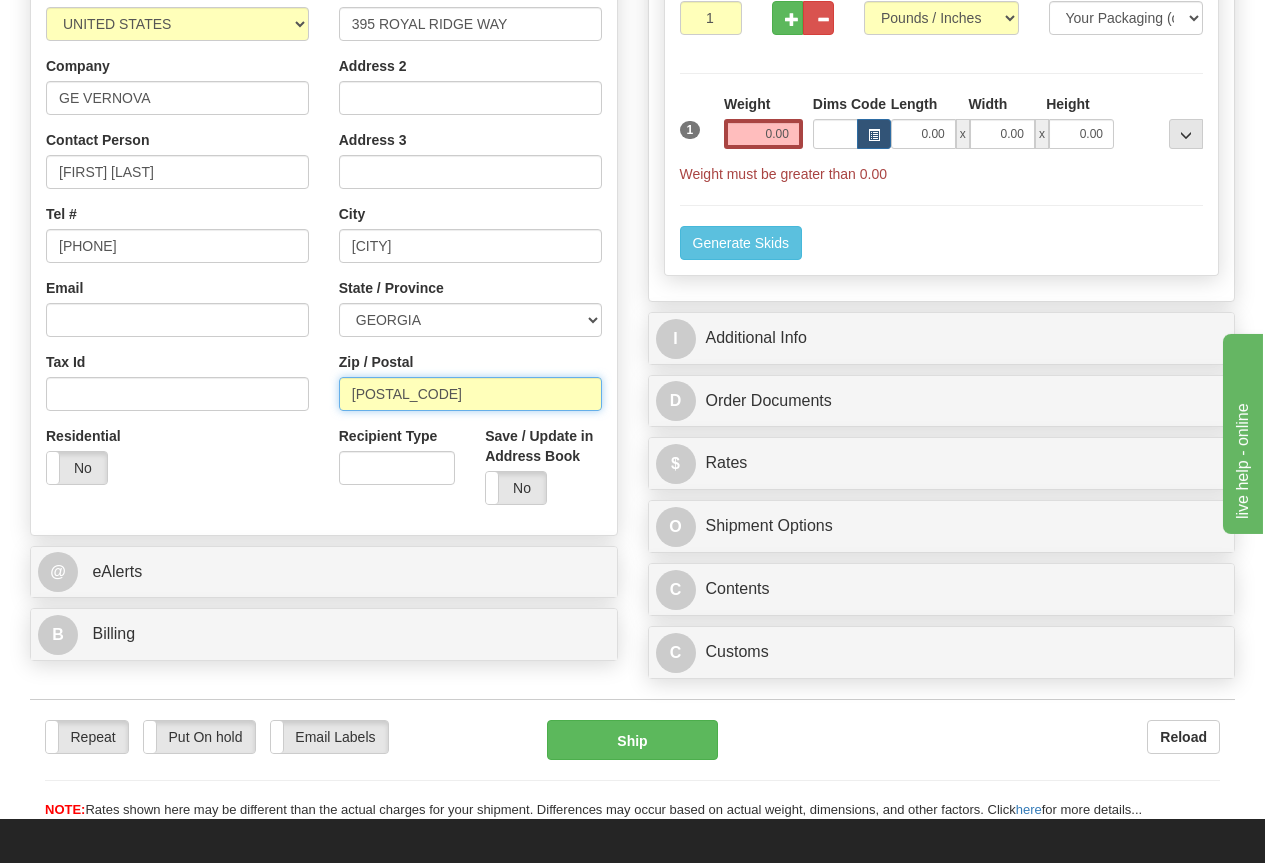 type on "30215" 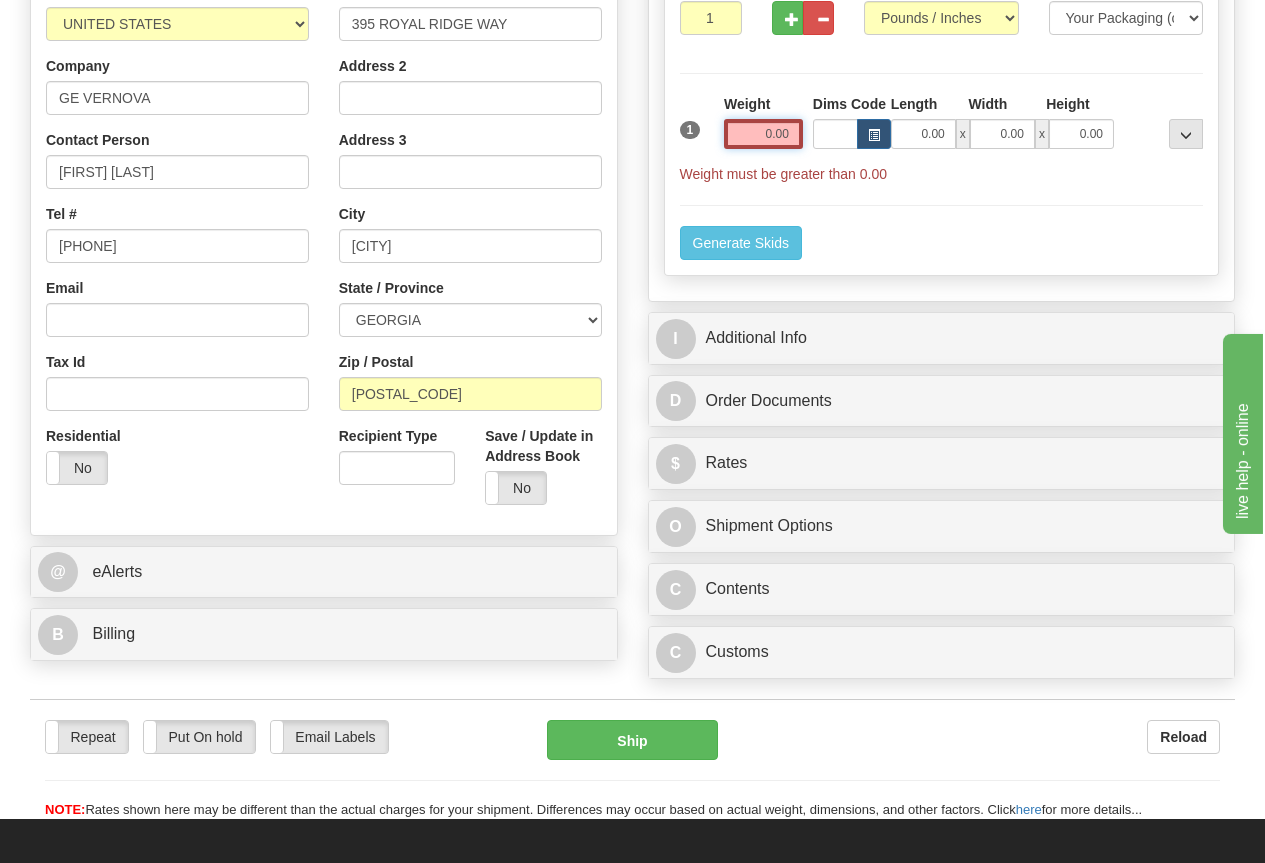 click on "0.00" at bounding box center (763, 134) 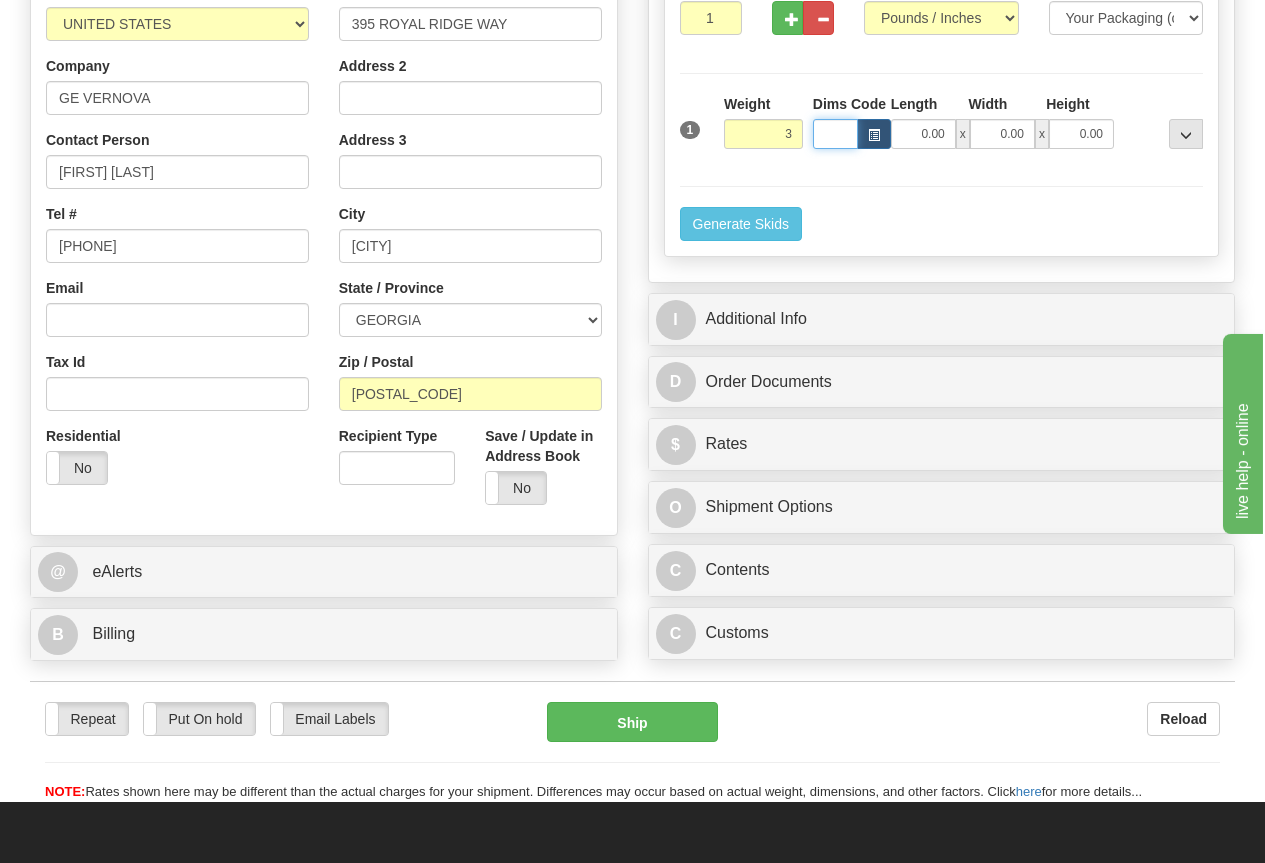 type on "3.00" 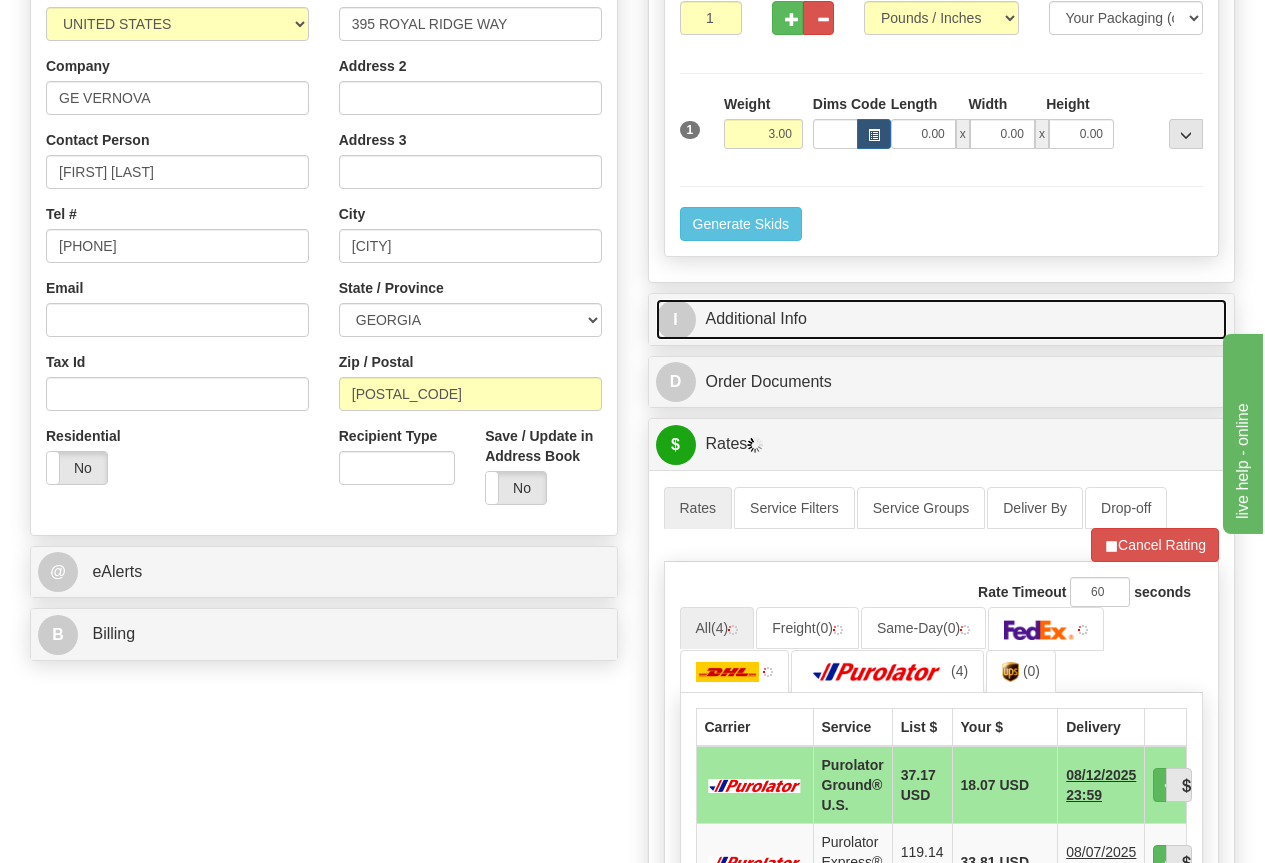 click on "I Additional Info" at bounding box center (942, 319) 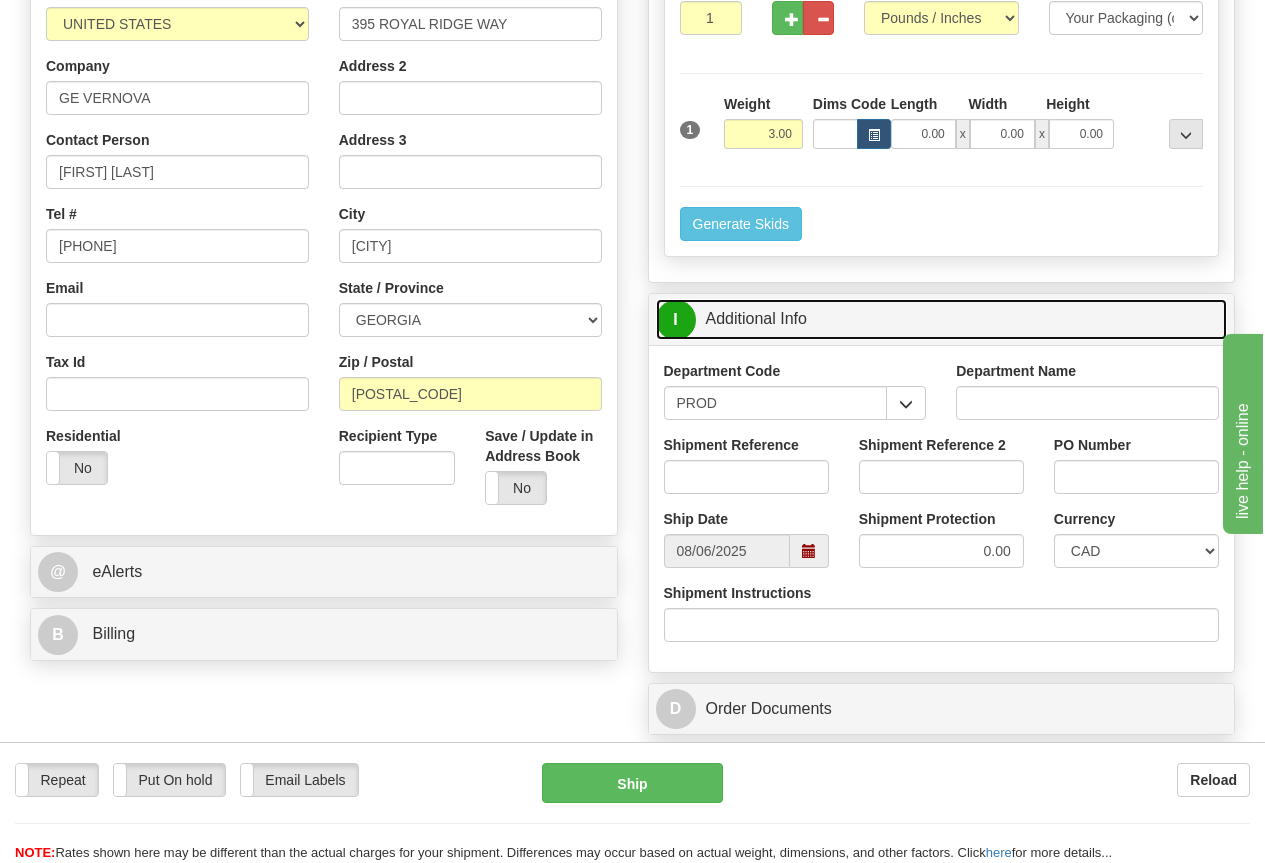 scroll, scrollTop: 600, scrollLeft: 0, axis: vertical 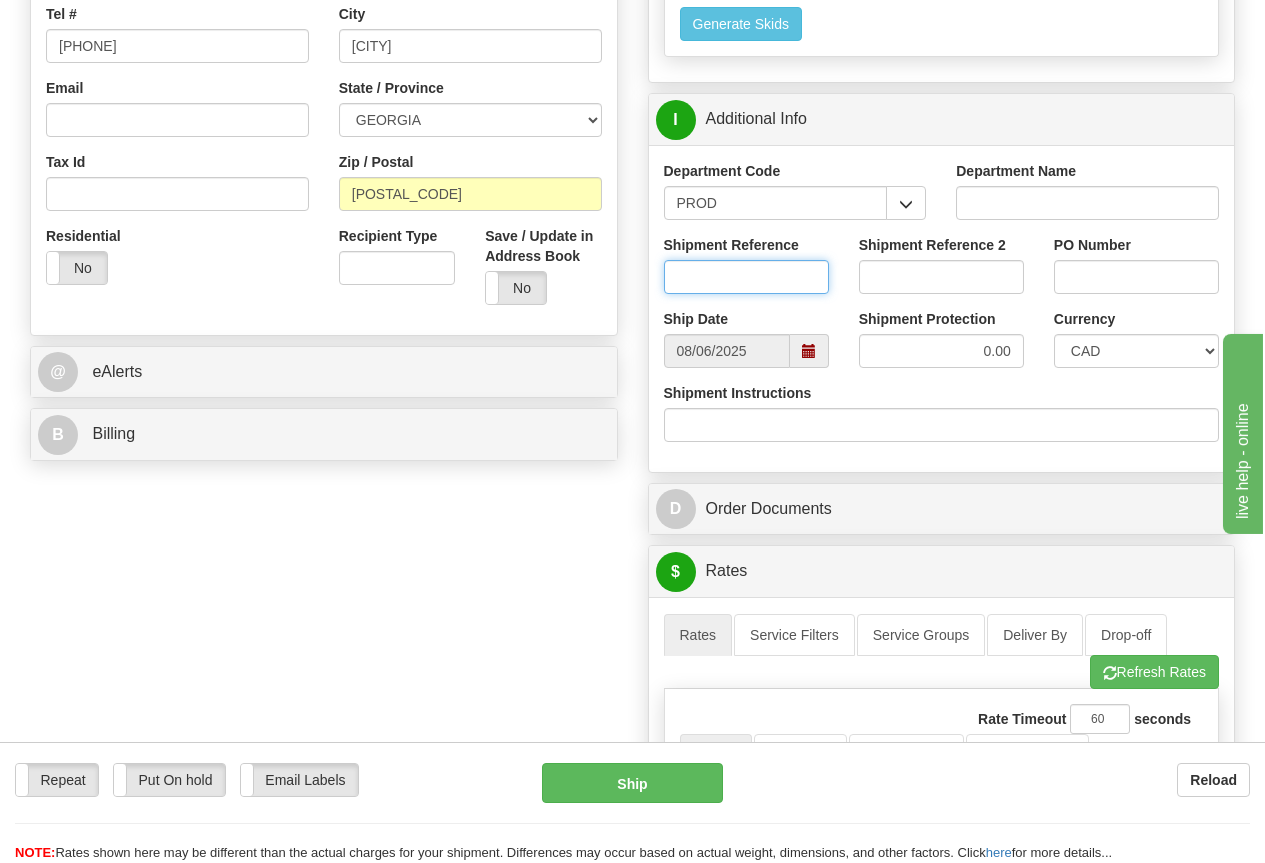 click on "Shipment Reference" at bounding box center [746, 277] 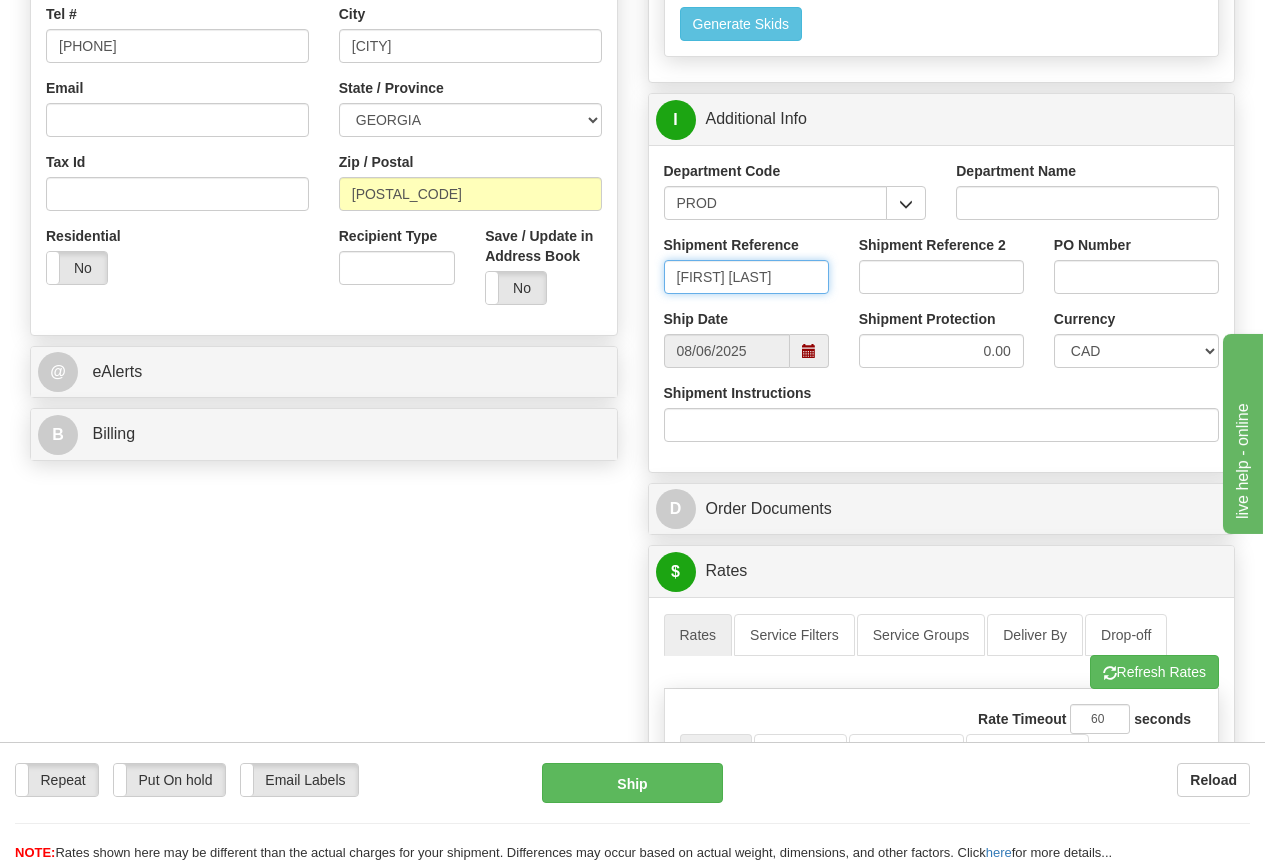 type on "ROBERT MUZIOL" 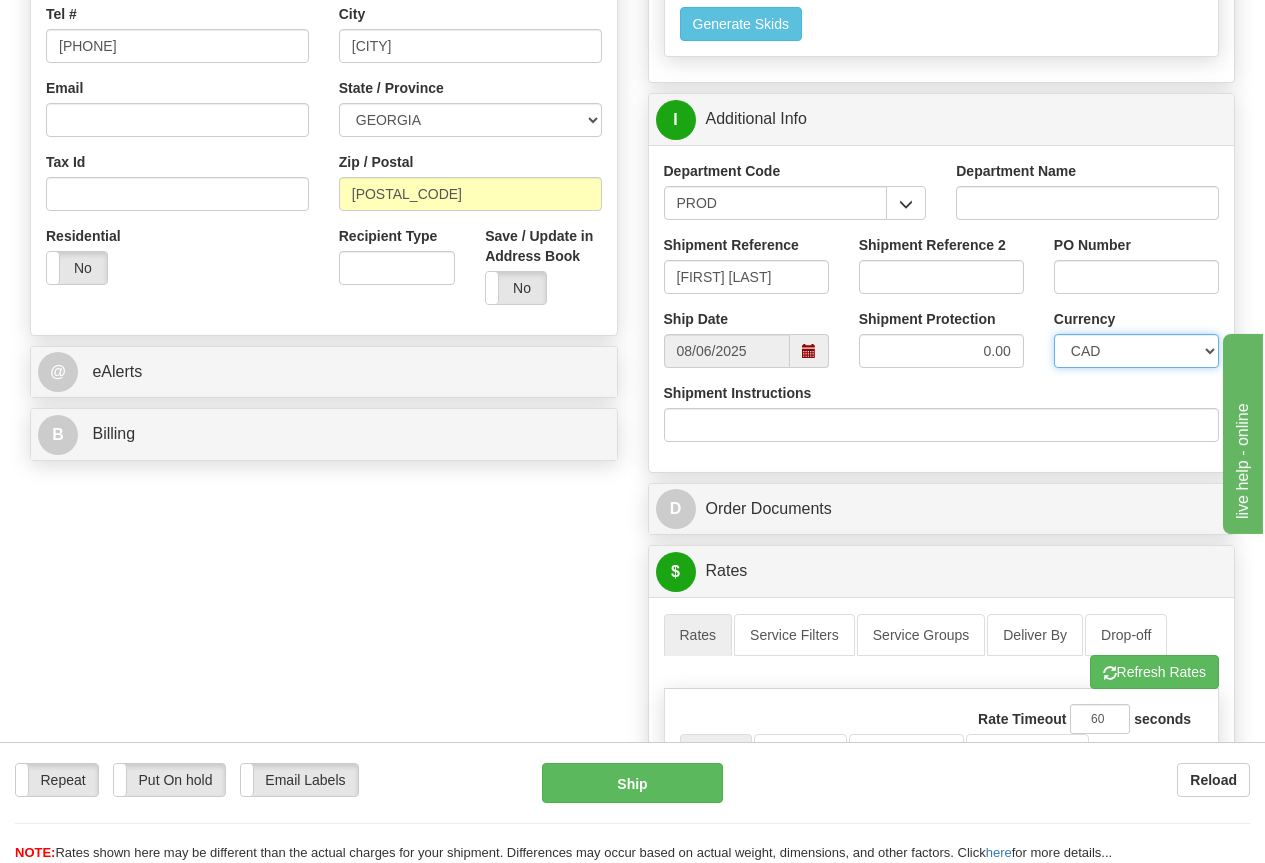 click on "CAD
USD
EUR
ZAR
RON
ANG
ARN
AUD
AUS
AWG
BBD
BFR
BGN
BHD
BMD
BND
BRC
BRL
CHP
CKZ
CNY
CYL
DFL
DHS
DKK
DMK
DRA
ECD
EGP
ESC
FFR
FIM
GBP
GTQ
HKD
INR
IRL
IRR
JAD
JYE
KPW
KUD
LFR
LIT
MOP
MYR
NMP
NOK
NTD
NZD
PHP
PLN
PTS
RDD
SAR
SEK
SFR
SID
THB
TRL
TTD
UKL
UYP
VEB
WON
CHF
ISK
AED
CZK
IDR
SGD" at bounding box center (1136, 351) 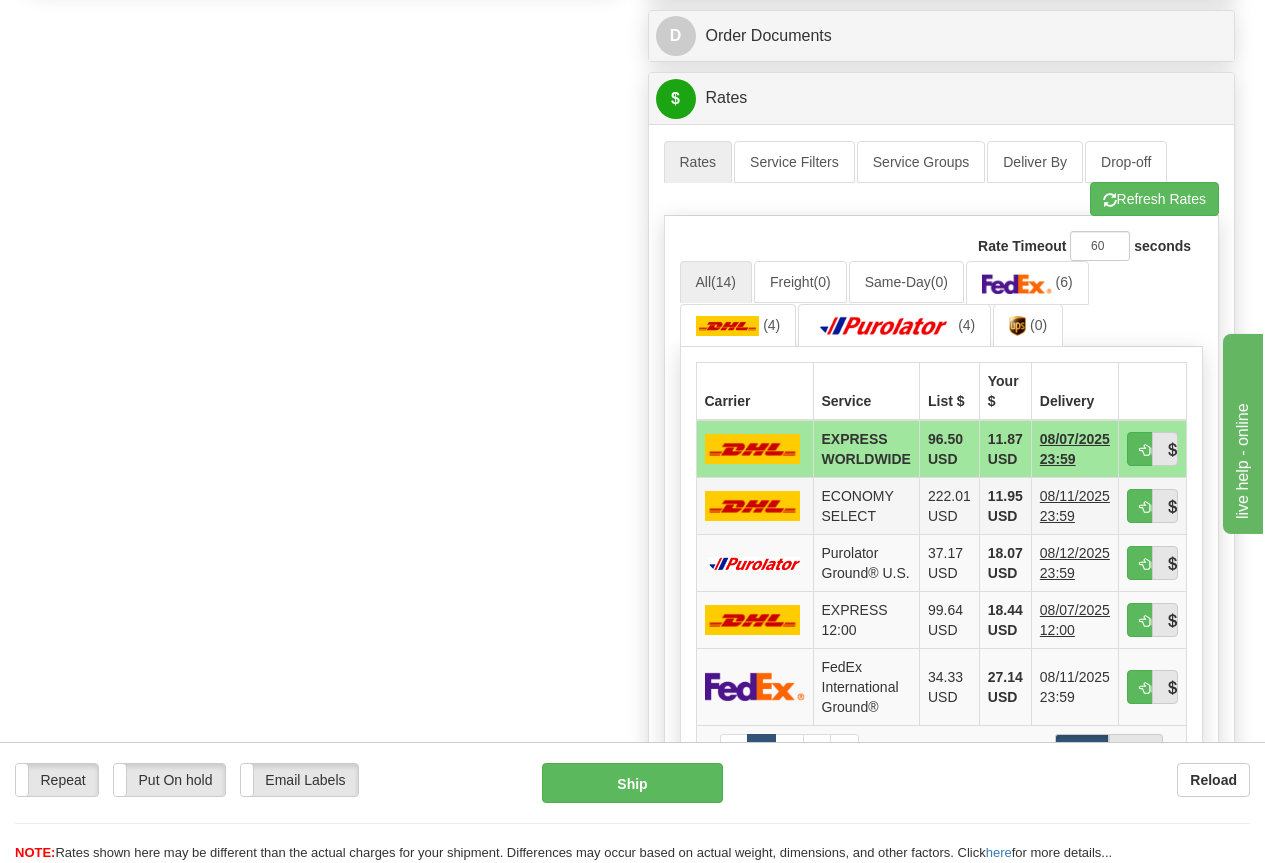scroll, scrollTop: 1100, scrollLeft: 0, axis: vertical 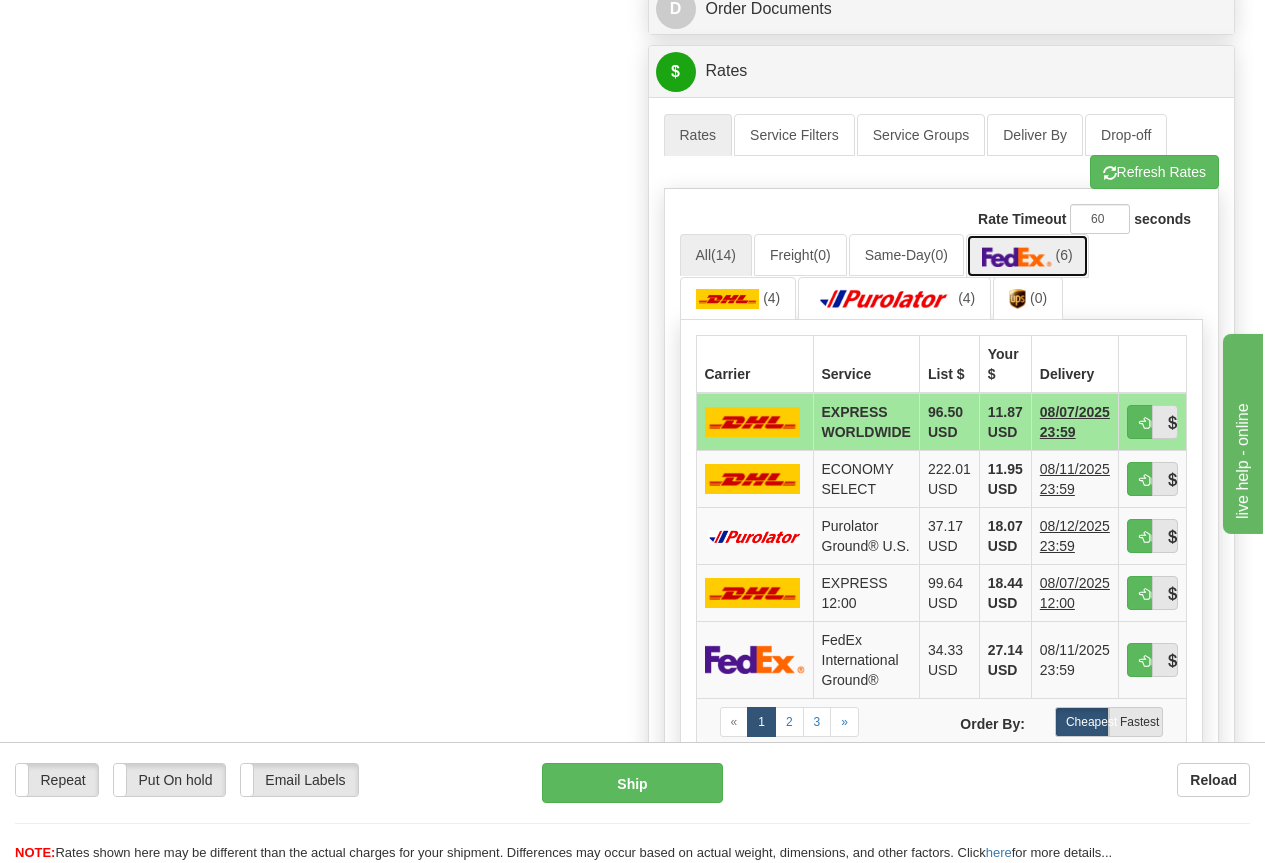 click at bounding box center [1017, 257] 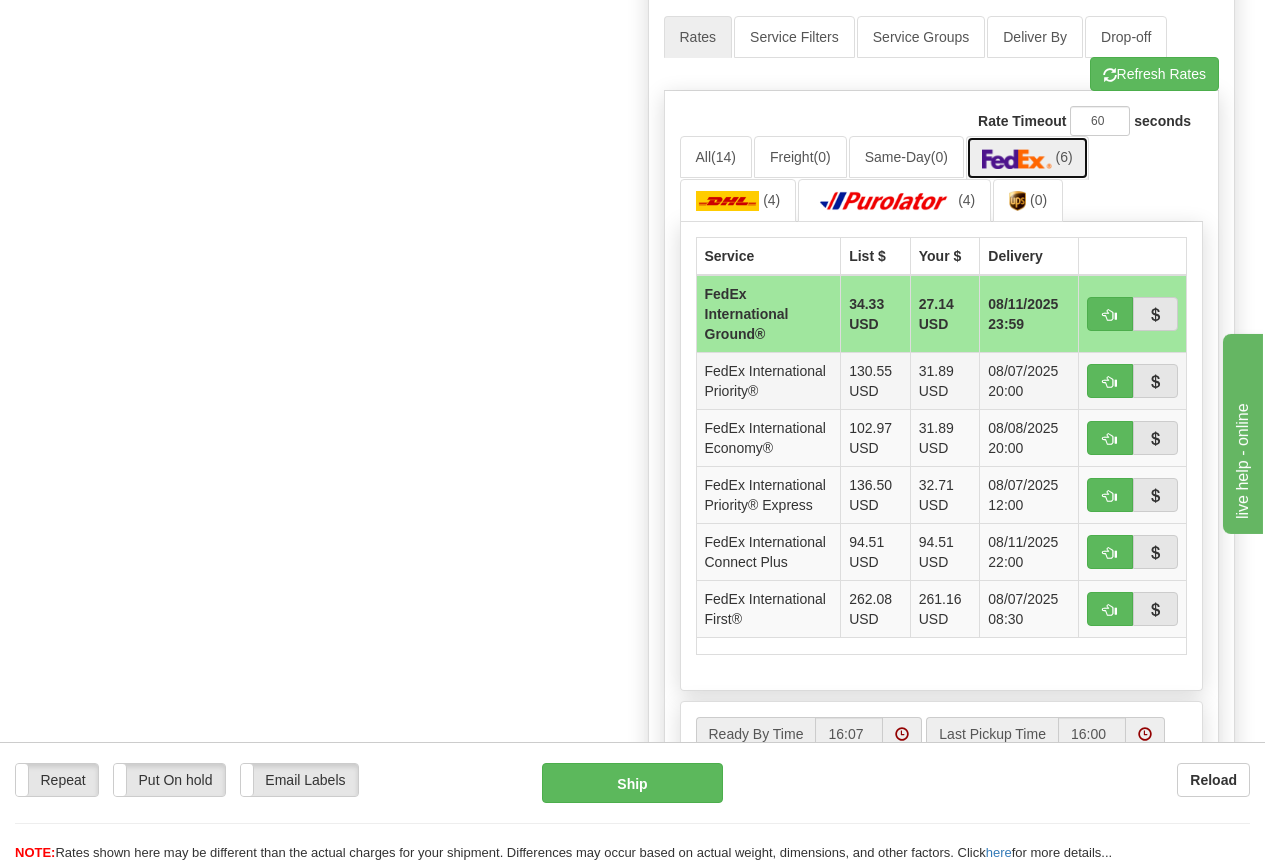 scroll, scrollTop: 1200, scrollLeft: 0, axis: vertical 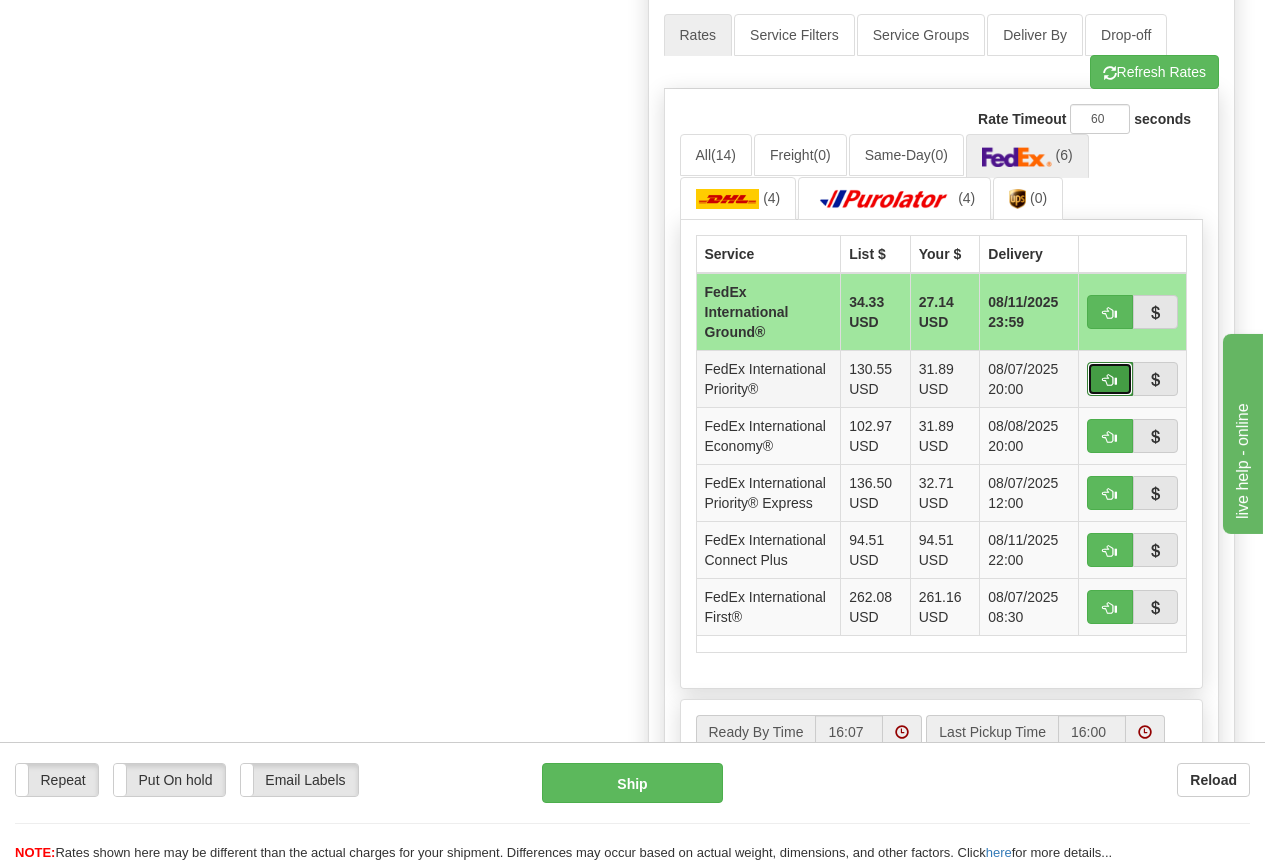 click at bounding box center [1110, 379] 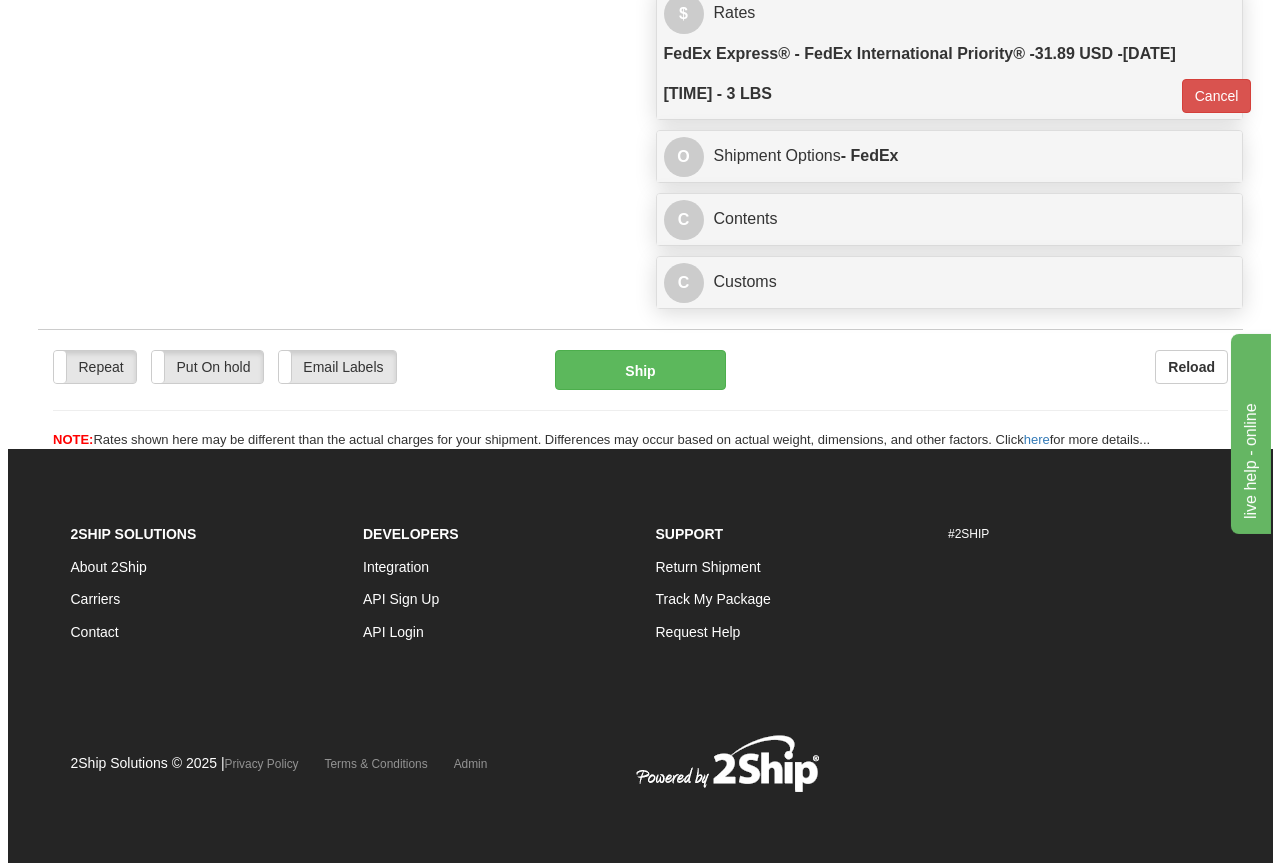 scroll, scrollTop: 1159, scrollLeft: 0, axis: vertical 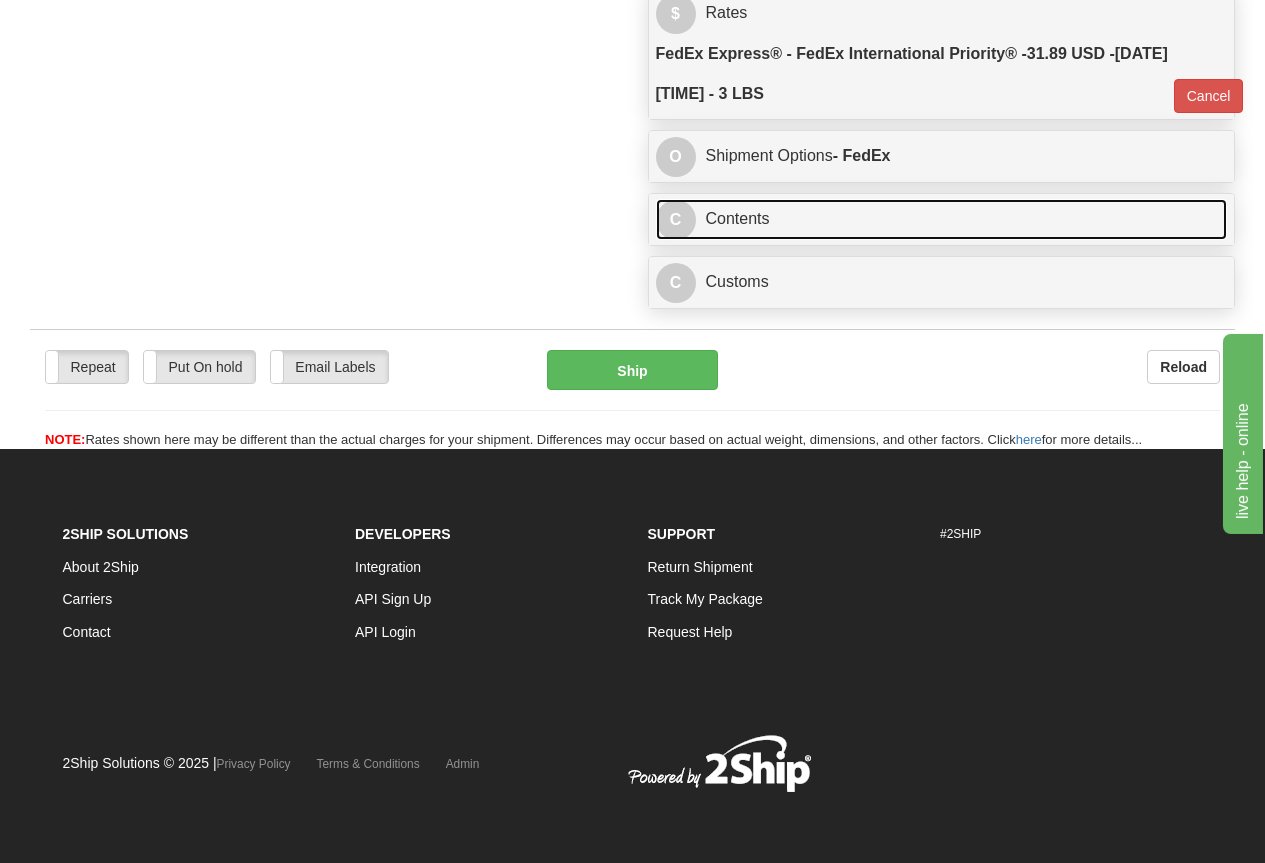 click on "C Contents" at bounding box center [942, 219] 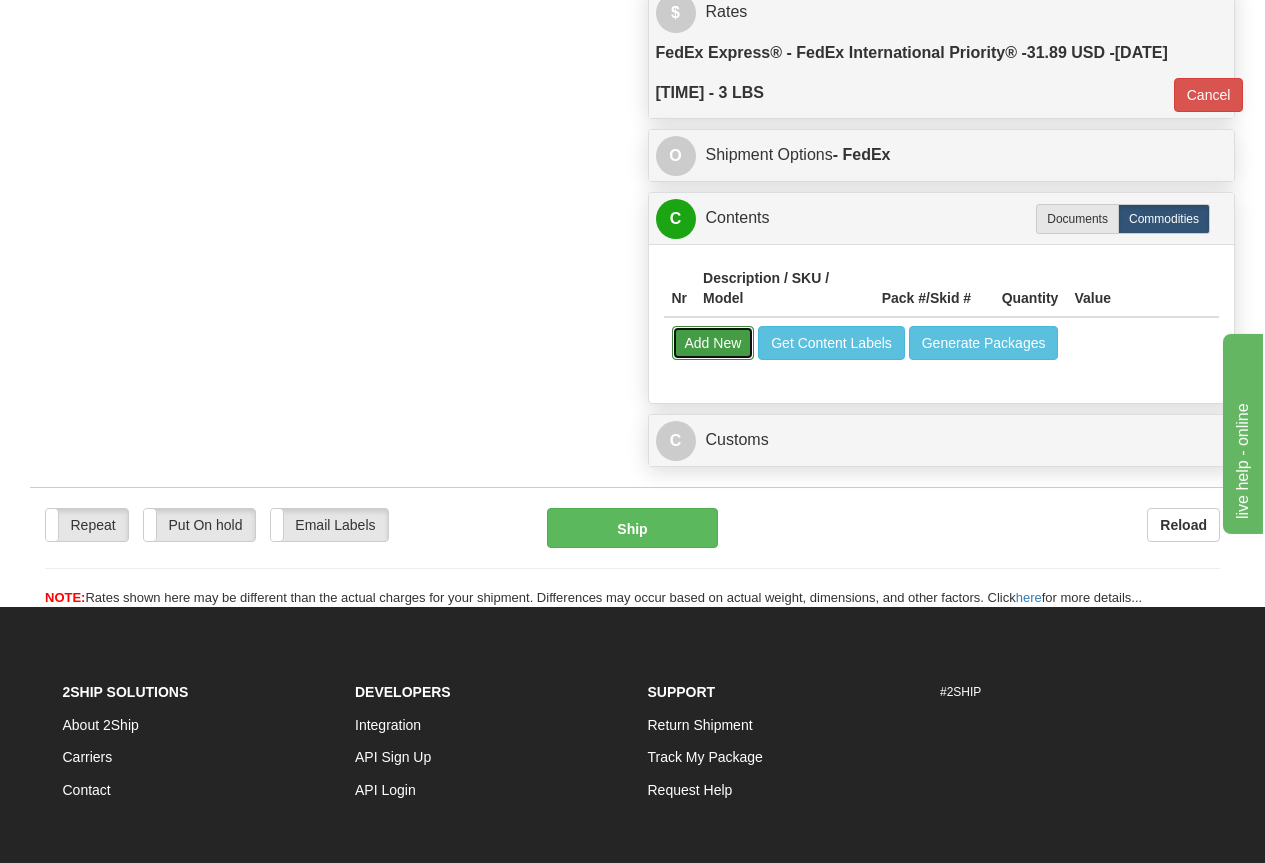 click on "Add New" at bounding box center [713, 343] 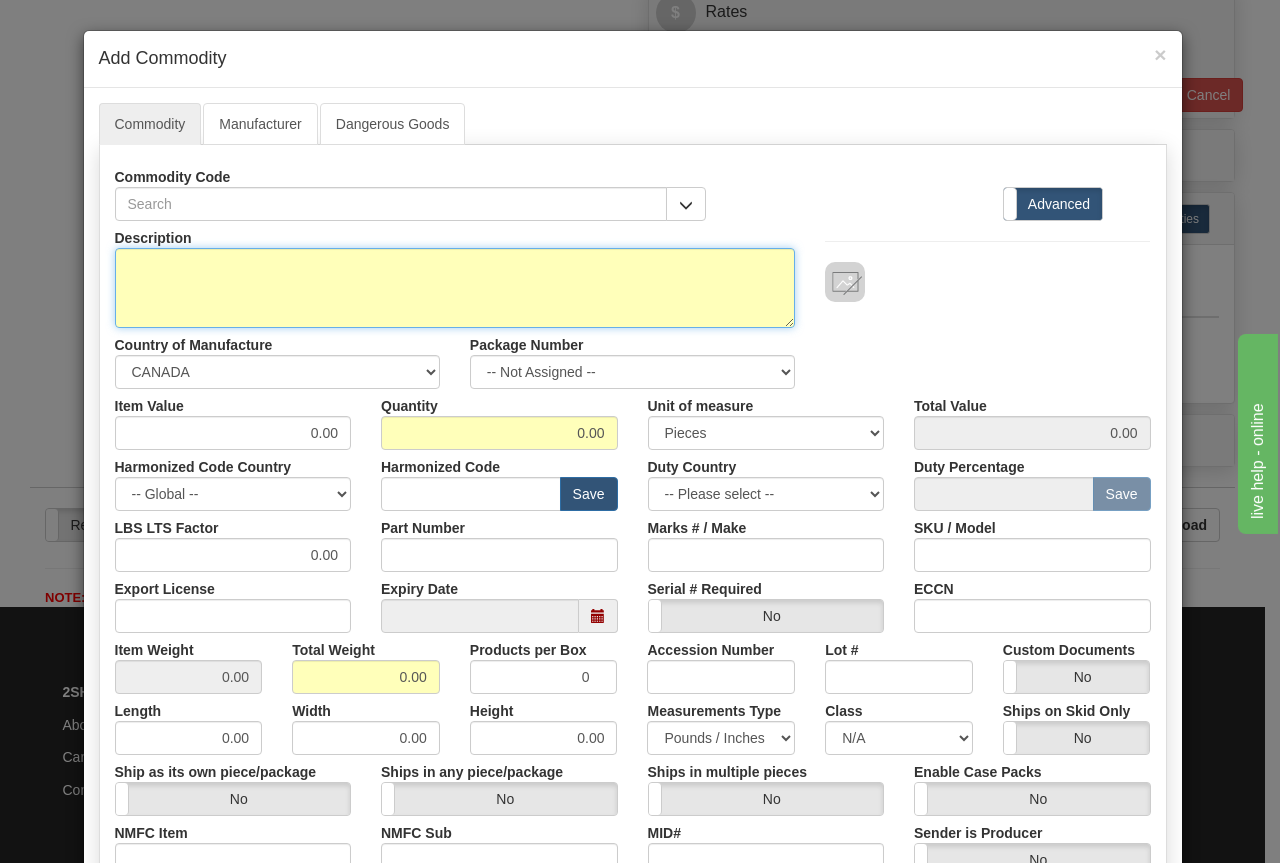 click on "Description" at bounding box center [455, 288] 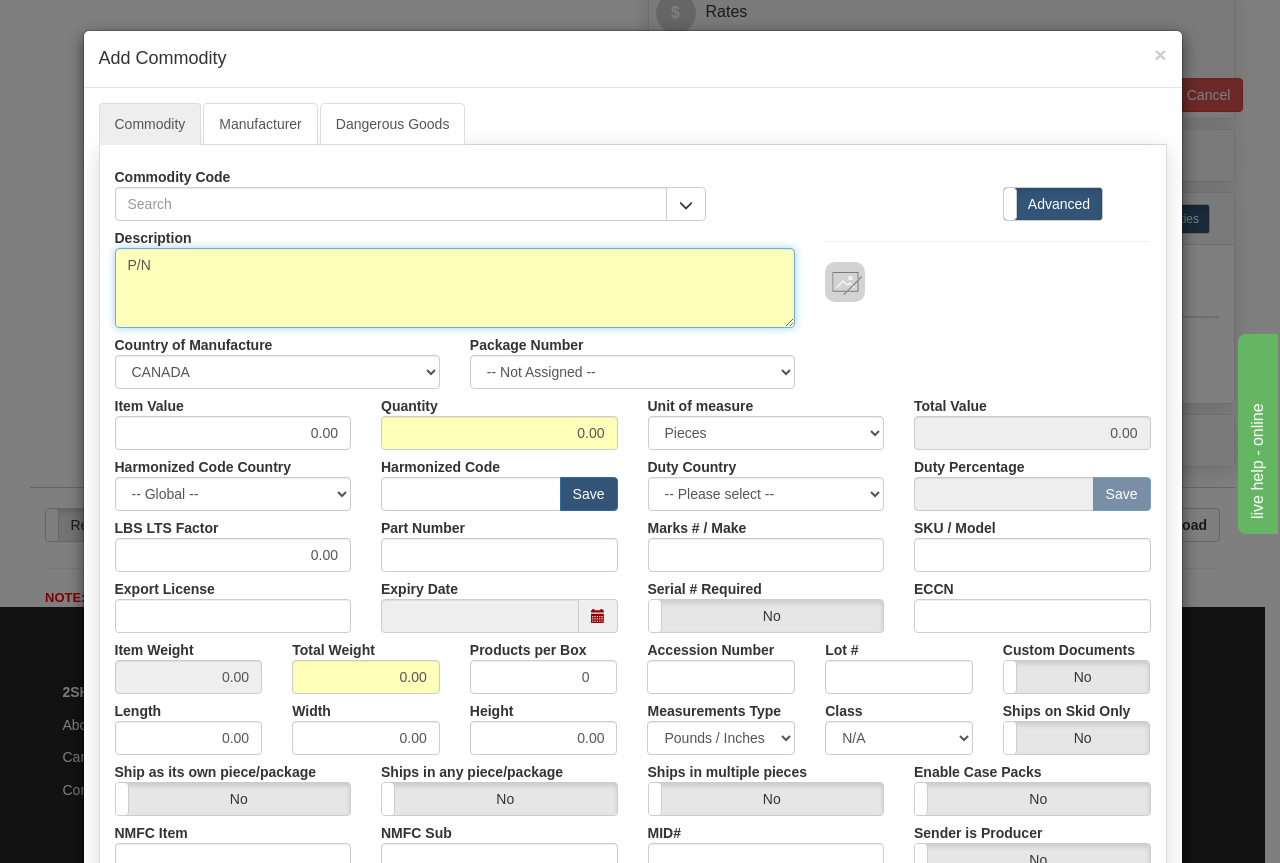 paste on "8SHT-501" 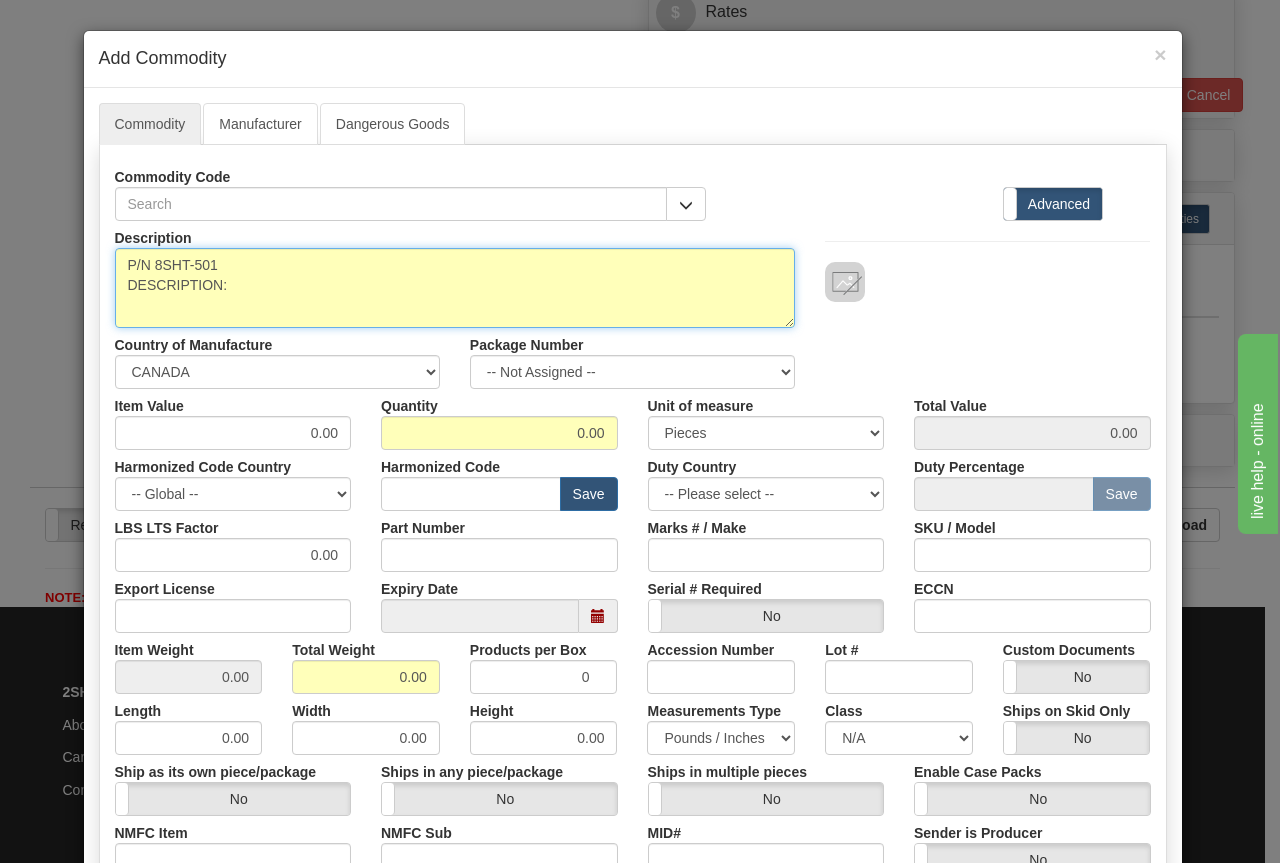 paste on "CT, Indoor, Model: 8, Ratio: 500:5 A, Single Phase, 10 kV BIL, 60 Hz, Single Ratio, Metering Class: 0.3 B0.2, Rating Factor: 2.0, Window Diameter: 3.25" 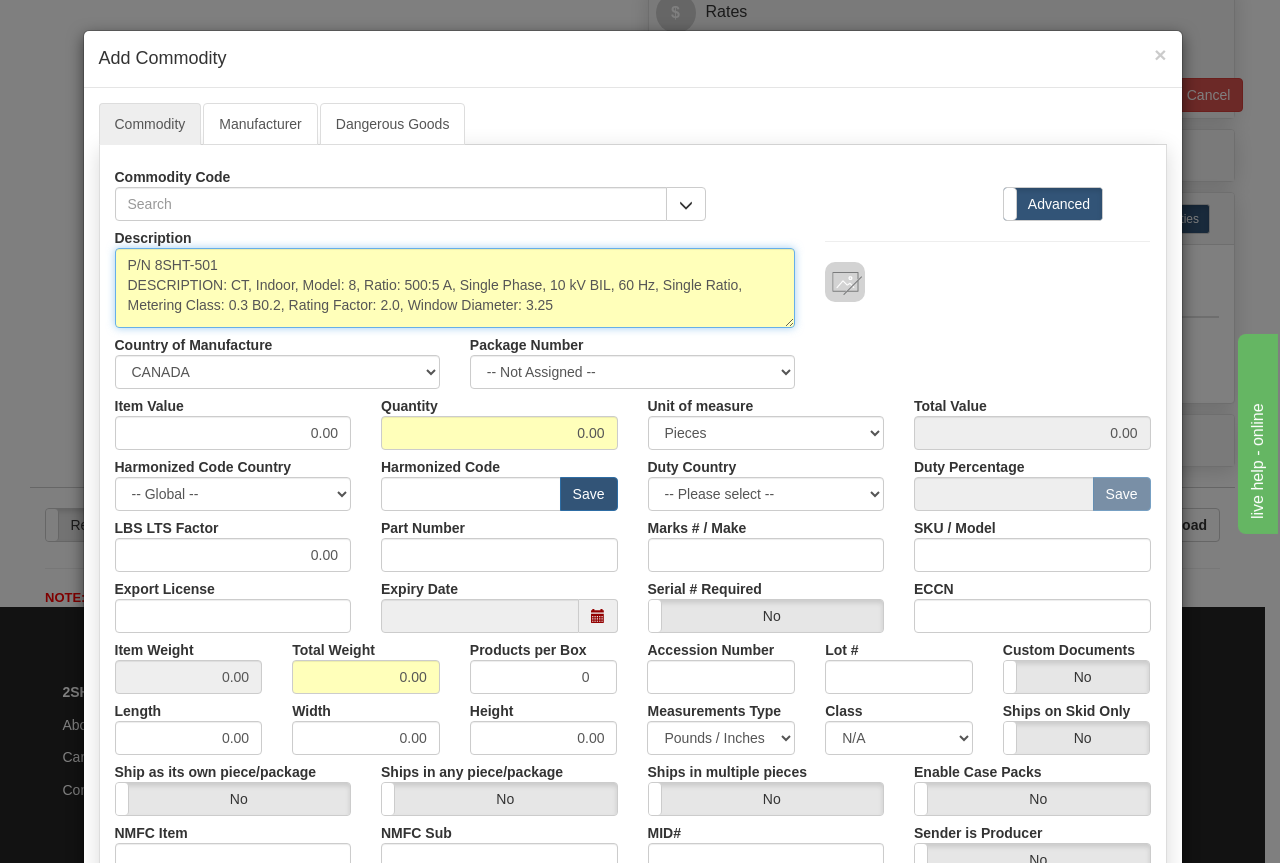 type on "P/N 8SHT-501
DESCRIPTION: CT, Indoor, Model: 8, Ratio: 500:5 A, Single Phase, 10 kV BIL, 60 Hz, Single Ratio, Metering Class: 0.3 B0.2, Rating Factor: 2.0, Window Diameter: 3.25" 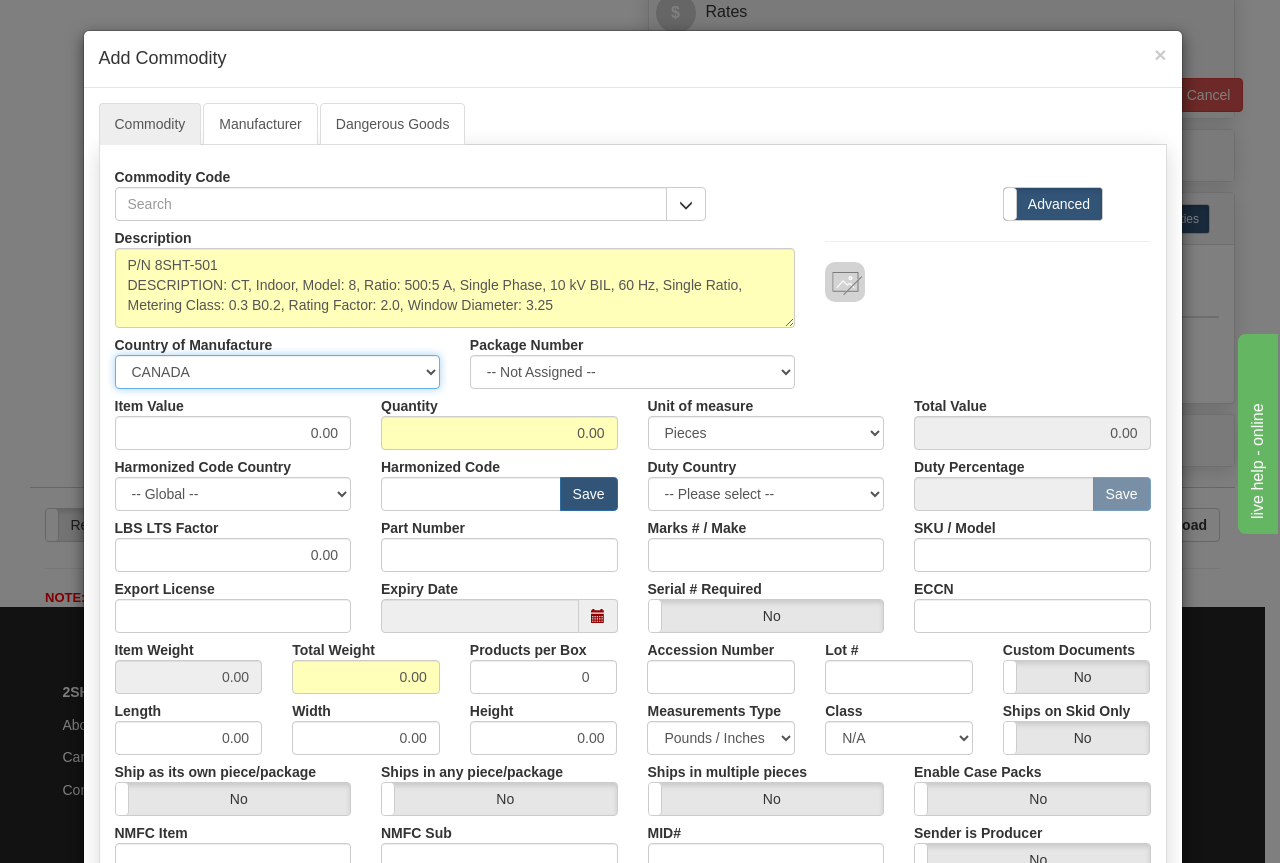 click on "-- Unknown --
AFGHANISTAN
ALAND ISLANDS
ALBANIA
ALGERIA
AMERICAN SAMOA
ANDORRA
ANGOLA
ANGUILLA
ANTIGUA AND BARBUDA
ARGENTINA
ARMENIA
ARUBA
AUSTRALIA
AUSTRIA
AZERBAIJAN
AZORES
BAHAMAS
BAHRAIN
BANGLADESH
BARBADOS
BELARUS
BELGIUM
BELIZE
BENIN
BERMUDA
BHUTAN
BOLIVIA
BONAIRE, SAINT EUSTATIUS AND SABA
BOSNIA
BOTSWANA
BOUVET ISLAND
BRAZIL
BRITISH INDIAN OCEAN TERRITORY
BRITISH VIRGIN ISLANDS
BRUNEI
BULGARIA
BURKINA FASO
BURUNDI
CAMBODIA
CAMEROON
CANADA
CANARY ISLANDS
CAPE VERDE
CAYMAN ISLANDS
CENTRAL AFRICAN REPUBLIC
CHAD
CHILE
CHINA
CHRISTMAS ISLAND
COCOS (KEELING) ISLANDS
COLOMBIA
COMOROS
CONGO
CONGO, DEMOCRATIC REPUBLIC OF
COOK ISLANDS
COSTA RICA
CROATIA
CURAÇAO
CYPRUS
CZECH REPUBLIC
DENMARK
DJIBOUTI
DOMINICA
DOMINICAN REPUBLIC
EAST TIMOR
ECUADOR
EGYPT
EL SALVADOR
EQUATORIAL GUINEA
ERITREA
ESTONIA
ETHIOPIA
FALKLAND ISLANDS (MALVINAS)
FAROE ISLANDS
FIJI
FINLAND" at bounding box center (277, 372) 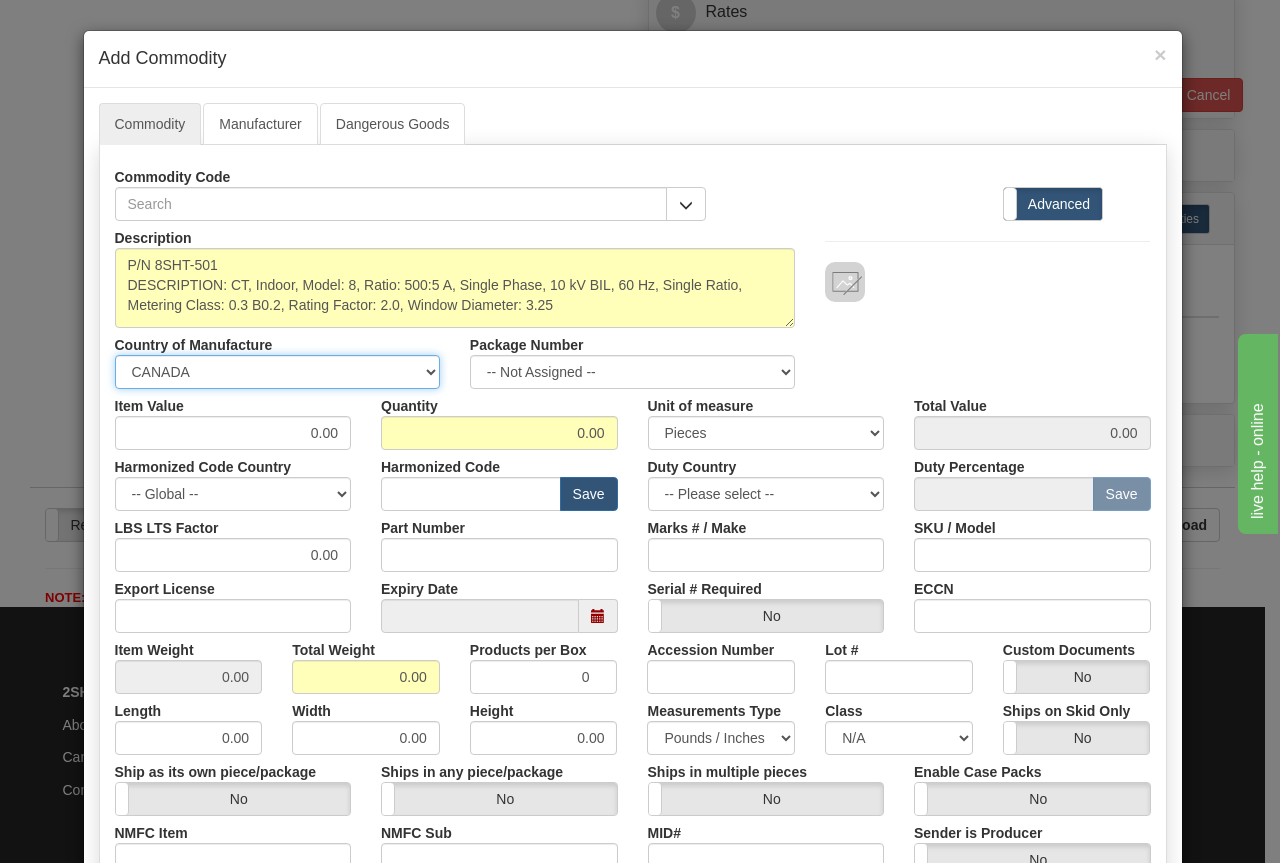 select on "US" 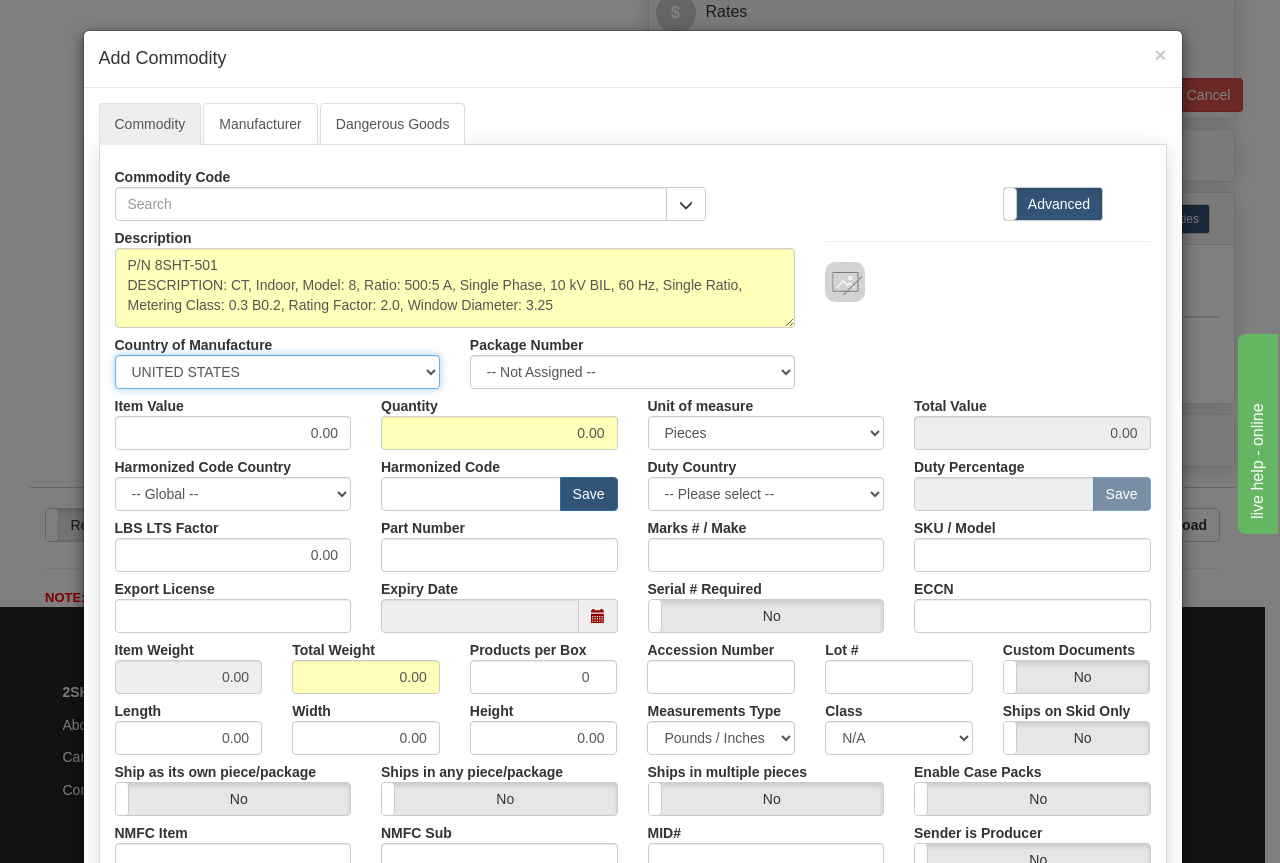 click on "-- Unknown --
AFGHANISTAN
ALAND ISLANDS
ALBANIA
ALGERIA
AMERICAN SAMOA
ANDORRA
ANGOLA
ANGUILLA
ANTIGUA AND BARBUDA
ARGENTINA
ARMENIA
ARUBA
AUSTRALIA
AUSTRIA
AZERBAIJAN
AZORES
BAHAMAS
BAHRAIN
BANGLADESH
BARBADOS
BELARUS
BELGIUM
BELIZE
BENIN
BERMUDA
BHUTAN
BOLIVIA
BONAIRE, SAINT EUSTATIUS AND SABA
BOSNIA
BOTSWANA
BOUVET ISLAND
BRAZIL
BRITISH INDIAN OCEAN TERRITORY
BRITISH VIRGIN ISLANDS
BRUNEI
BULGARIA
BURKINA FASO
BURUNDI
CAMBODIA
CAMEROON
CANADA
CANARY ISLANDS
CAPE VERDE
CAYMAN ISLANDS
CENTRAL AFRICAN REPUBLIC
CHAD
CHILE
CHINA
CHRISTMAS ISLAND
COCOS (KEELING) ISLANDS
COLOMBIA
COMOROS
CONGO
CONGO, DEMOCRATIC REPUBLIC OF
COOK ISLANDS
COSTA RICA
CROATIA
CURAÇAO
CYPRUS
CZECH REPUBLIC
DENMARK
DJIBOUTI
DOMINICA
DOMINICAN REPUBLIC
EAST TIMOR
ECUADOR
EGYPT
EL SALVADOR
EQUATORIAL GUINEA
ERITREA
ESTONIA
ETHIOPIA
FALKLAND ISLANDS (MALVINAS)
FAROE ISLANDS
FIJI
FINLAND" at bounding box center [277, 372] 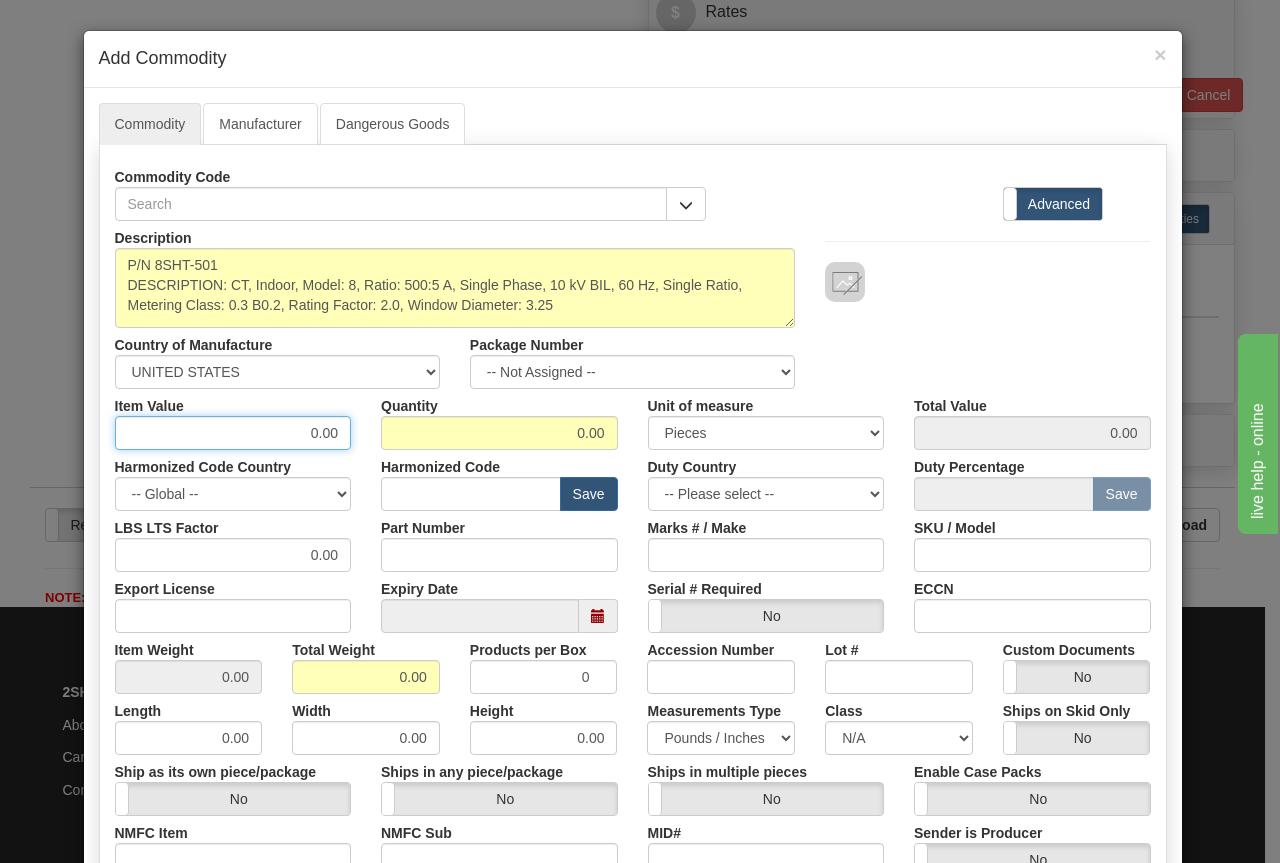 click on "0.00" at bounding box center (233, 433) 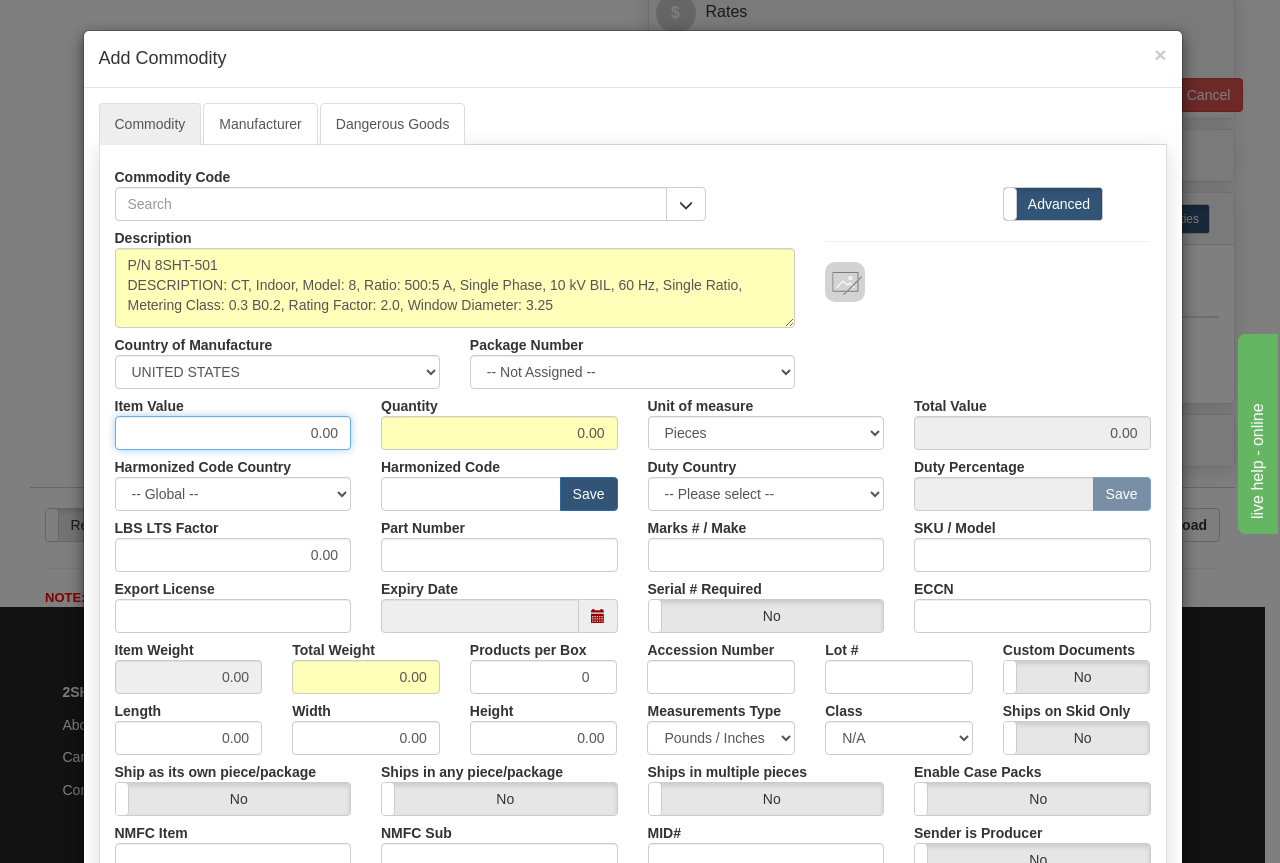 click on "0.00" at bounding box center [233, 433] 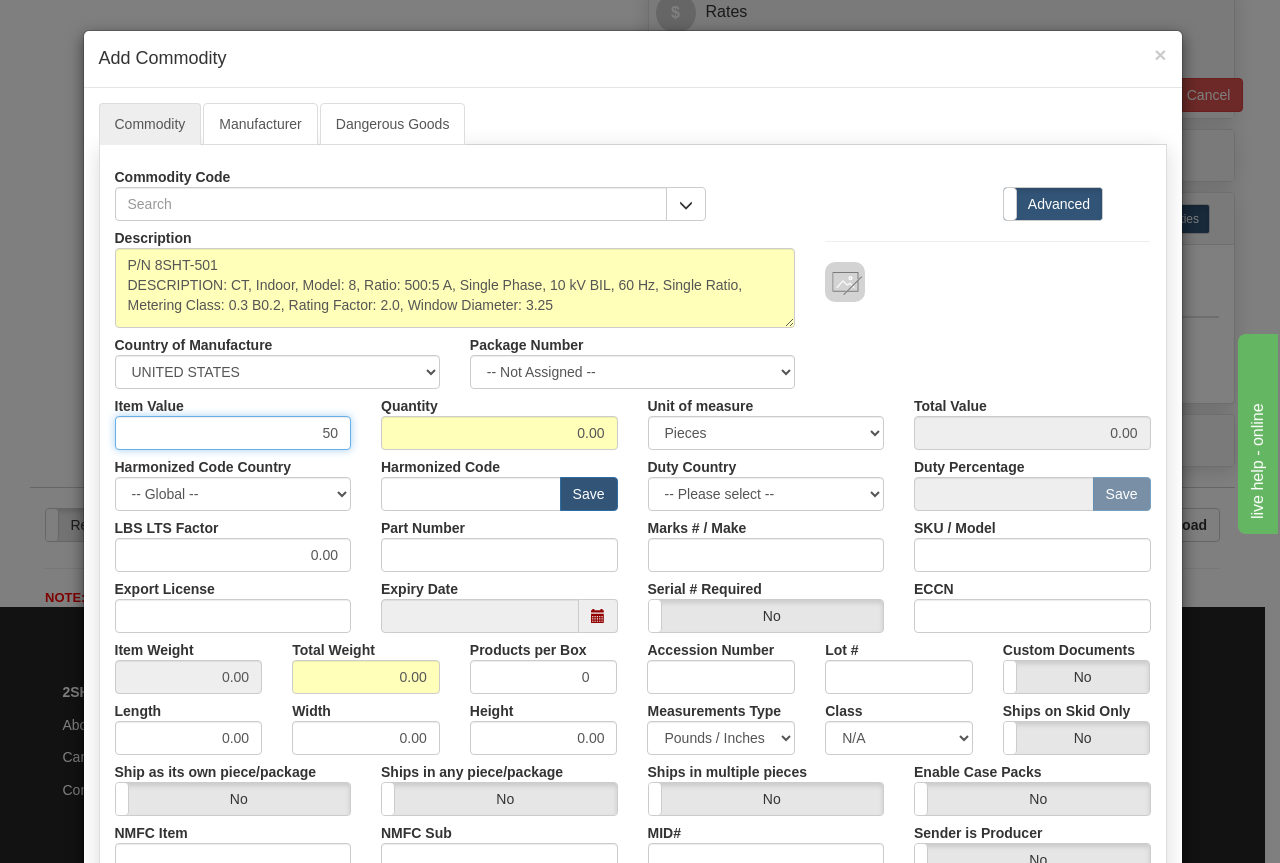 type on "50" 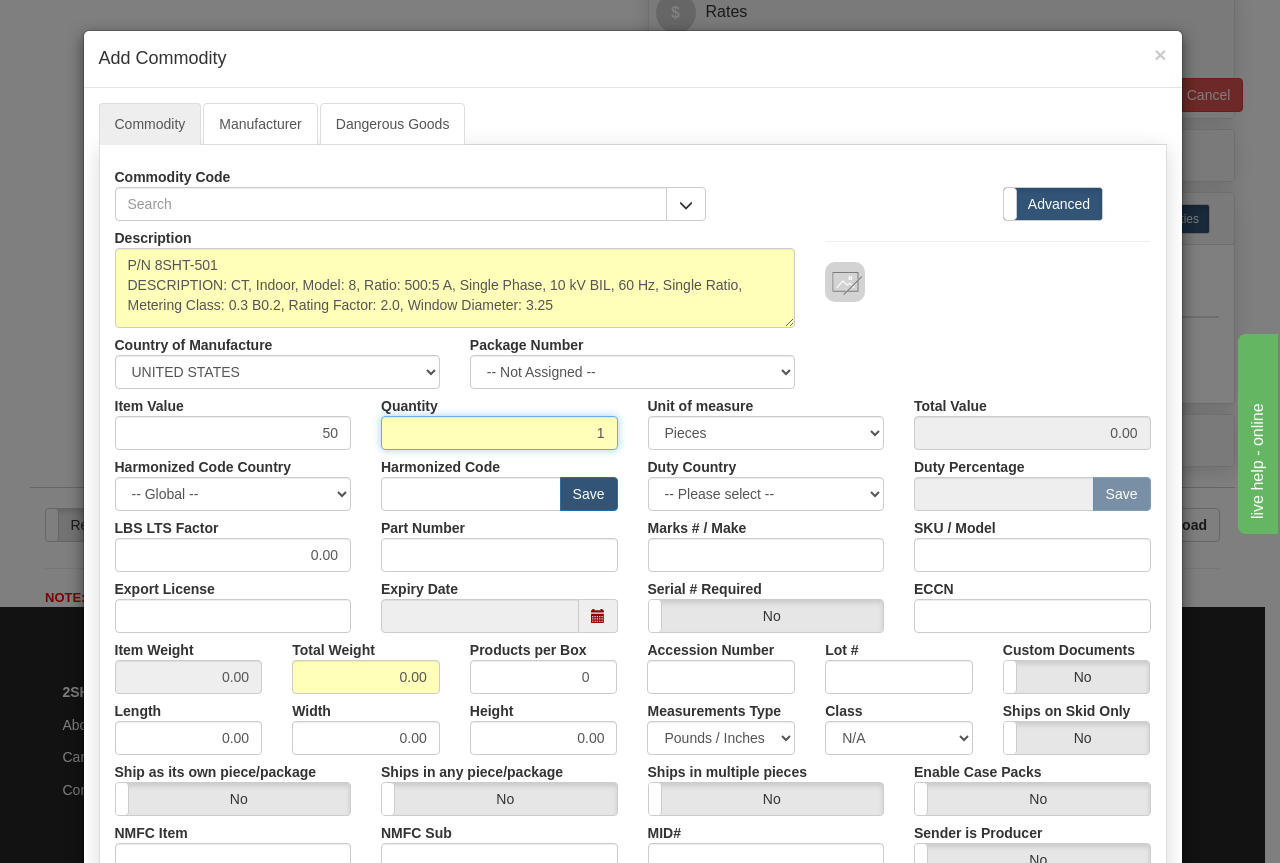 type on "1" 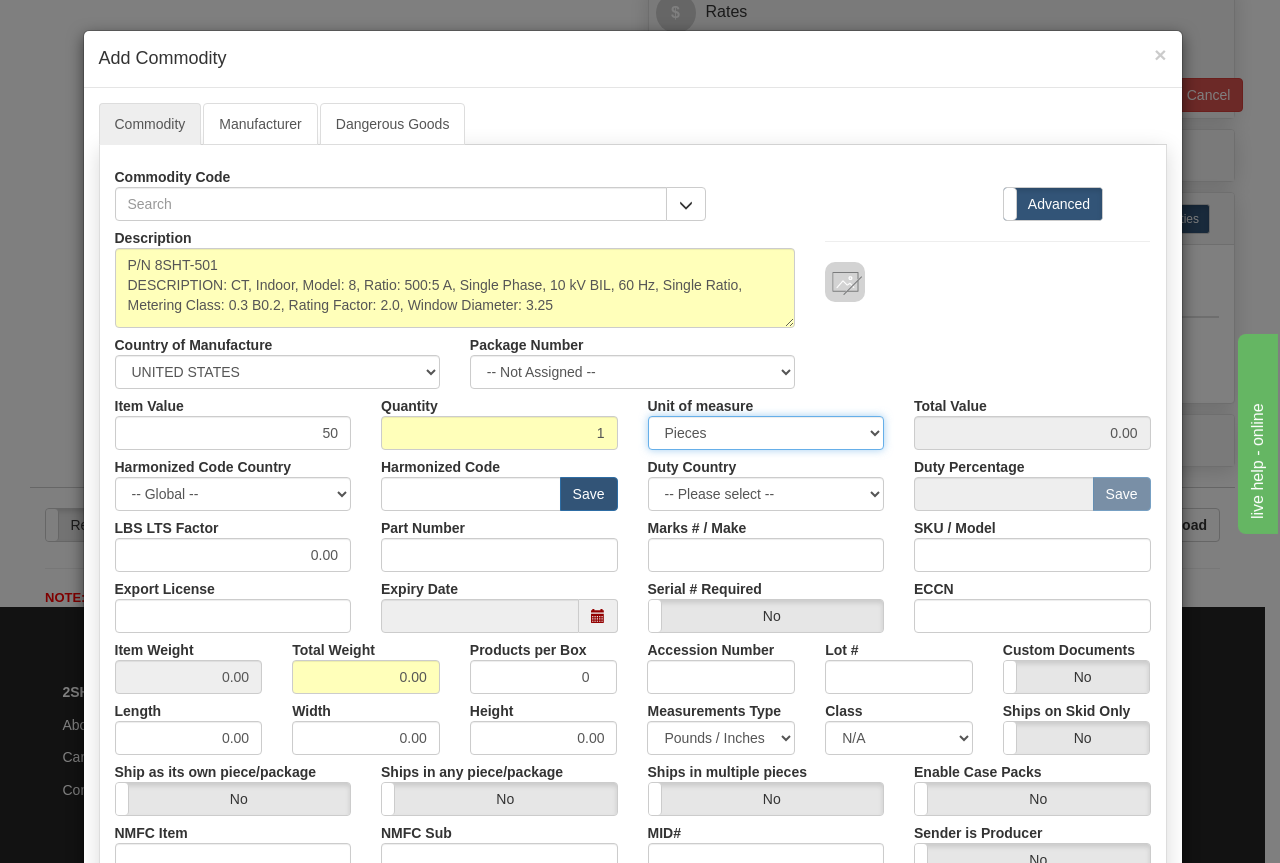 type on "50.00" 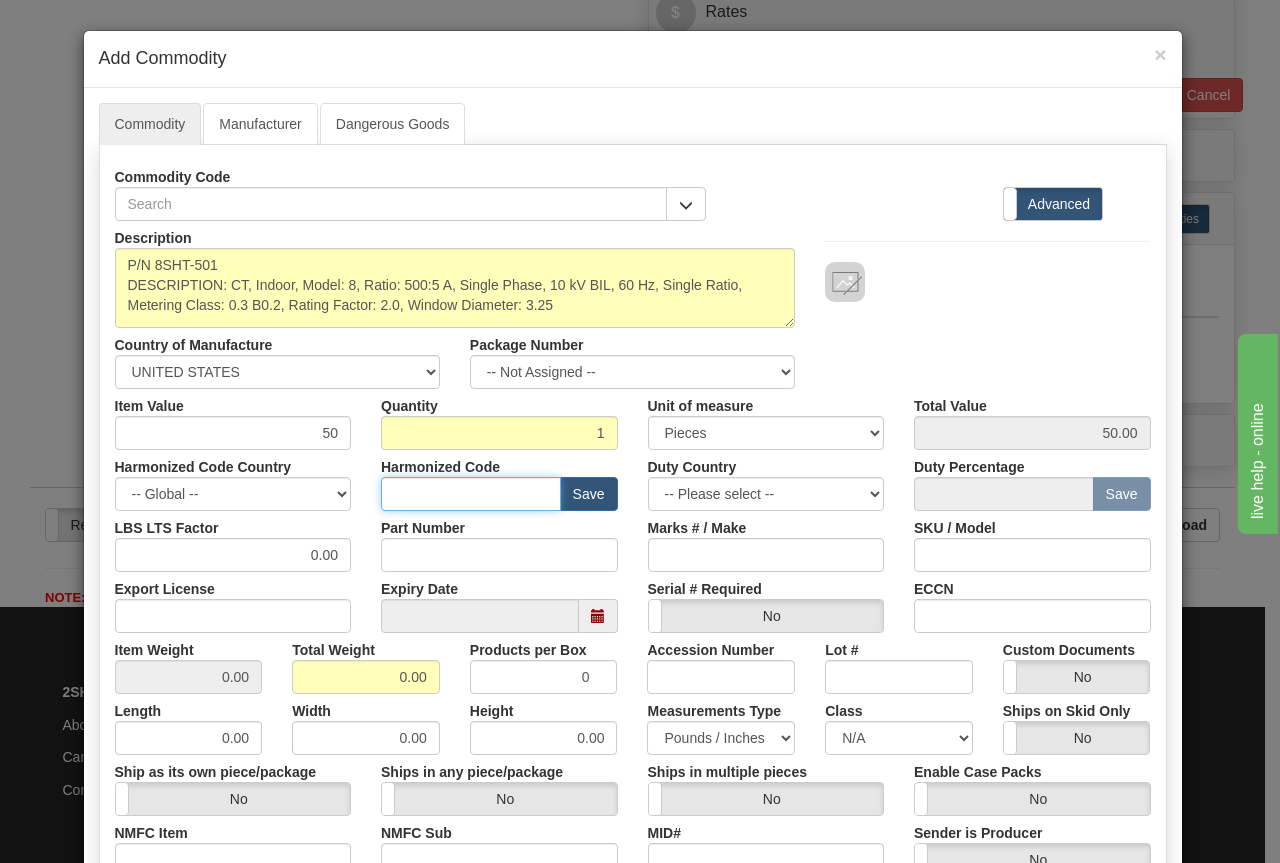 click at bounding box center (471, 494) 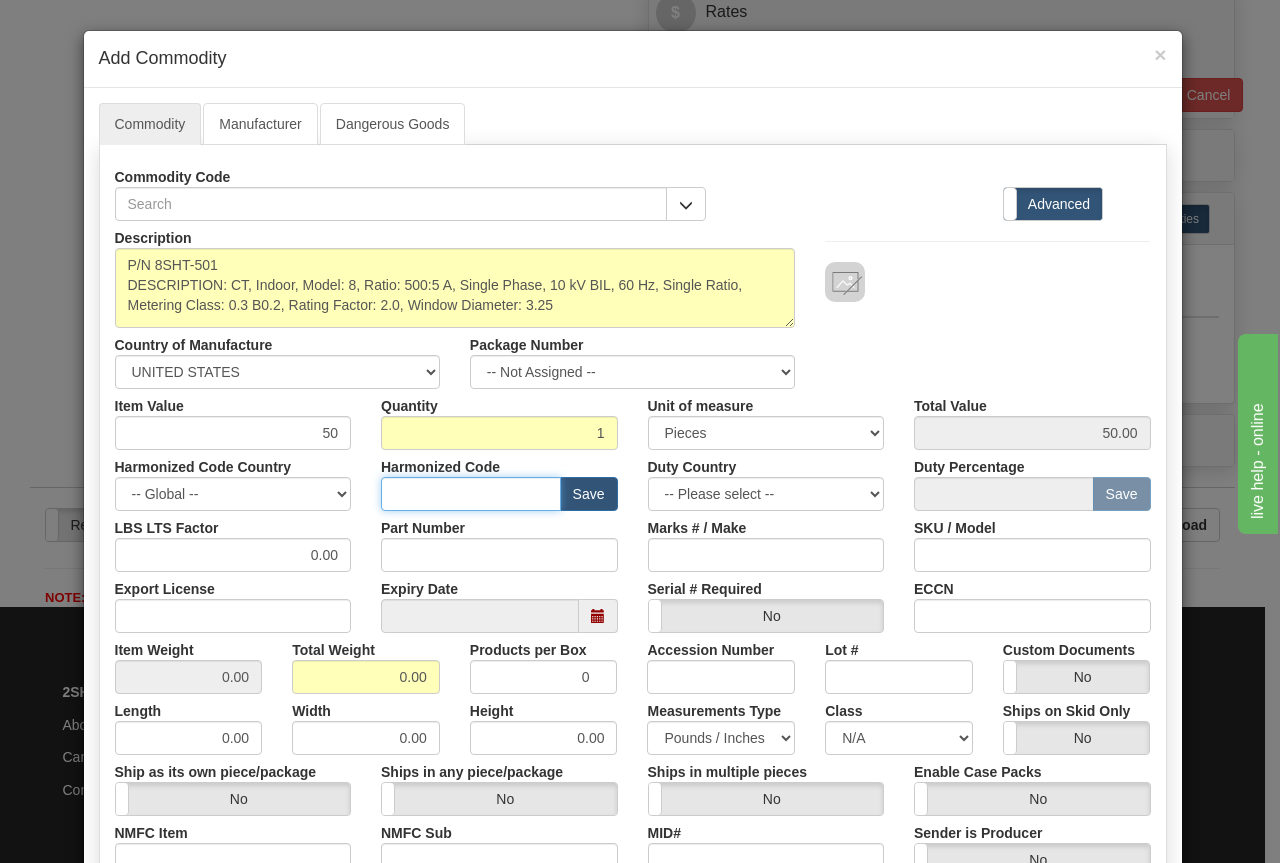 paste on "8504.31.2000" 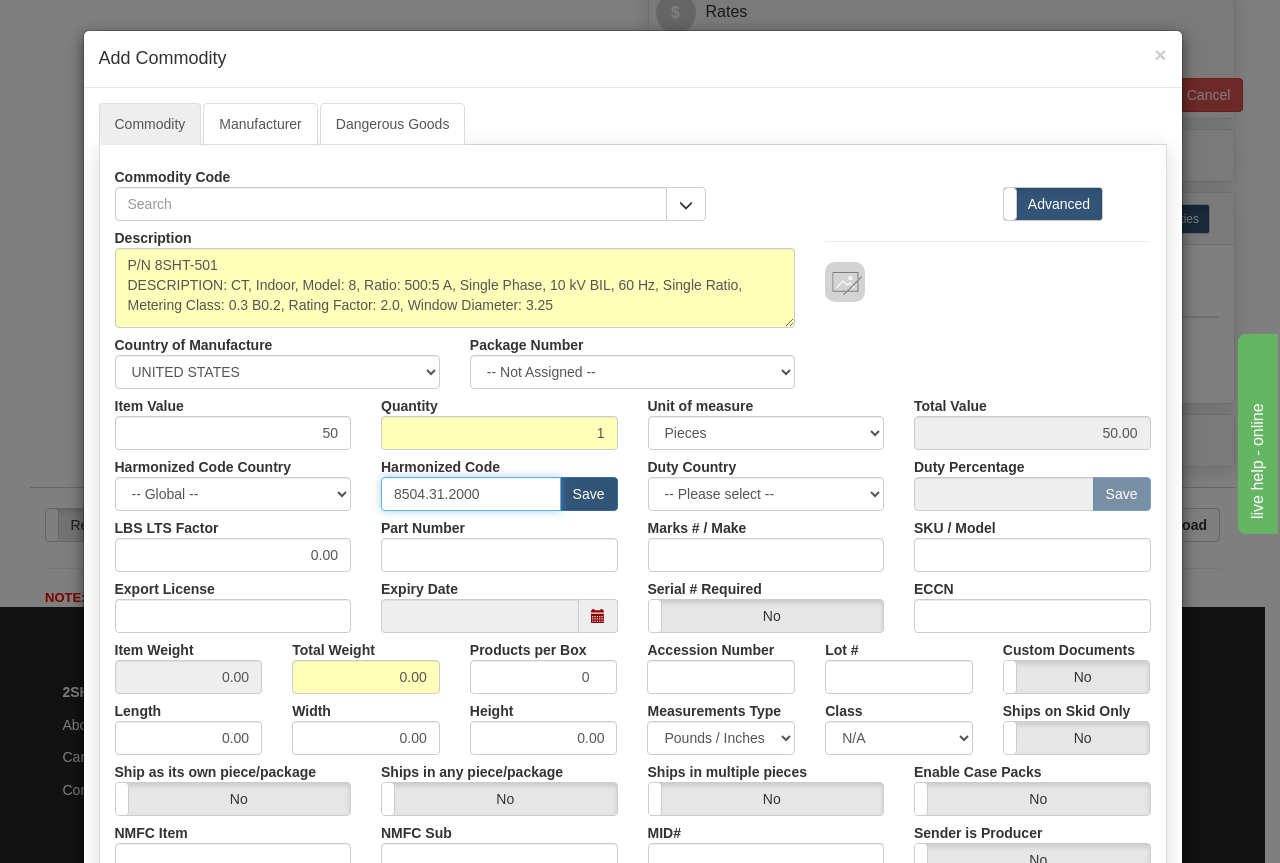 type on "8504.31.2000" 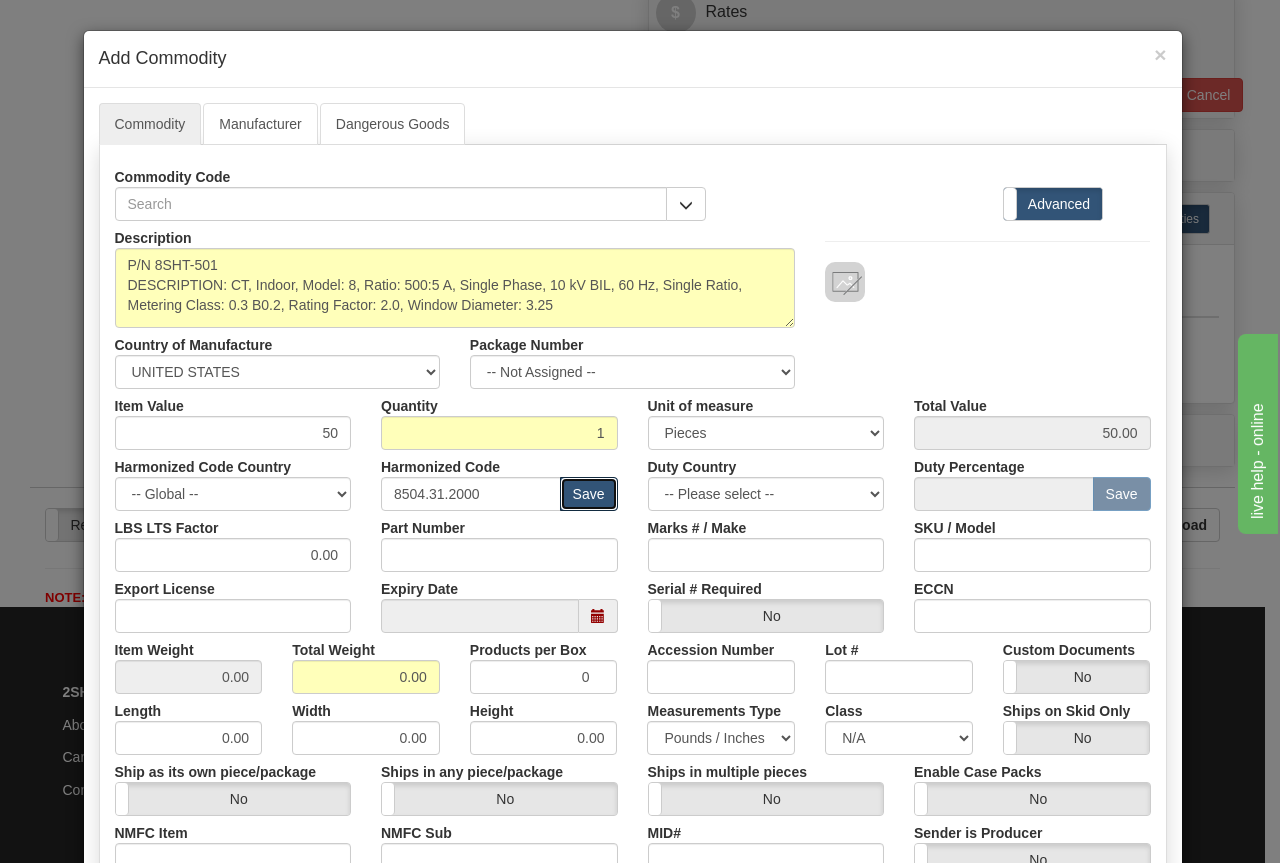 type 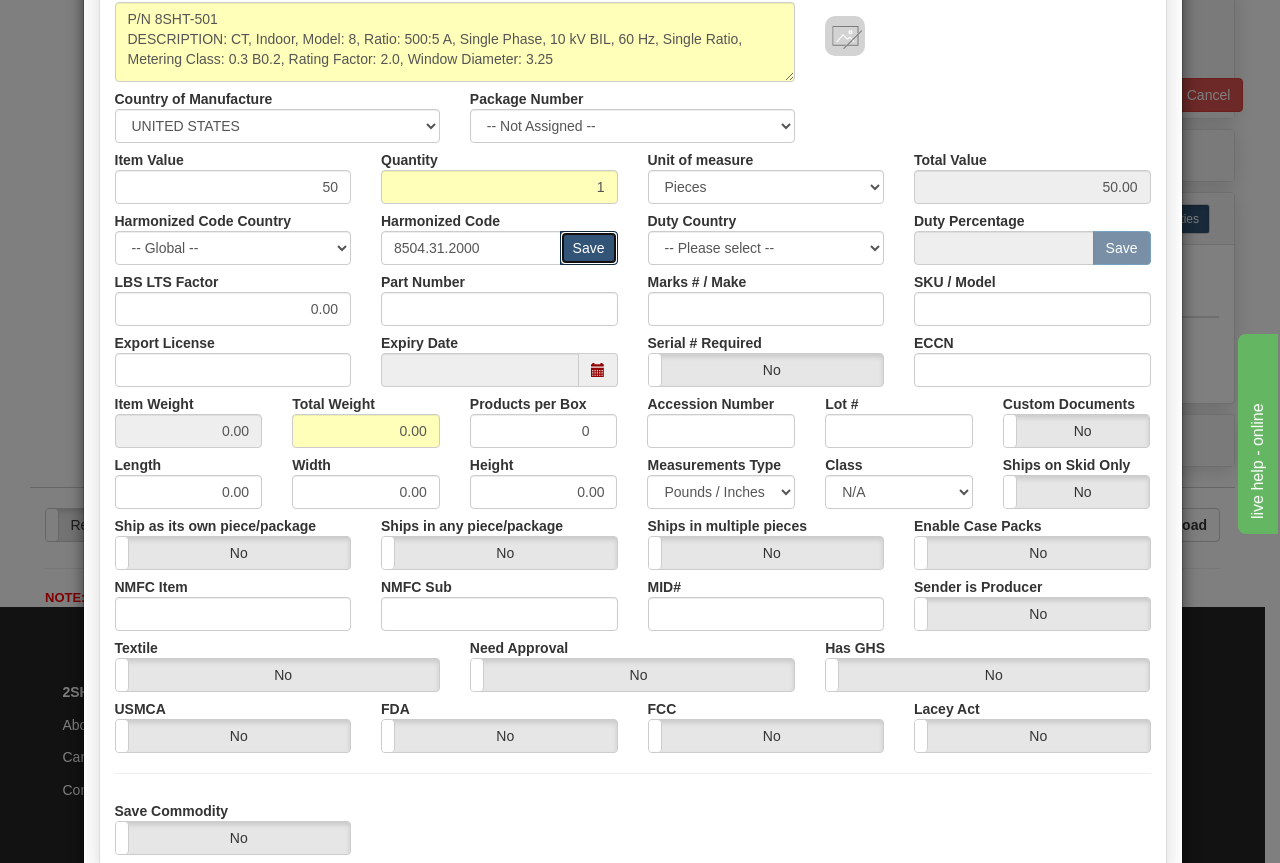 scroll, scrollTop: 375, scrollLeft: 0, axis: vertical 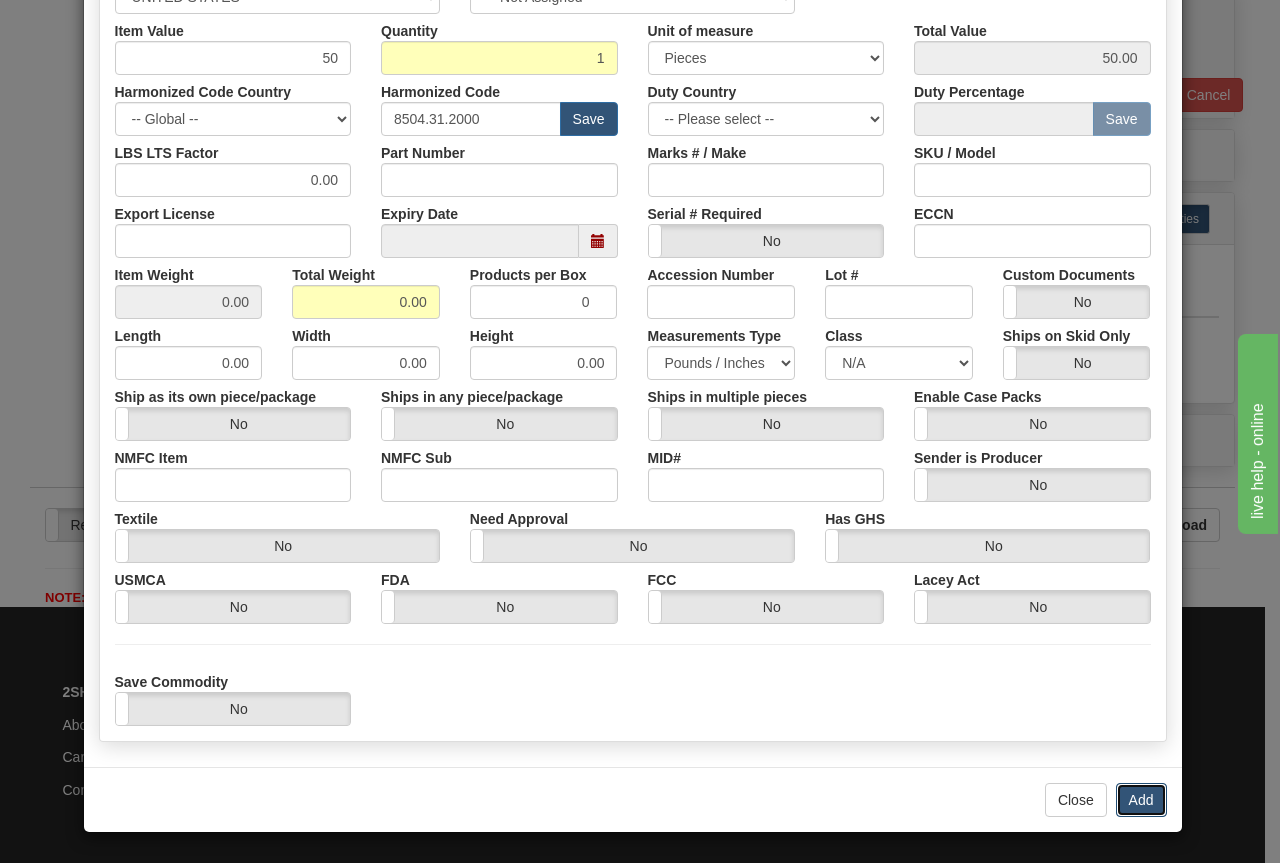 click on "Add" at bounding box center [1141, 800] 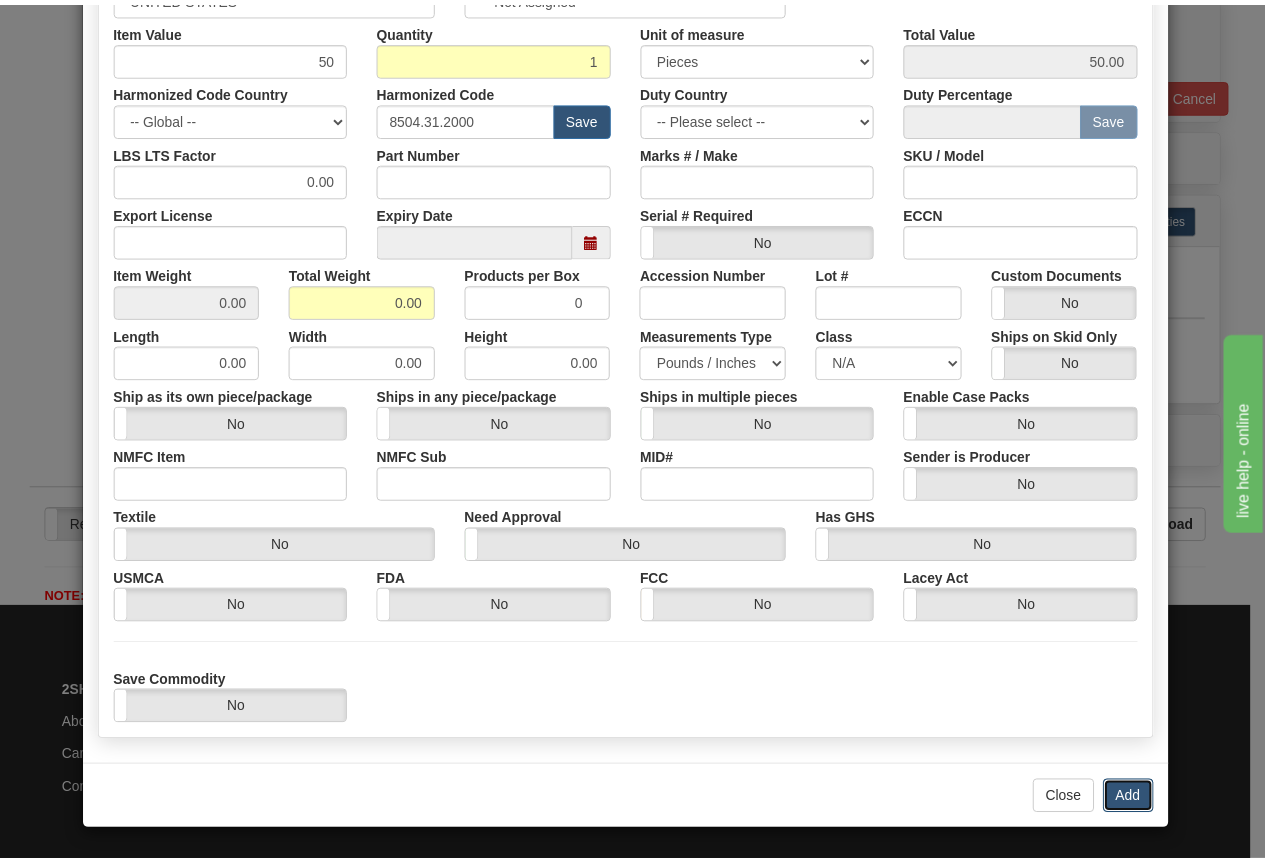 scroll, scrollTop: 0, scrollLeft: 0, axis: both 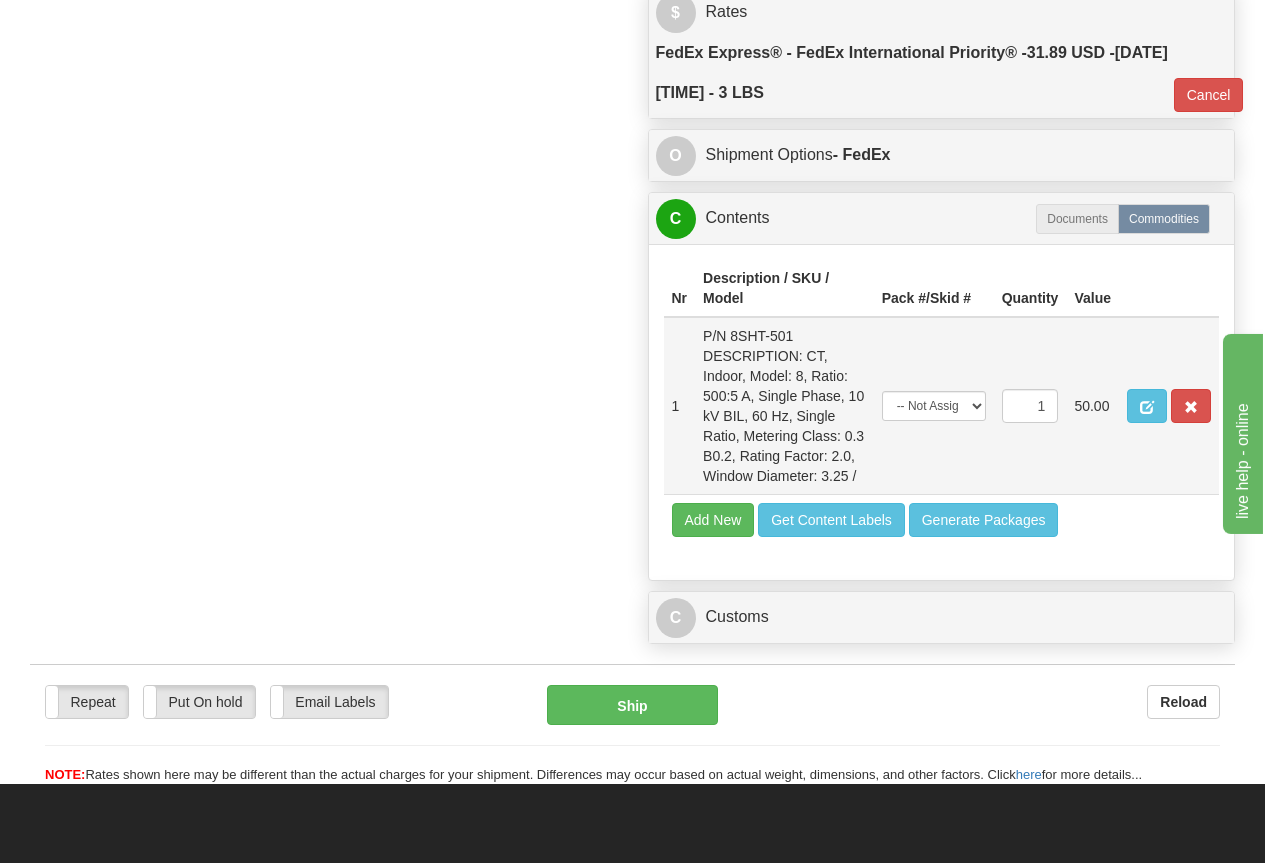 click on "P/N 8SHT-501
DESCRIPTION: CT, Indoor, Model: 8, Ratio: 500:5 A, Single Phase, 10 kV BIL, 60 Hz, Single Ratio, Metering Class: 0.3 B0.2, Rating Factor: 2.0, Window Diameter: 3.25 /" at bounding box center [784, 406] 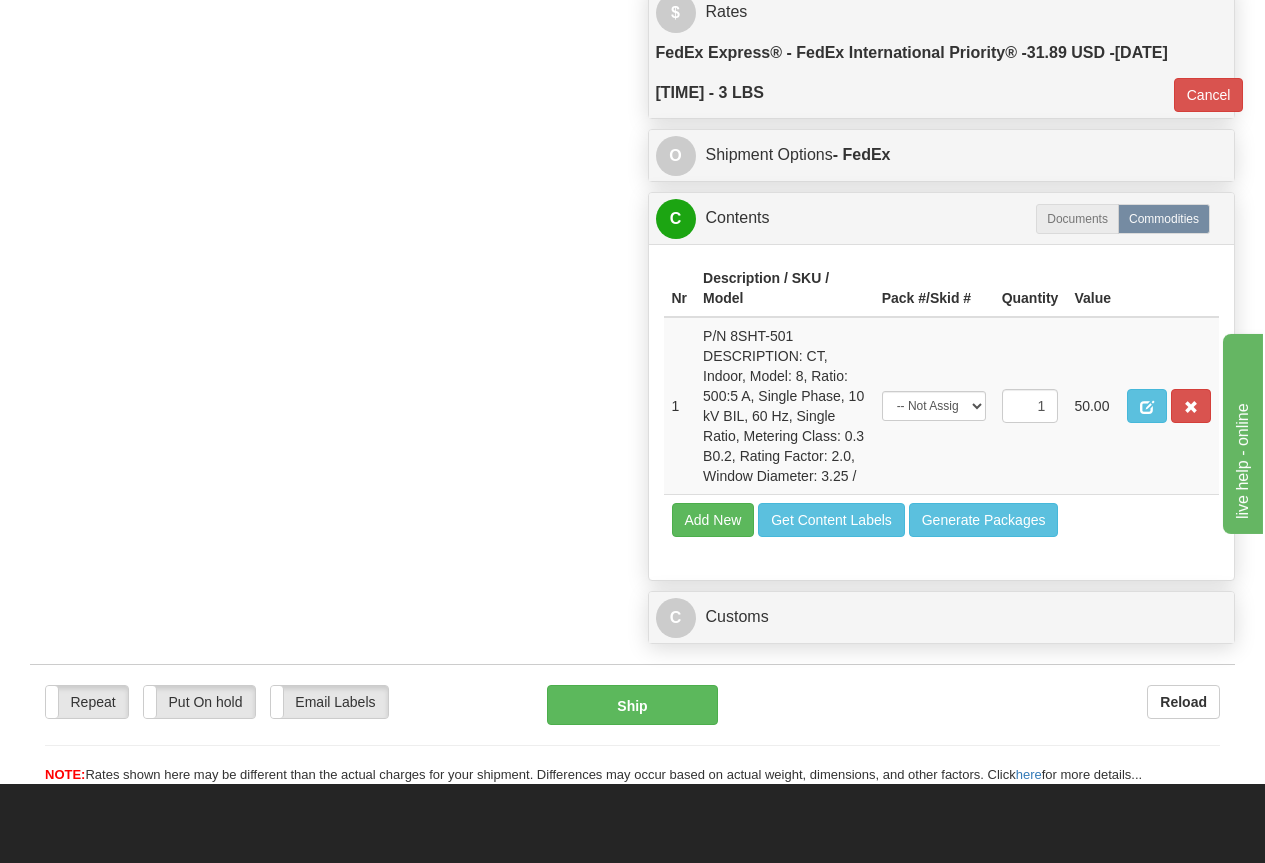 scroll, scrollTop: 1359, scrollLeft: 0, axis: vertical 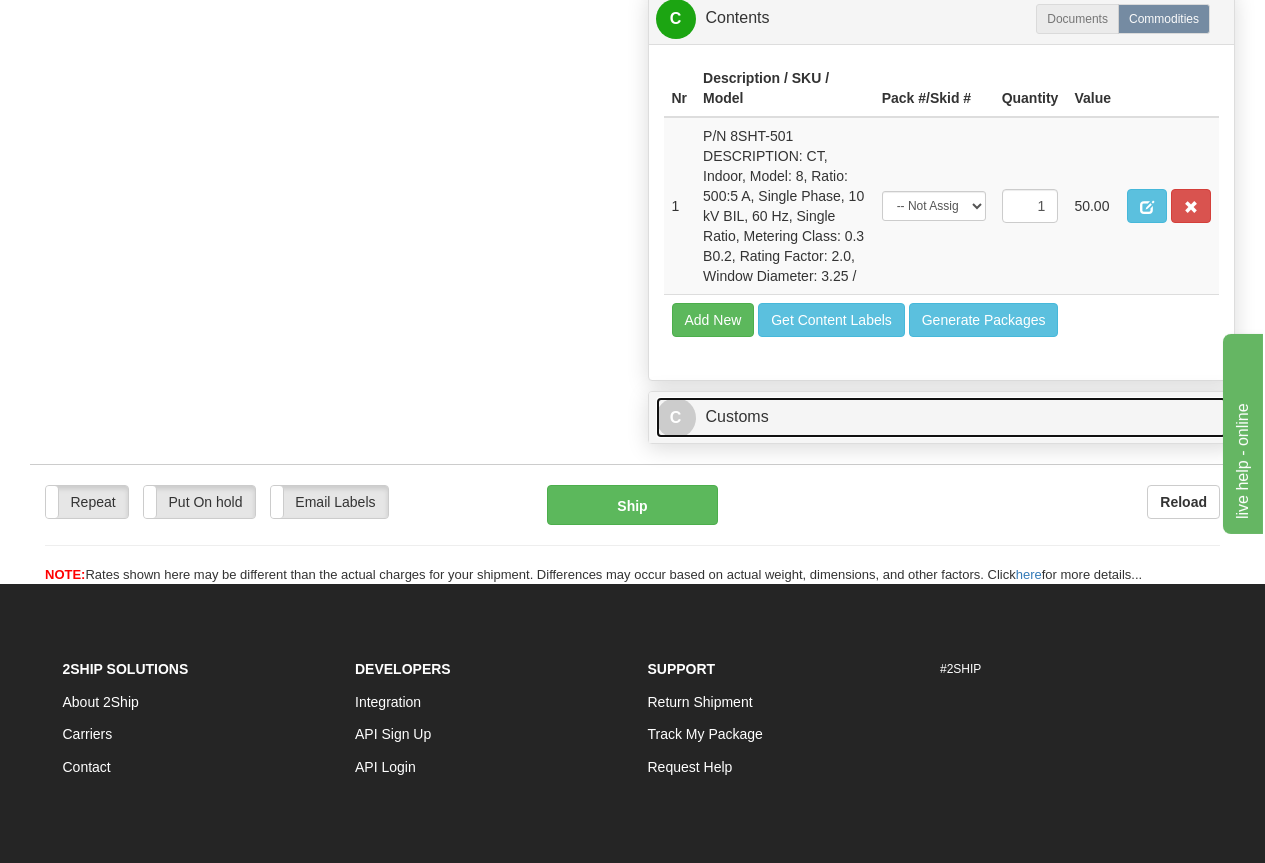 click on "C Customs" at bounding box center (942, 417) 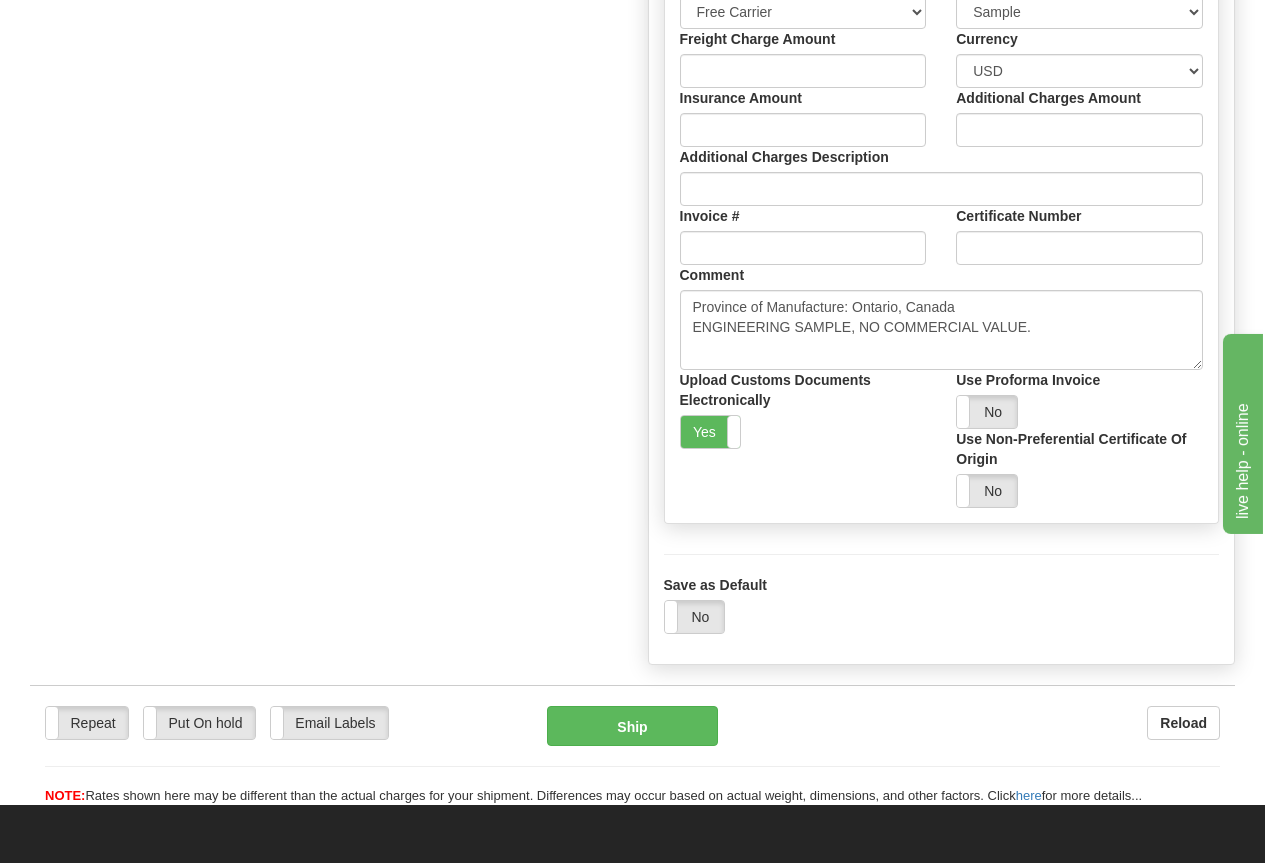 scroll, scrollTop: 2059, scrollLeft: 0, axis: vertical 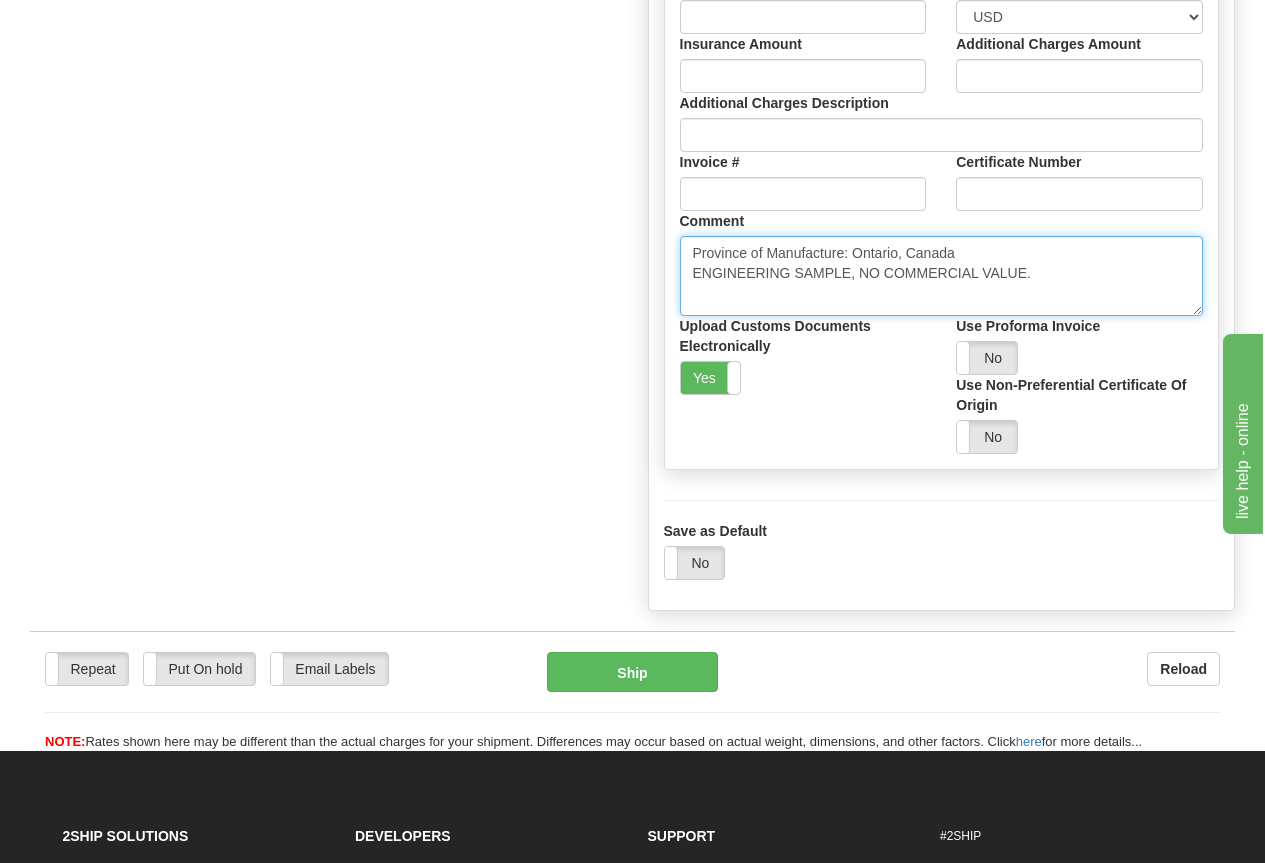 drag, startPoint x: 977, startPoint y: 260, endPoint x: 991, endPoint y: 255, distance: 14.866069 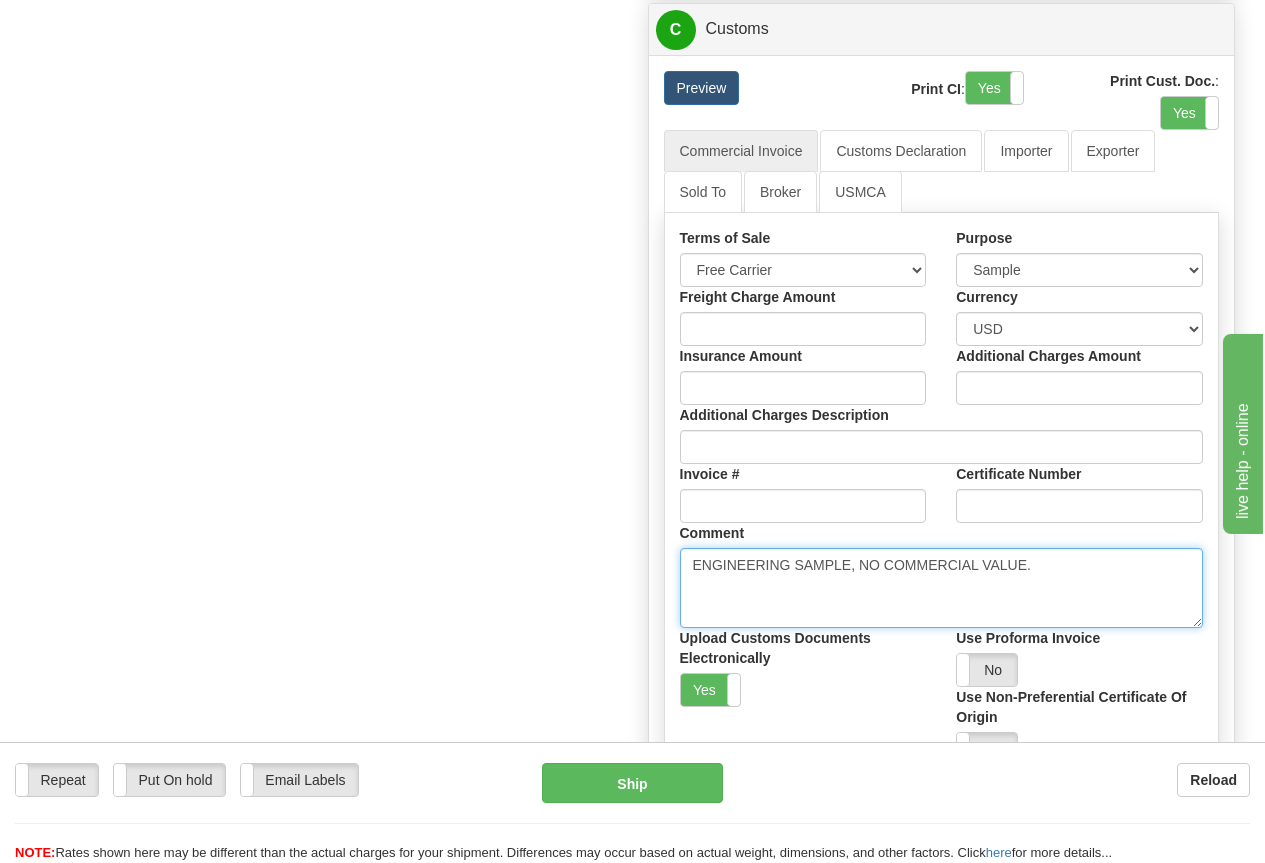 scroll, scrollTop: 1559, scrollLeft: 0, axis: vertical 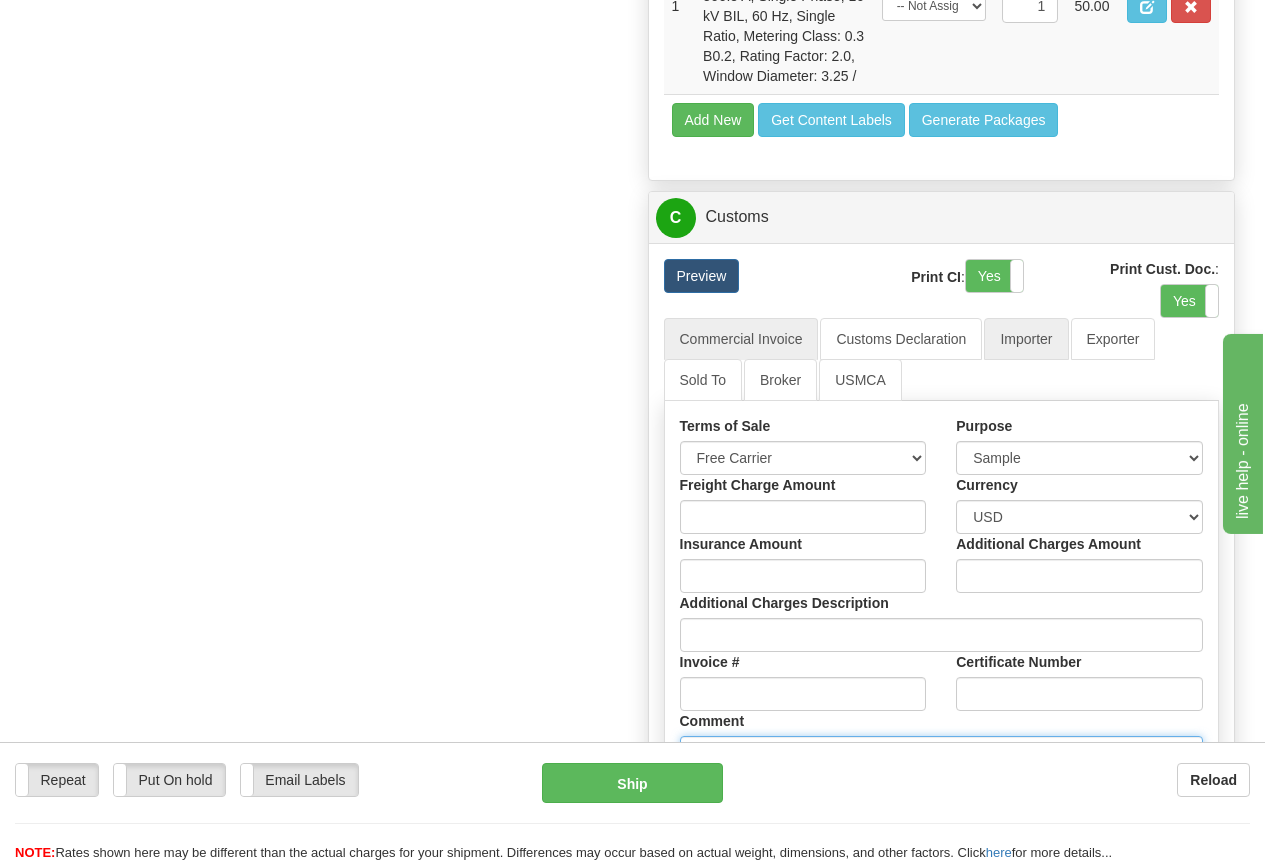 type on "ENGINEERING SAMPLE, NO COMMERCIAL VALUE." 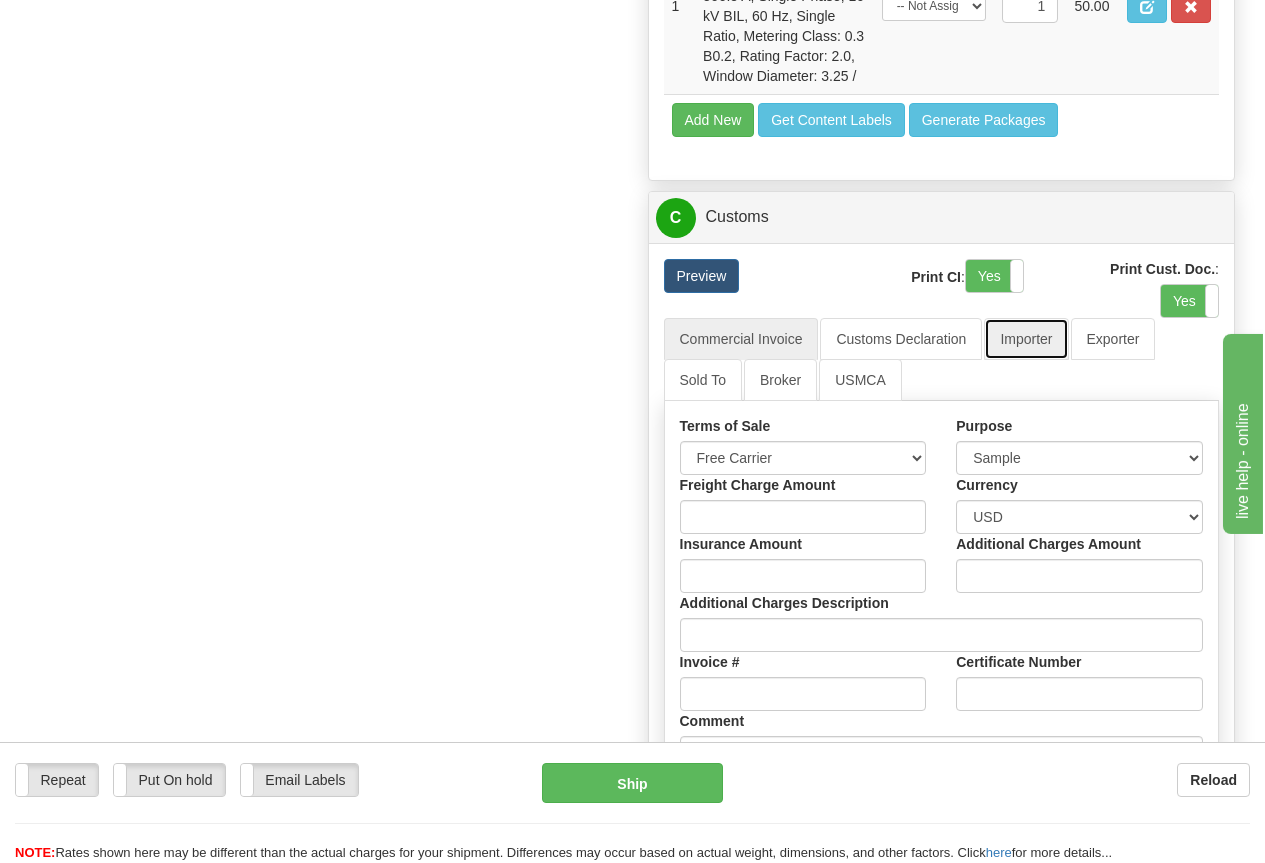 click on "Importer" at bounding box center (1026, 339) 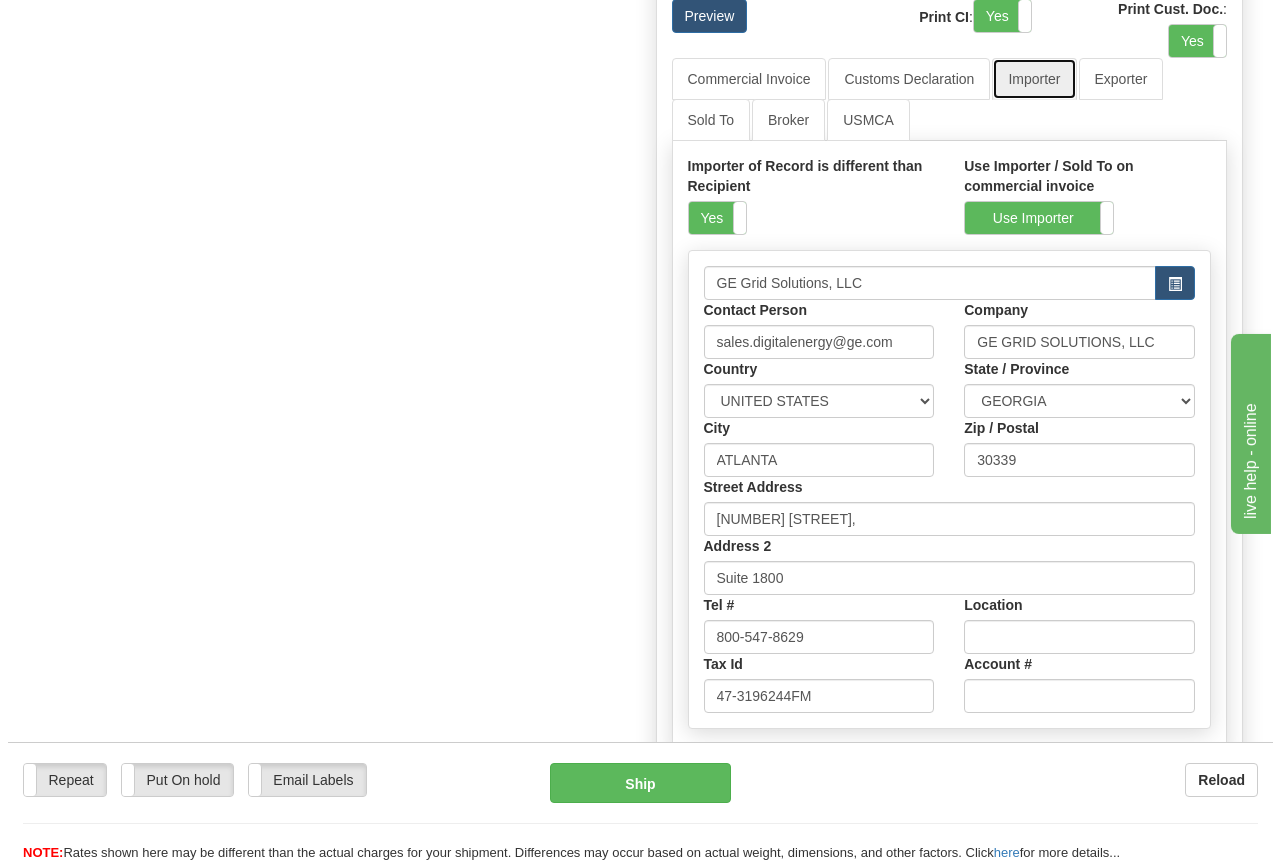scroll, scrollTop: 1859, scrollLeft: 0, axis: vertical 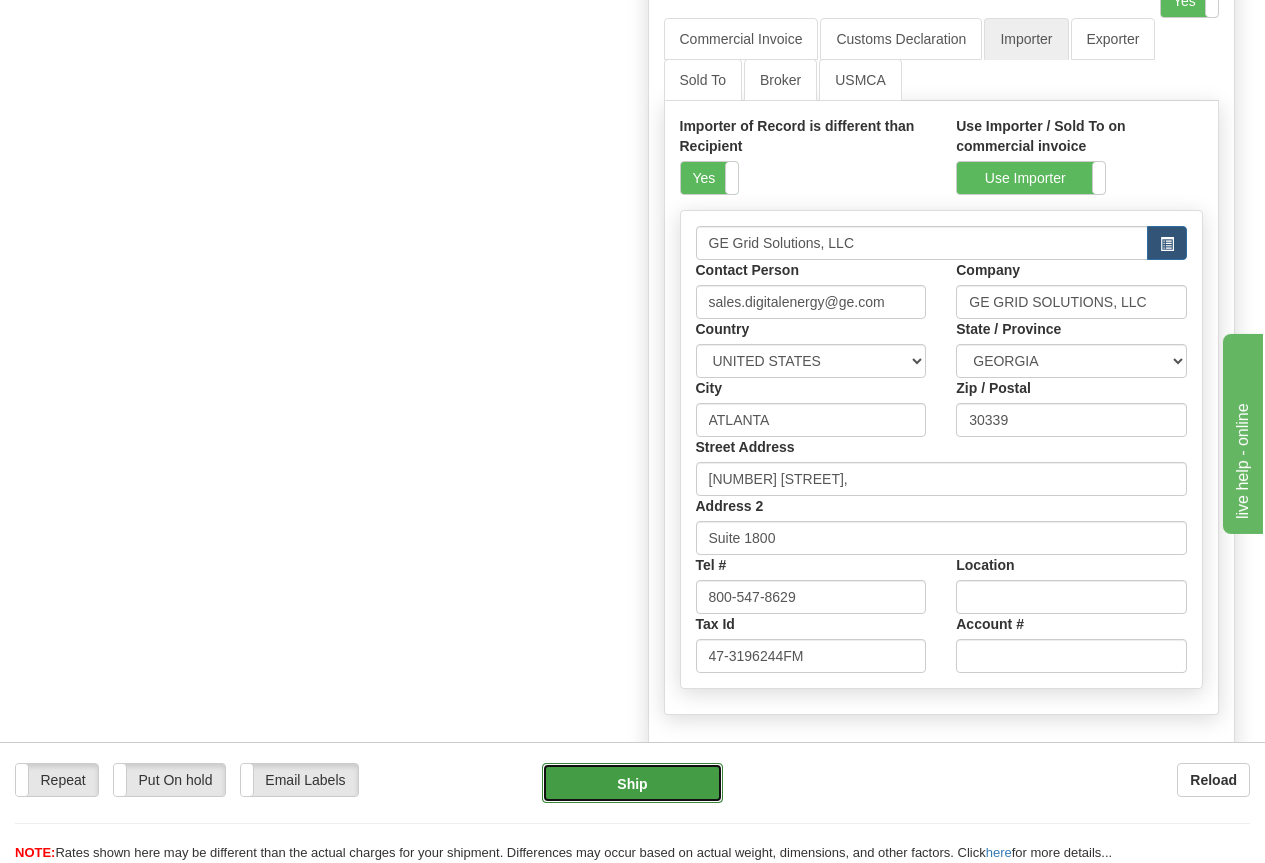 click on "Ship" at bounding box center [632, 783] 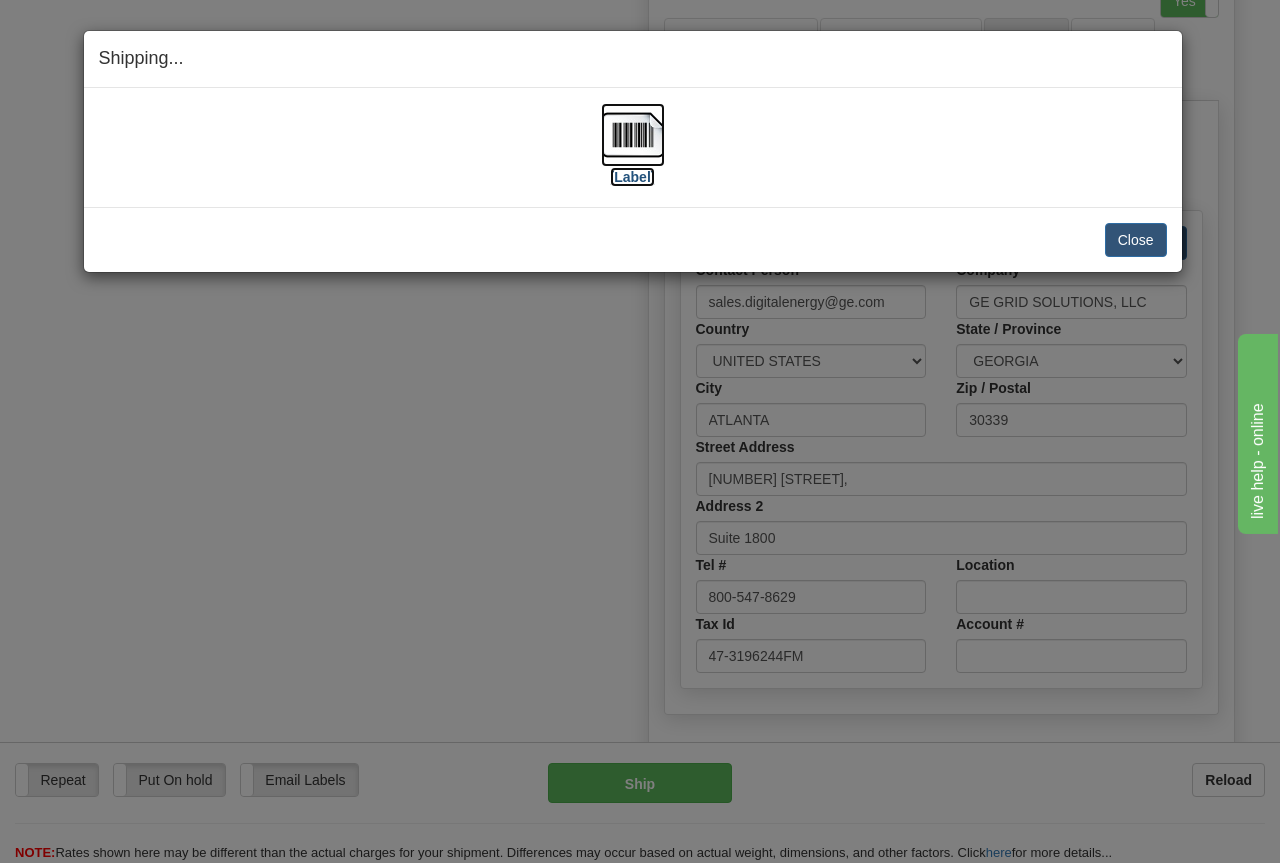 click at bounding box center (633, 135) 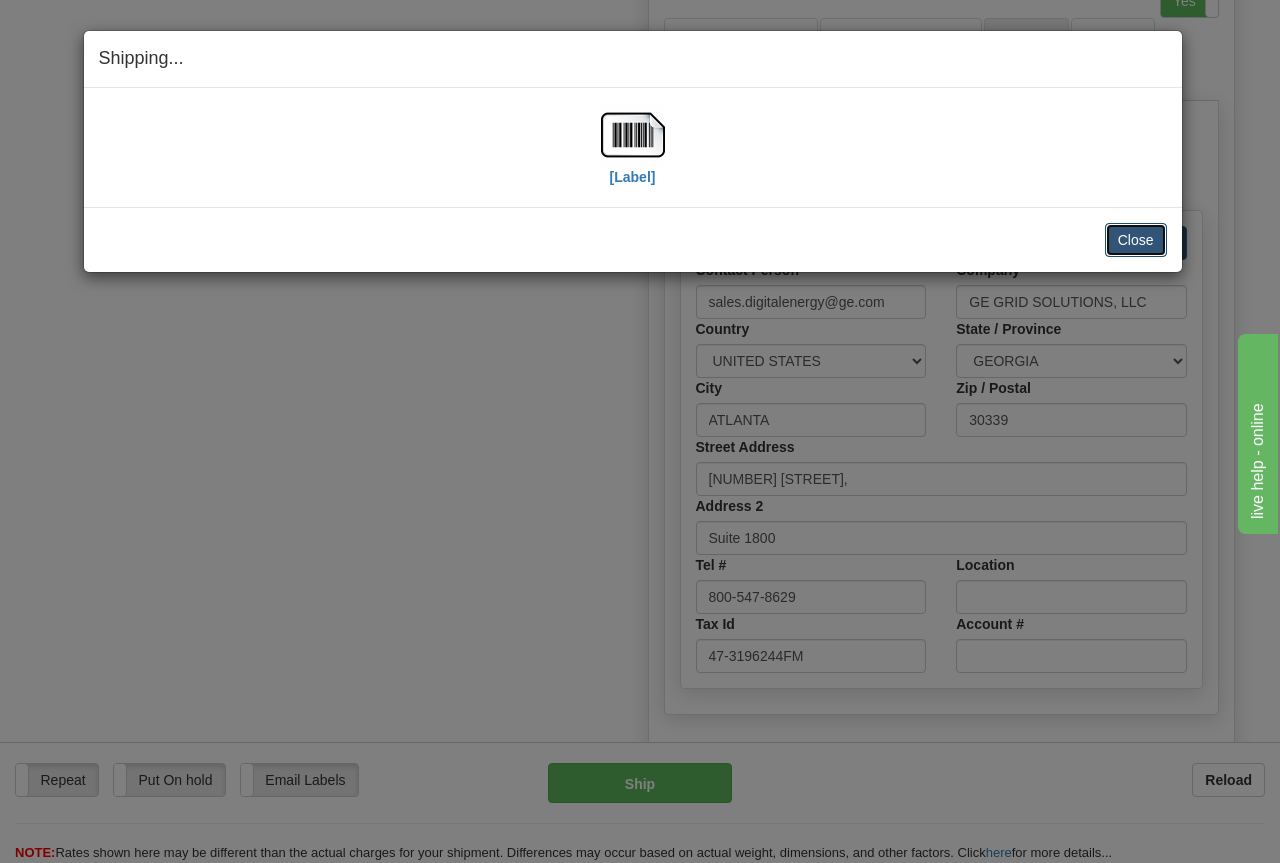 click on "Close" at bounding box center [1136, 240] 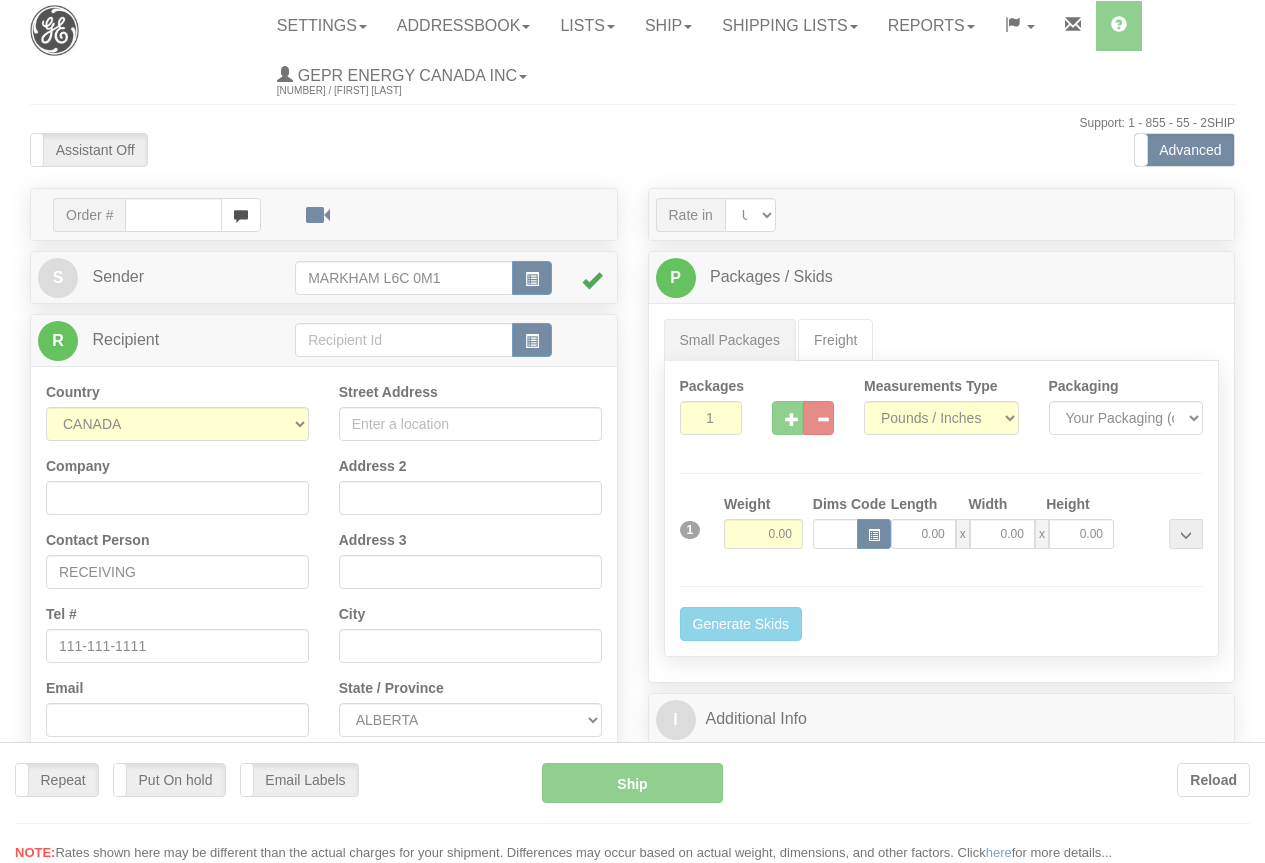 scroll, scrollTop: 0, scrollLeft: 0, axis: both 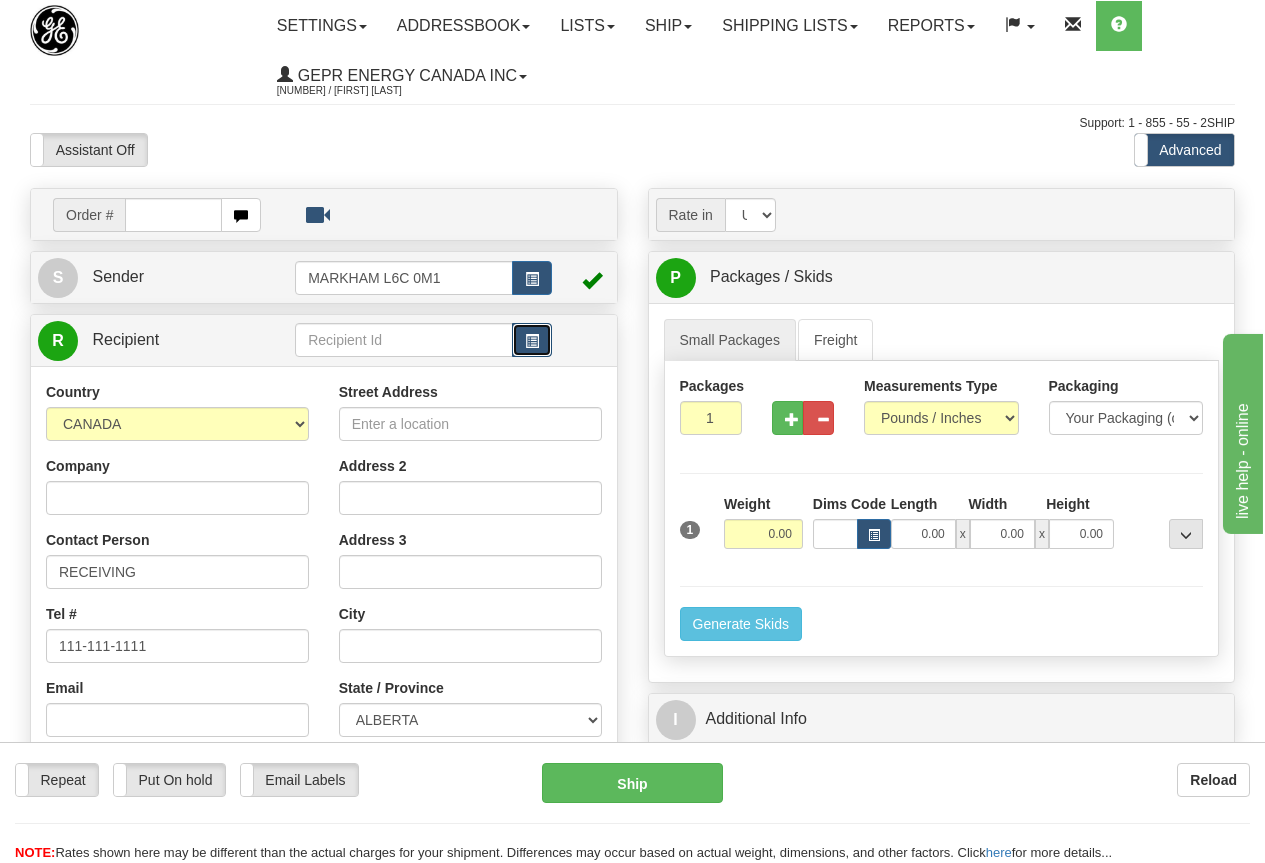 click at bounding box center (532, 341) 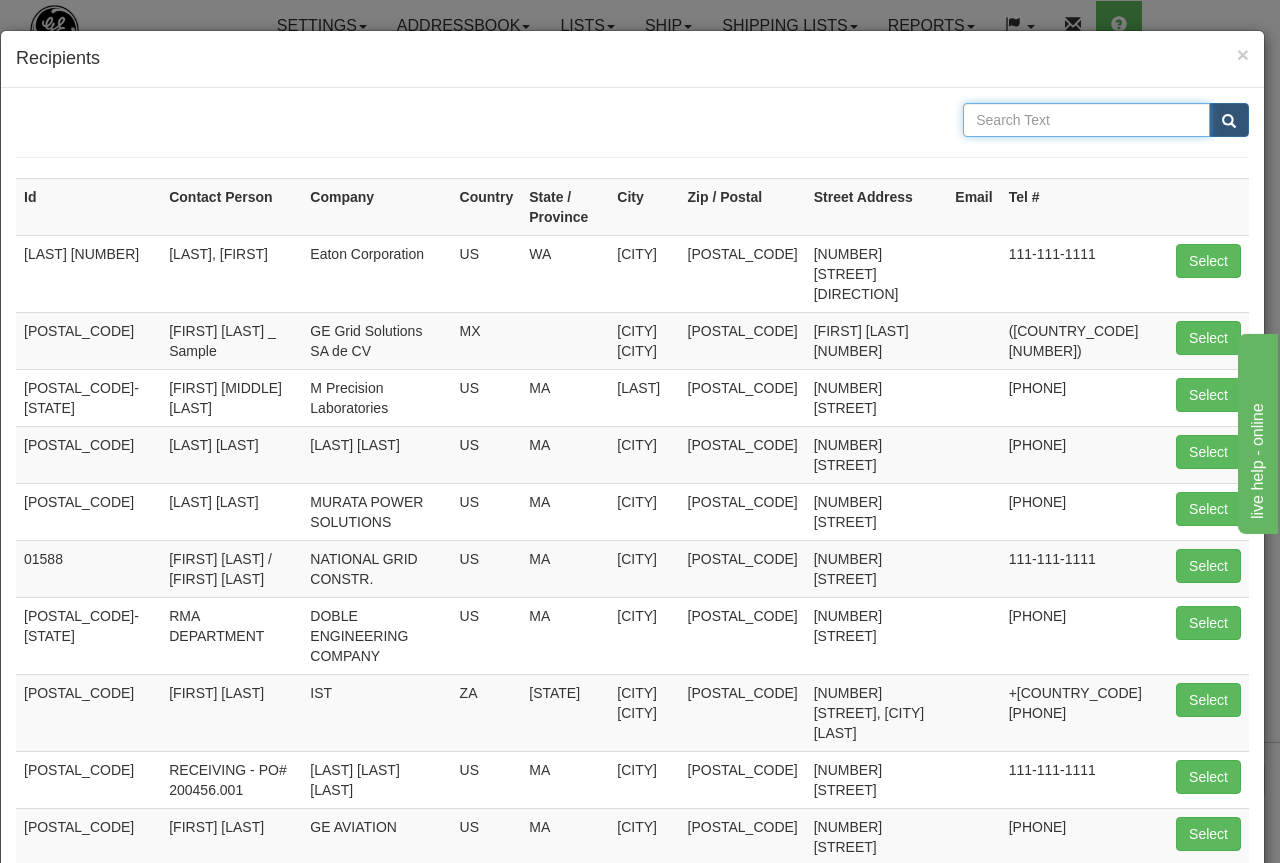 click at bounding box center [1086, 120] 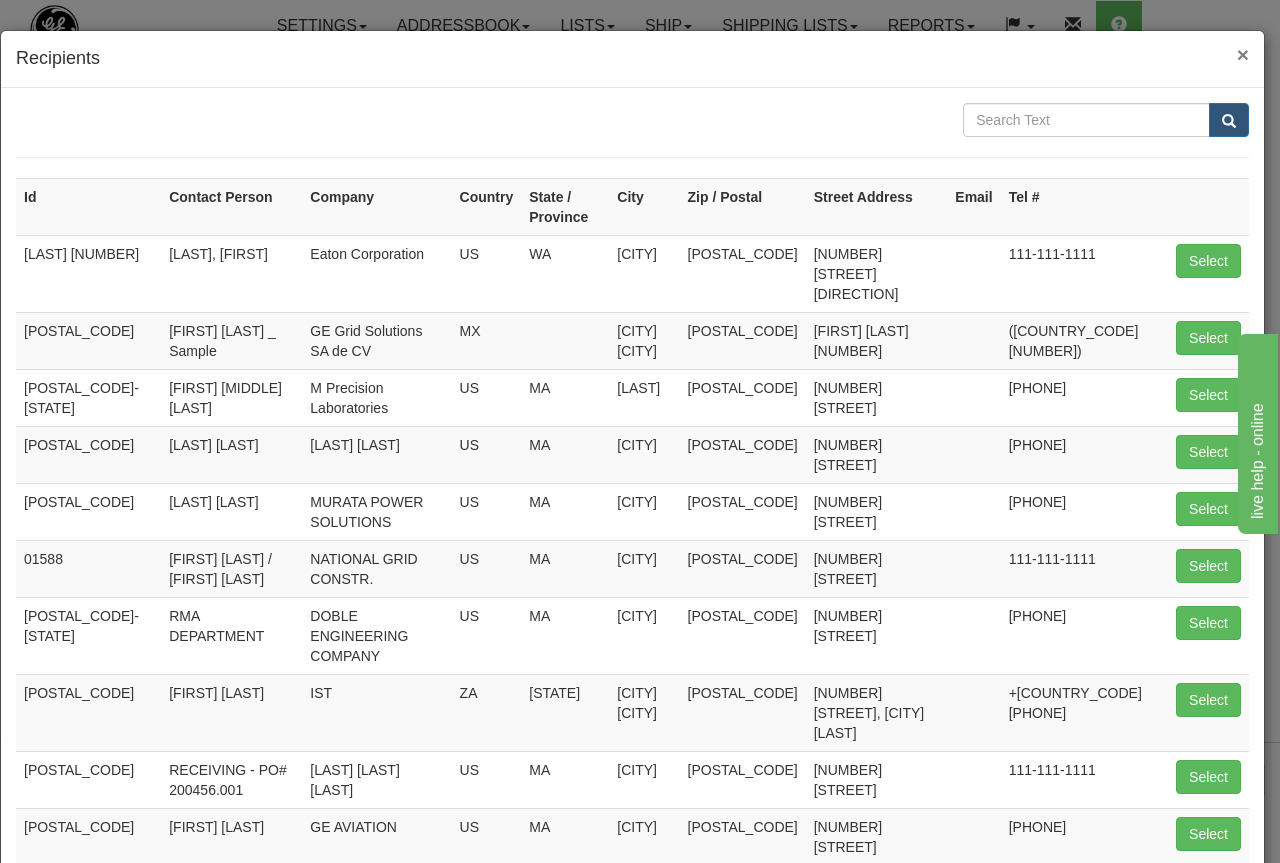 click on "×" at bounding box center [1243, 54] 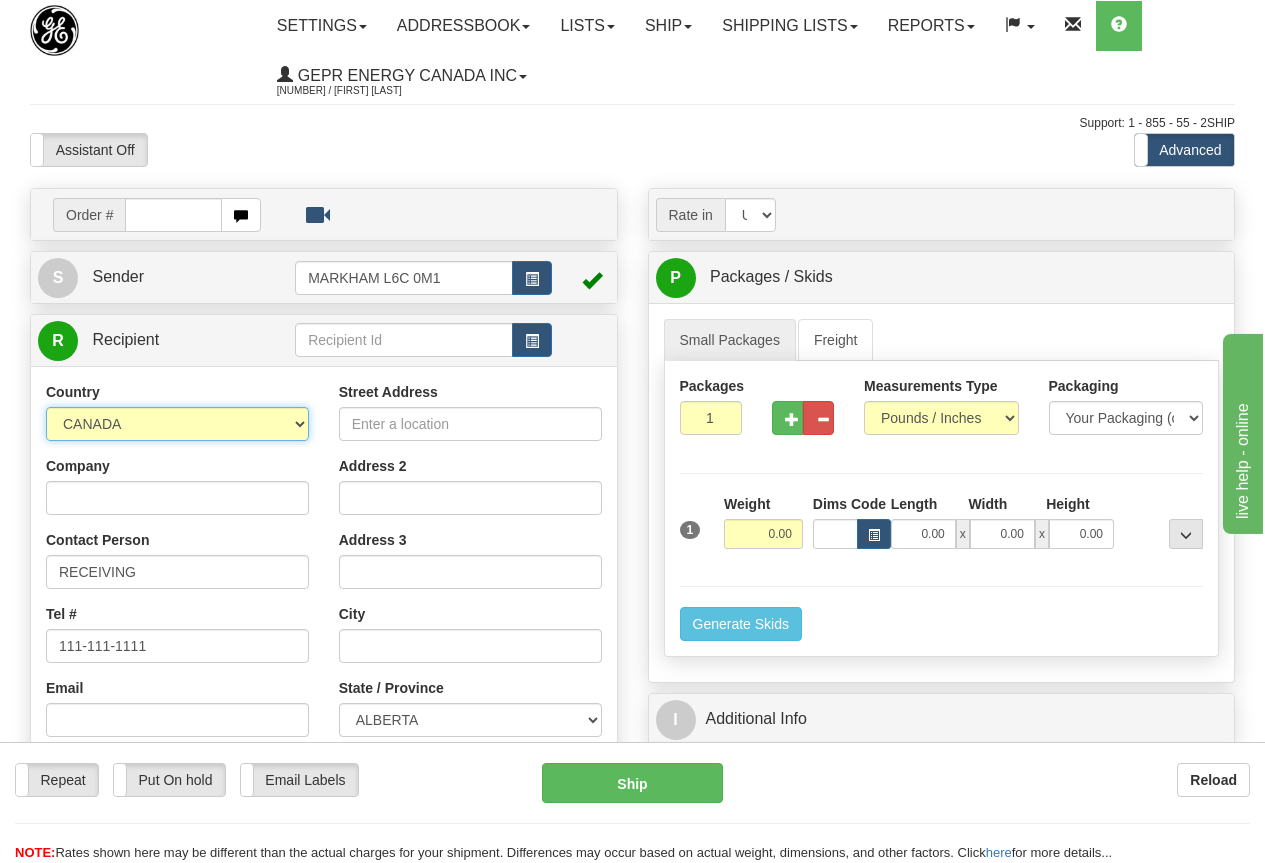 click on "AFGHANISTAN
ALAND ISLANDS
ALBANIA
ALGERIA
AMERICAN SAMOA
ANDORRA
ANGOLA
ANGUILLA
ANTIGUA AND BARBUDA
ARGENTINA
ARMENIA
ARUBA
AUSTRALIA
AUSTRIA
AZERBAIJAN
AZORES
BAHAMAS
BAHRAIN
BANGLADESH
BARBADOS
BELARUS
BELGIUM
BELIZE
BENIN
BERMUDA
BHUTAN
BOLIVIA
BONAIRE, SAINT EUSTATIUS AND SABA
BOSNIA
BOTSWANA
BOUVET ISLAND
BRAZIL
BRITISH INDIAN OCEAN TERRITORY
BRITISH VIRGIN ISLANDS
BRUNEI
BULGARIA
BURKINA FASO
BURUNDI
CAMBODIA
CAMEROON
CANADA
CANARY ISLANDS
CAPE VERDE
CAYMAN ISLANDS
CENTRAL AFRICAN REPUBLIC
CHAD
CHILE
CHINA
CHRISTMAS ISLAND
COCOS (KEELING) ISLANDS
COLOMBIA
COMOROS
CONGO
CONGO, DEMOCRATIC REPUBLIC OF
COOK ISLANDS
COSTA RICA
CROATIA
CURAÇAO
CYPRUS
CZECH REPUBLIC
DENMARK
DJIBOUTI
DOMINICA
DOMINICAN REPUBLIC
EAST TIMOR
ECUADOR
EGYPT
EL SALVADOR
EQUATORIAL GUINEA
ERITREA
ESTONIA
ETHIOPIA
FALKLAND ISLANDS (MALVINAS)
FAROE ISLANDS
FIJI
FINLAND
FRANCE" at bounding box center (177, 424) 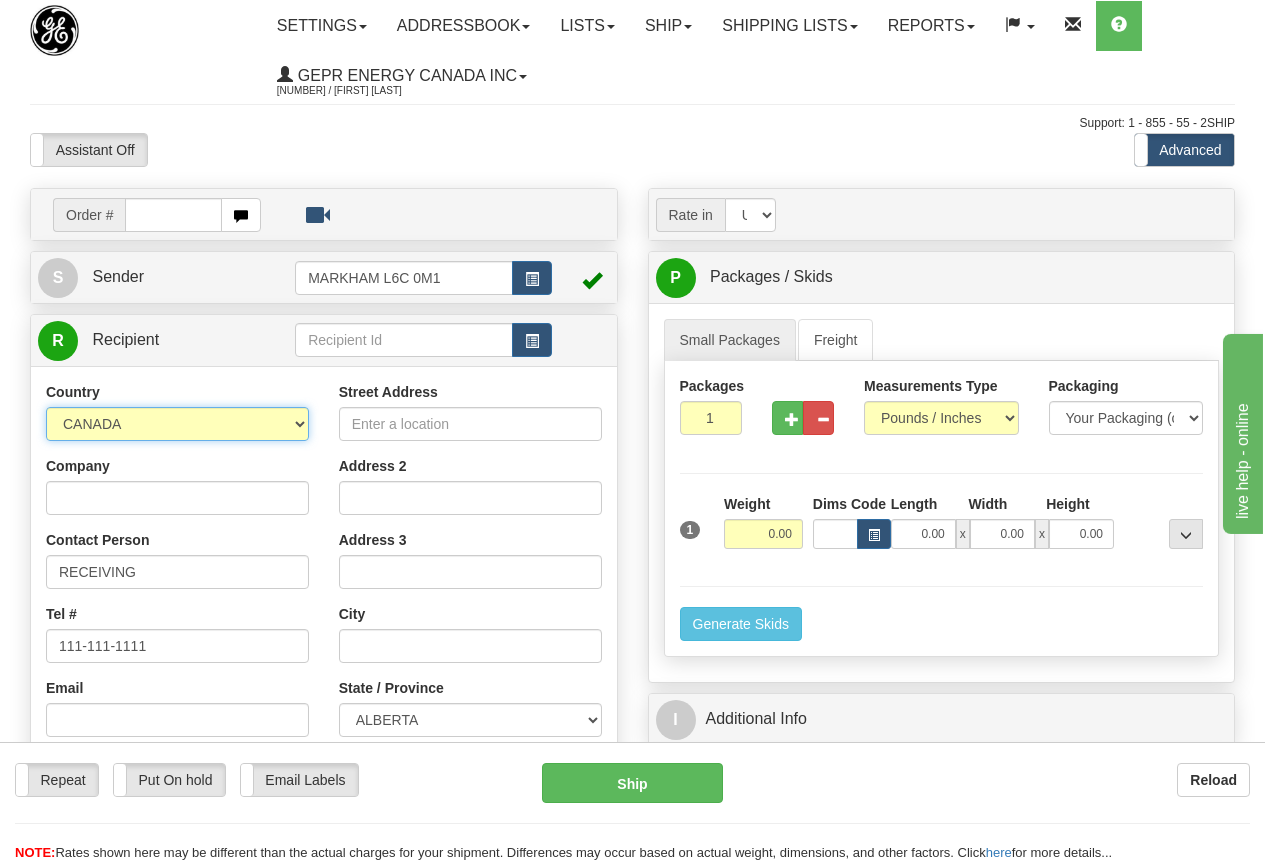 select on "SG" 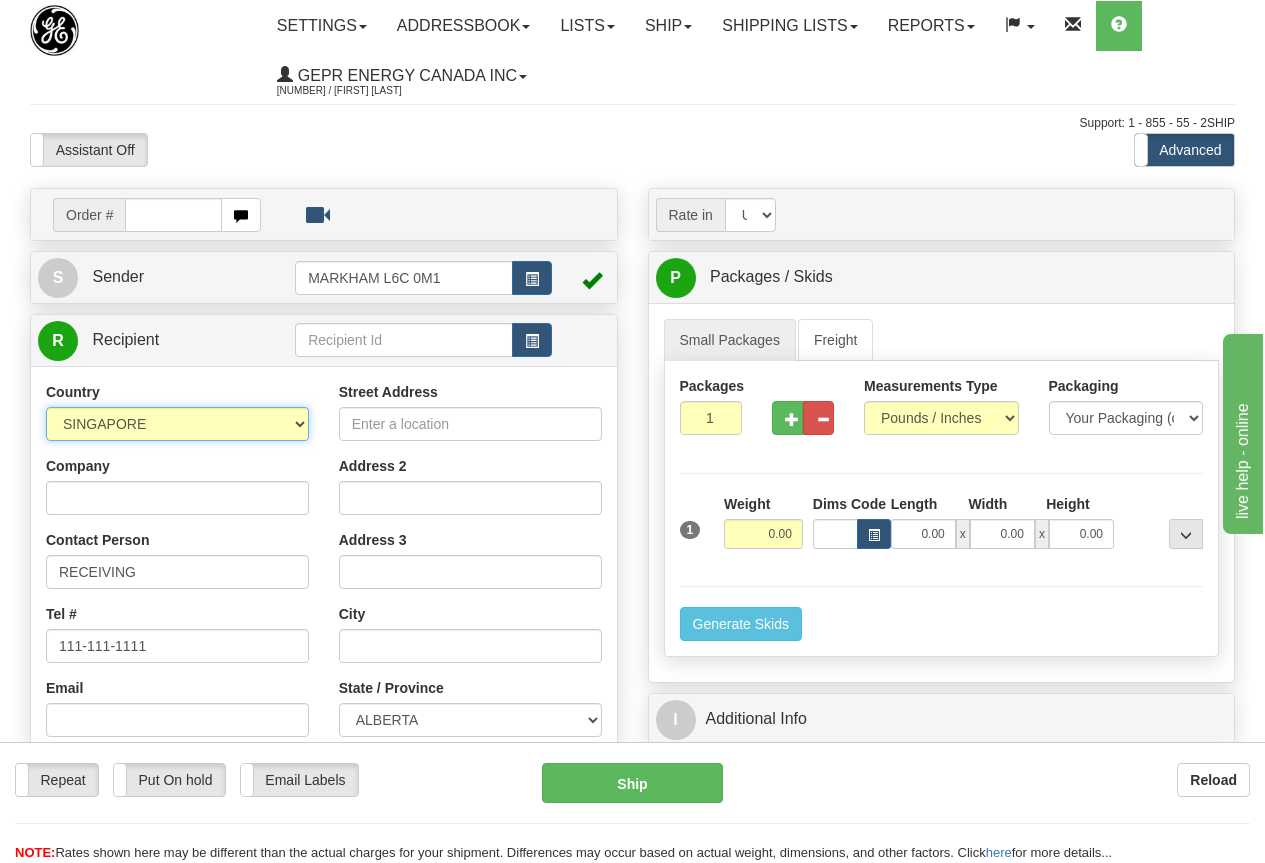 click on "AFGHANISTAN
ALAND ISLANDS
ALBANIA
ALGERIA
AMERICAN SAMOA
ANDORRA
ANGOLA
ANGUILLA
ANTIGUA AND BARBUDA
ARGENTINA
ARMENIA
ARUBA
AUSTRALIA
AUSTRIA
AZERBAIJAN
AZORES
BAHAMAS
BAHRAIN
BANGLADESH
BARBADOS
BELARUS
BELGIUM
BELIZE
BENIN
BERMUDA
BHUTAN
BOLIVIA
BONAIRE, SAINT EUSTATIUS AND SABA
BOSNIA
BOTSWANA
BOUVET ISLAND
BRAZIL
BRITISH INDIAN OCEAN TERRITORY
BRITISH VIRGIN ISLANDS
BRUNEI
BULGARIA
BURKINA FASO
BURUNDI
CAMBODIA
CAMEROON
CANADA
CANARY ISLANDS
CAPE VERDE
CAYMAN ISLANDS
CENTRAL AFRICAN REPUBLIC
CHAD
CHILE
CHINA
CHRISTMAS ISLAND
COCOS (KEELING) ISLANDS
COLOMBIA
COMOROS
CONGO
CONGO, DEMOCRATIC REPUBLIC OF
COOK ISLANDS
COSTA RICA
CROATIA
CURAÇAO
CYPRUS
CZECH REPUBLIC
DENMARK
DJIBOUTI
DOMINICA
DOMINICAN REPUBLIC
EAST TIMOR
ECUADOR
EGYPT
EL SALVADOR
EQUATORIAL GUINEA
ERITREA
ESTONIA
ETHIOPIA
FALKLAND ISLANDS (MALVINAS)
FAROE ISLANDS
FIJI
FINLAND
FRANCE" at bounding box center (177, 424) 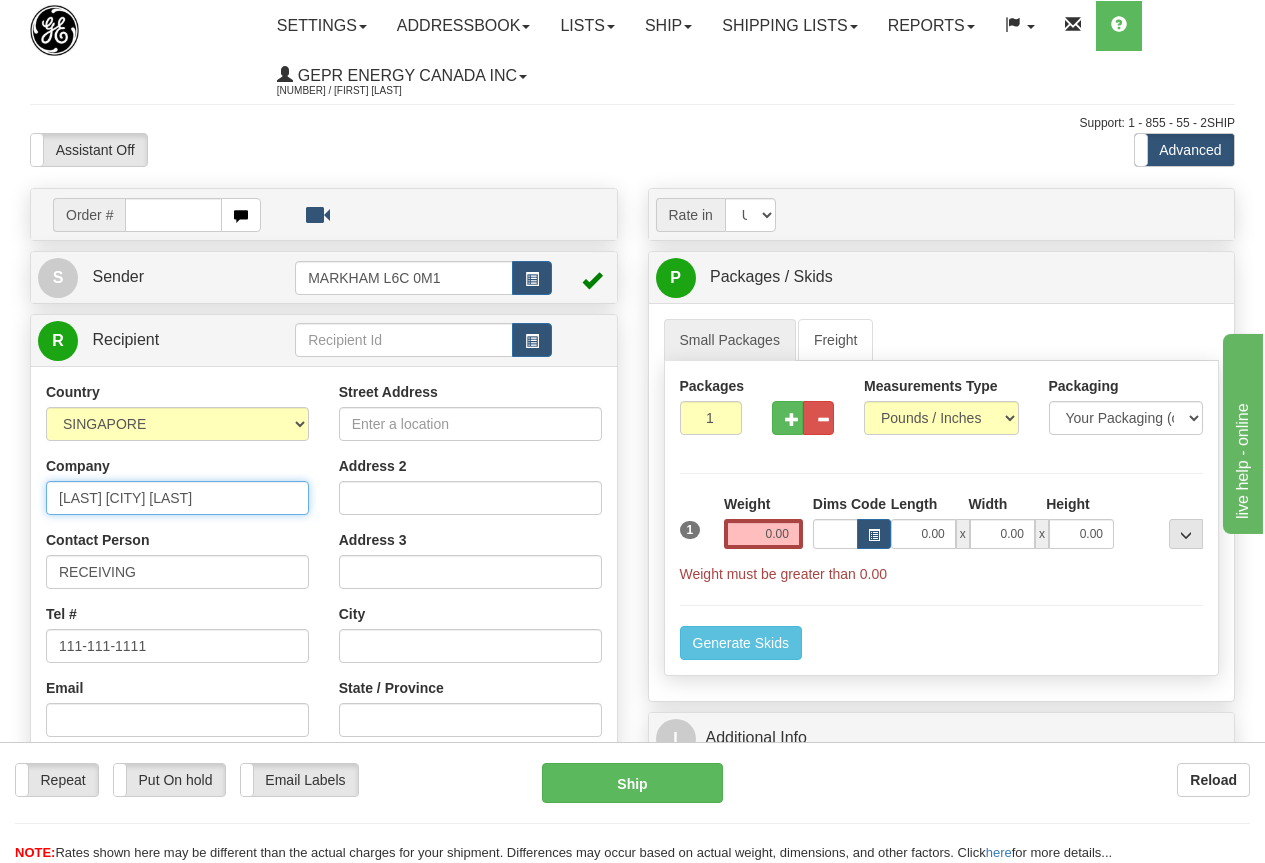 type on "[LAST] [CITY] [LAST]" 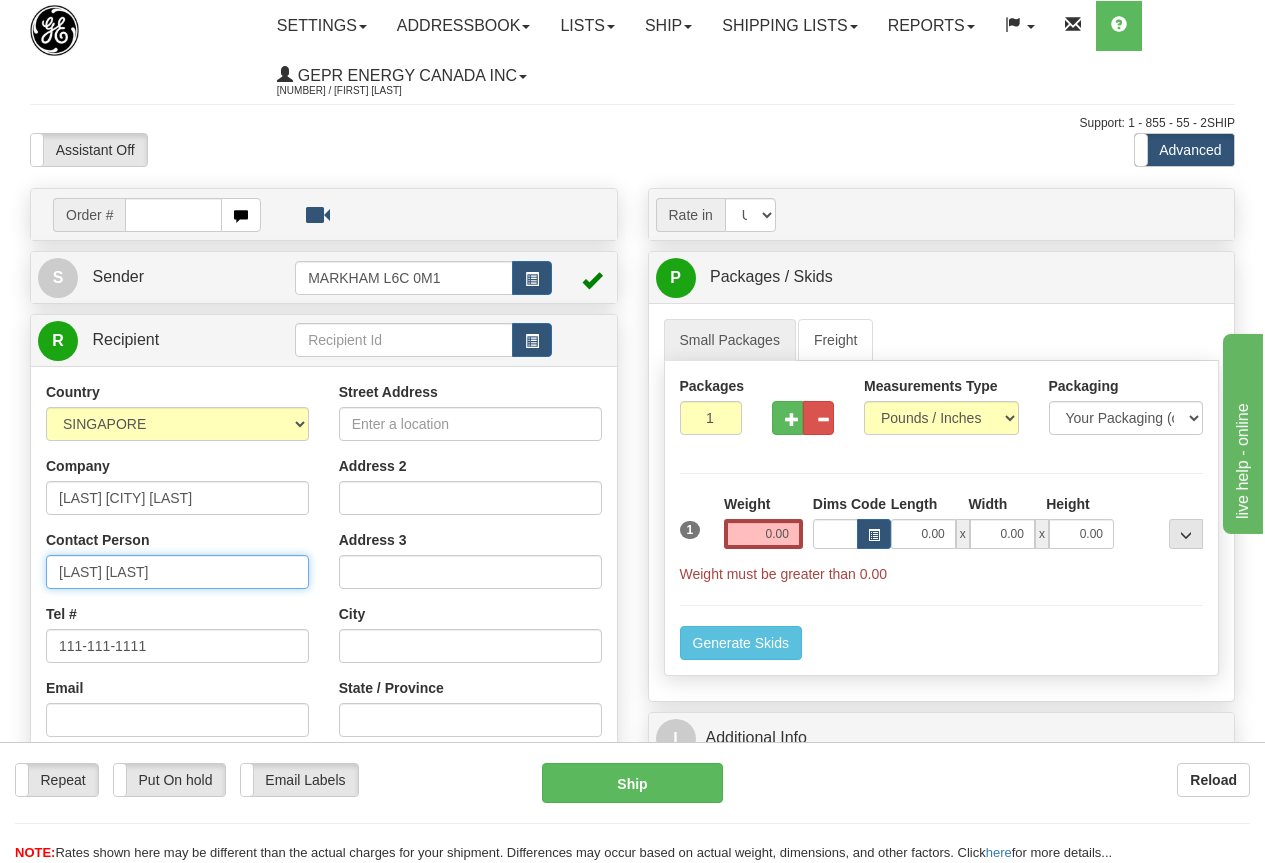 type on "[LAST] [LAST]" 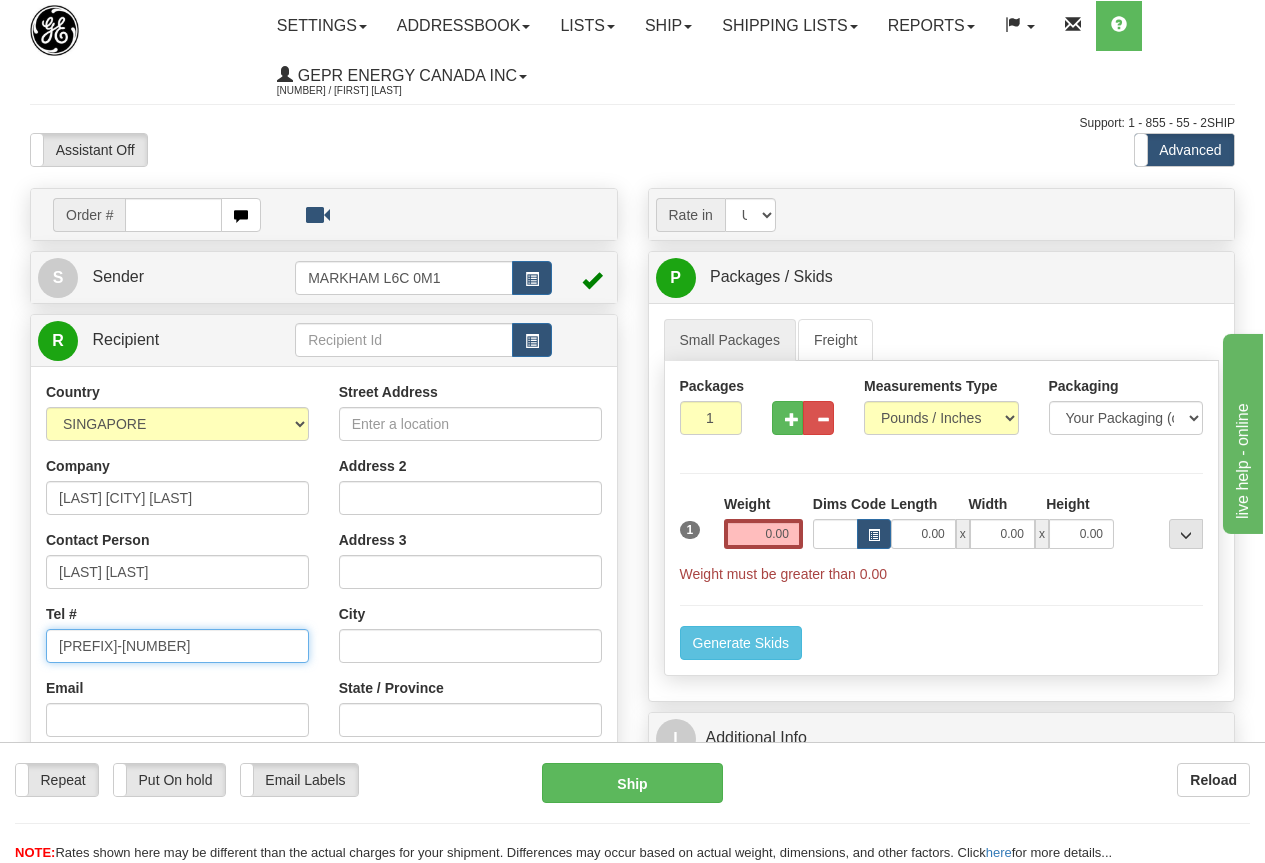 type on "[PREFIX]-[NUMBER]" 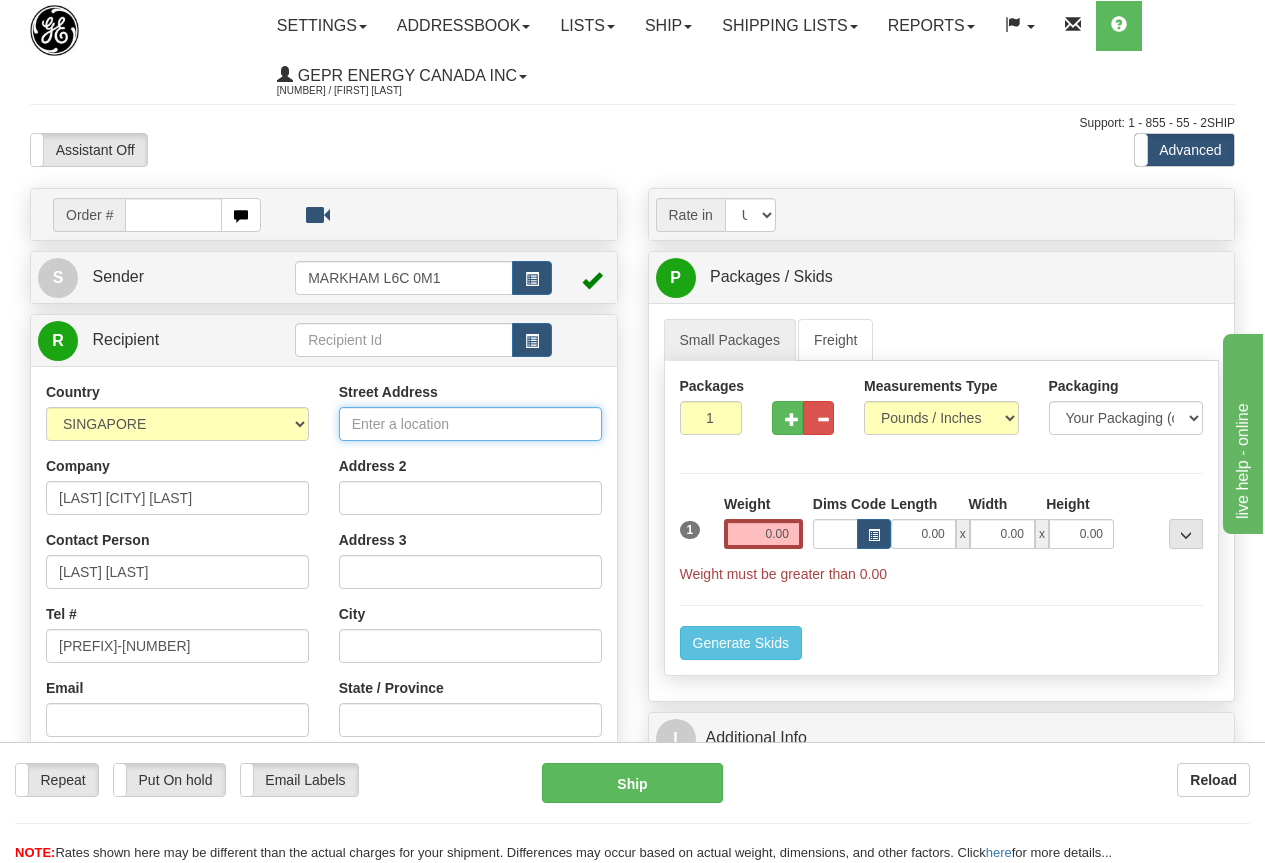 click on "Street Address" at bounding box center [470, 424] 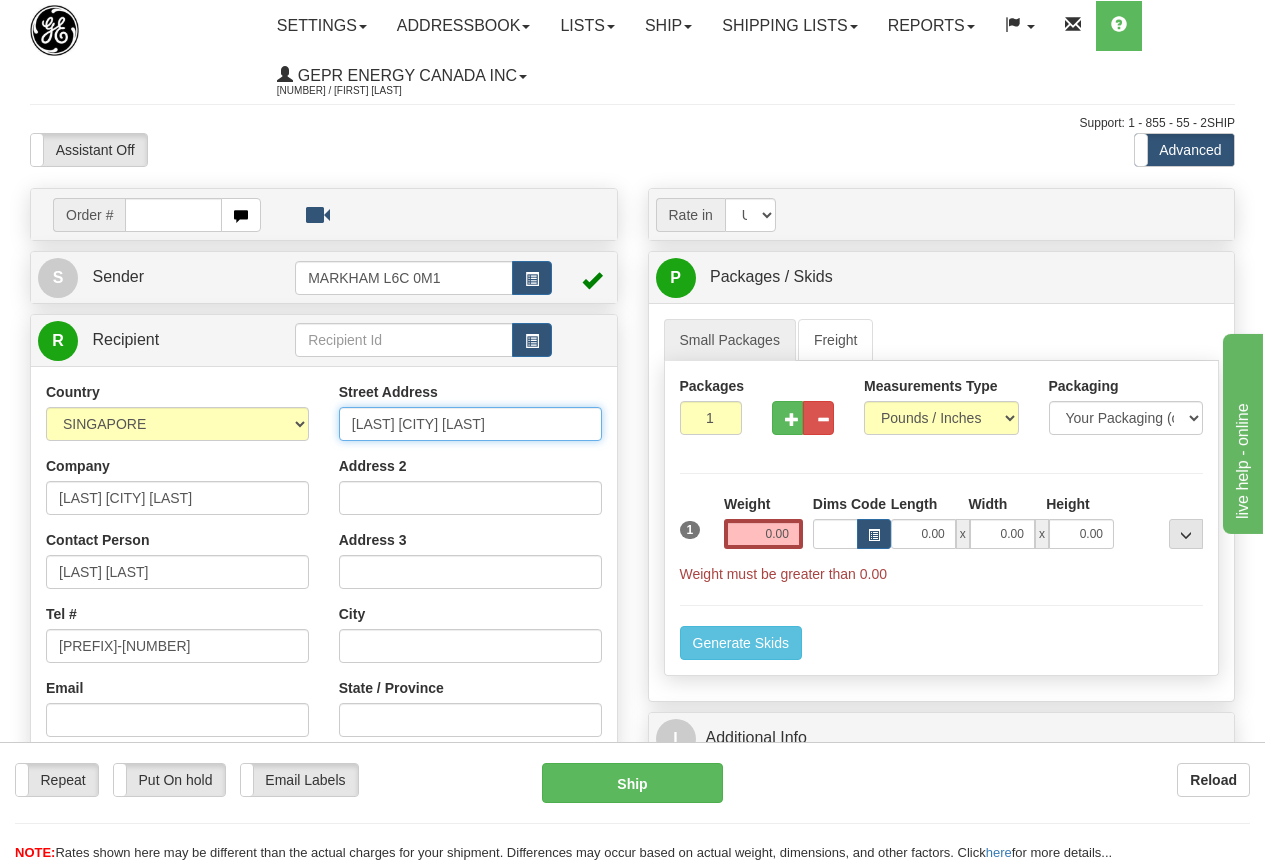 type on "[LAST] [CITY] [LAST]" 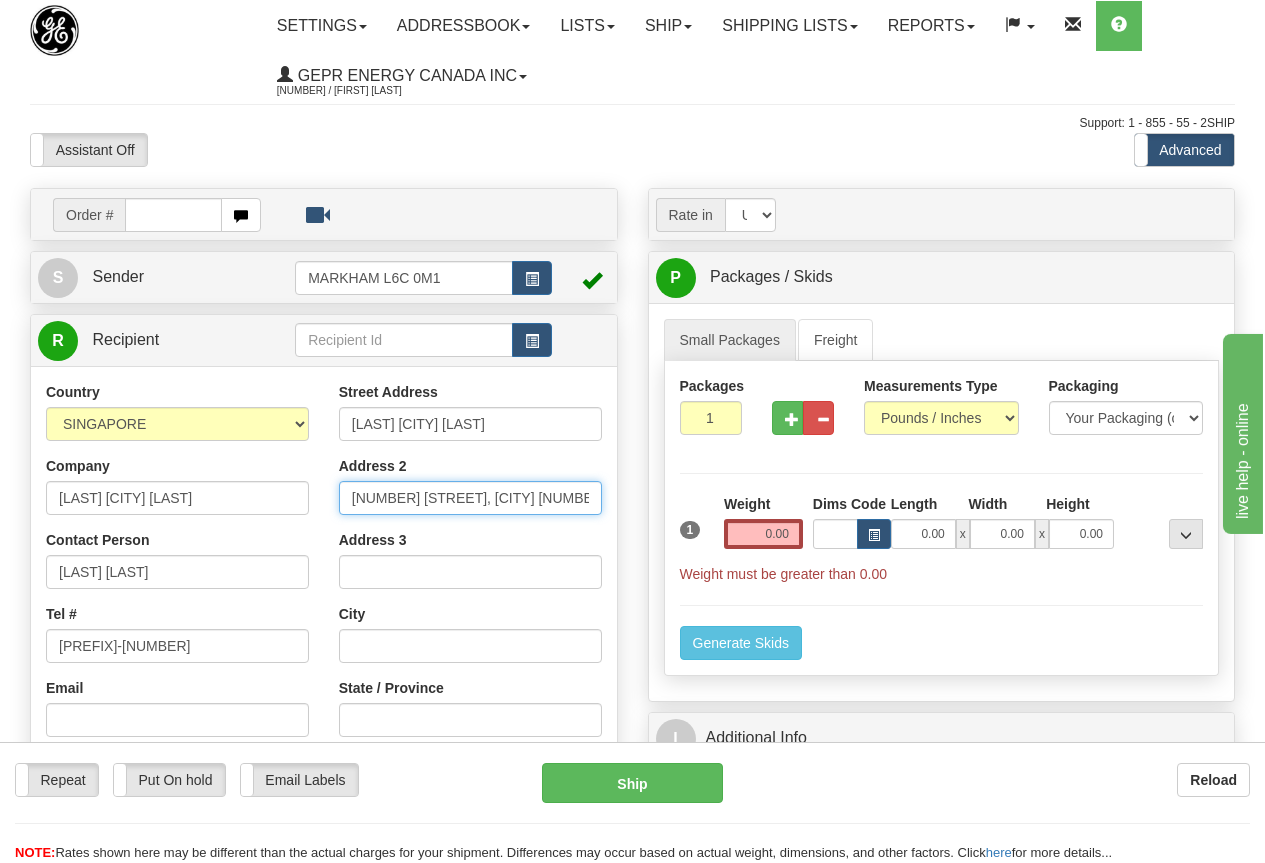 type on "[NUMBER] [STREET], [CITY] [NUMBER]" 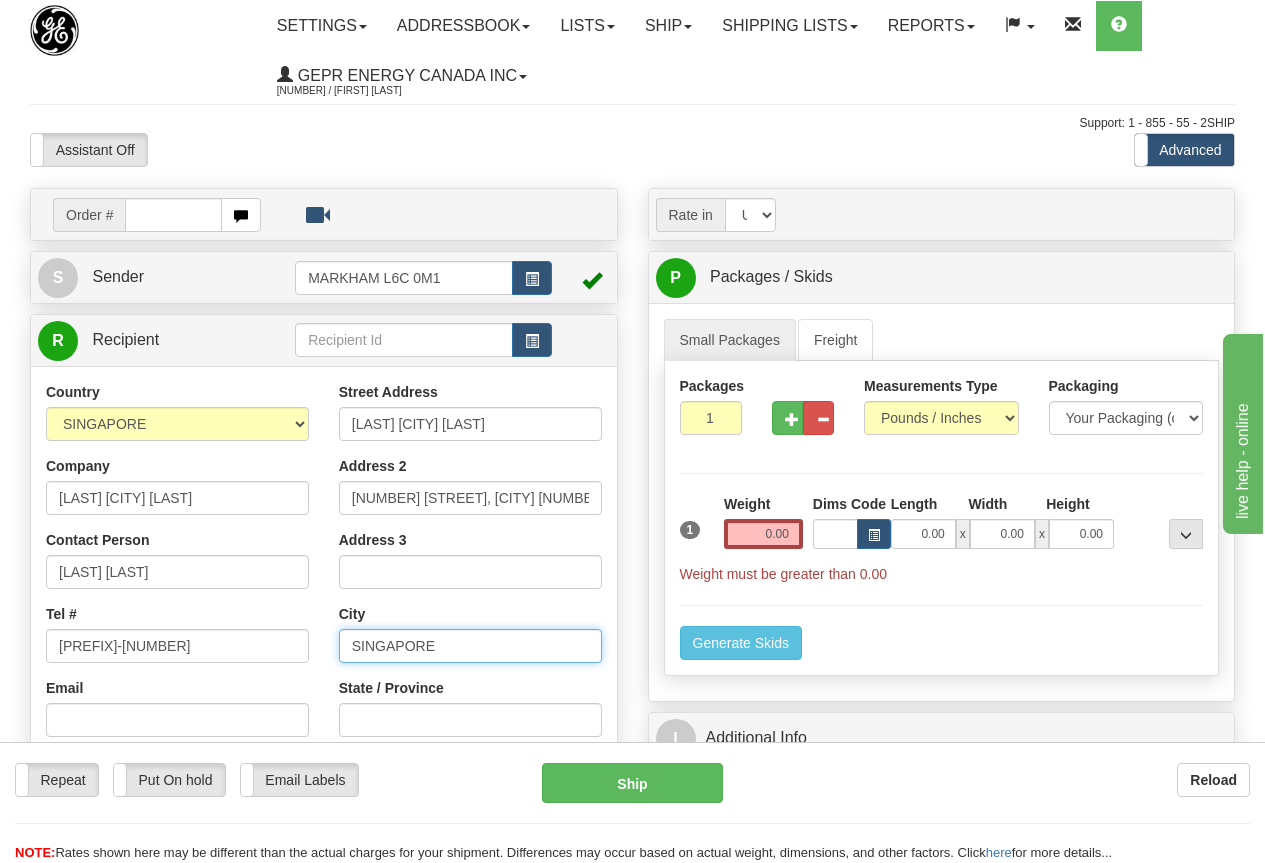 type on "SINGAPORE" 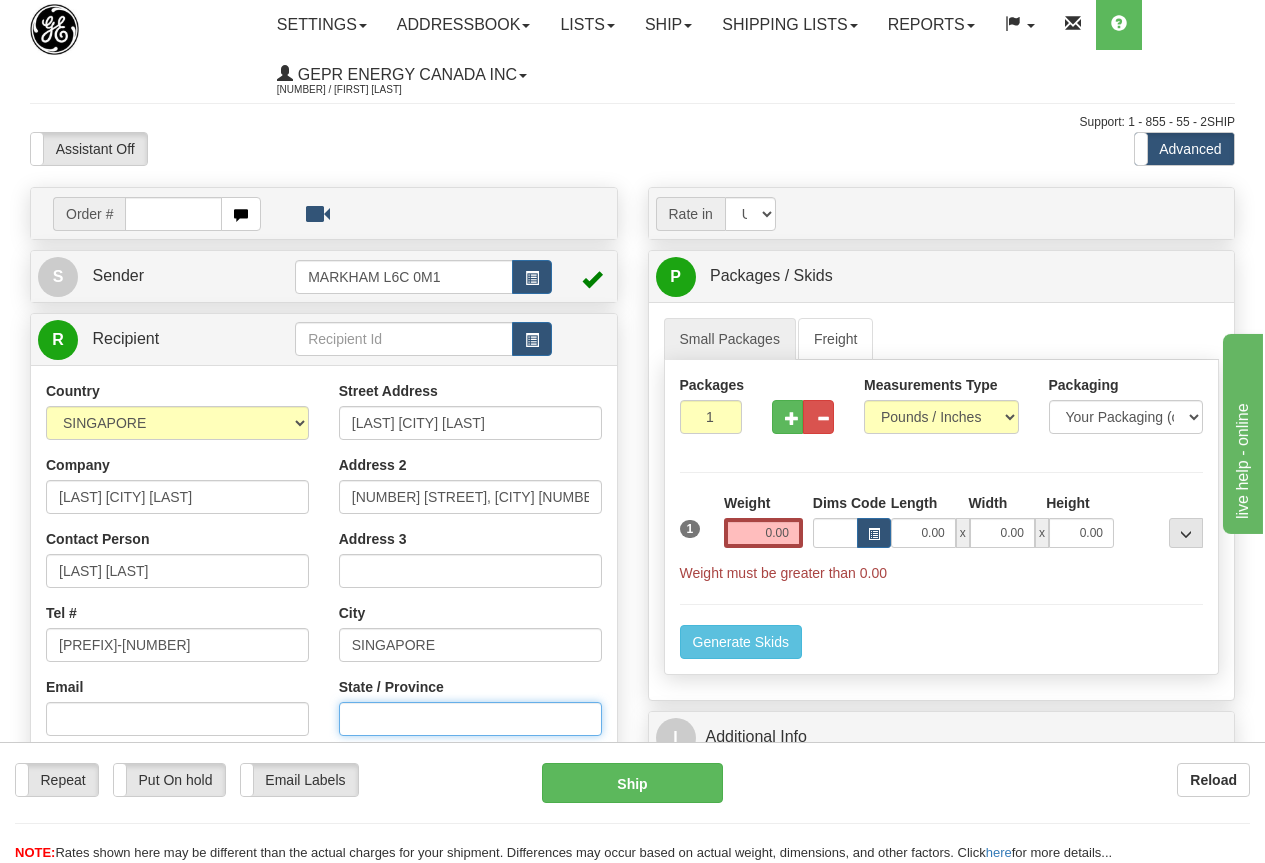 scroll, scrollTop: 100, scrollLeft: 0, axis: vertical 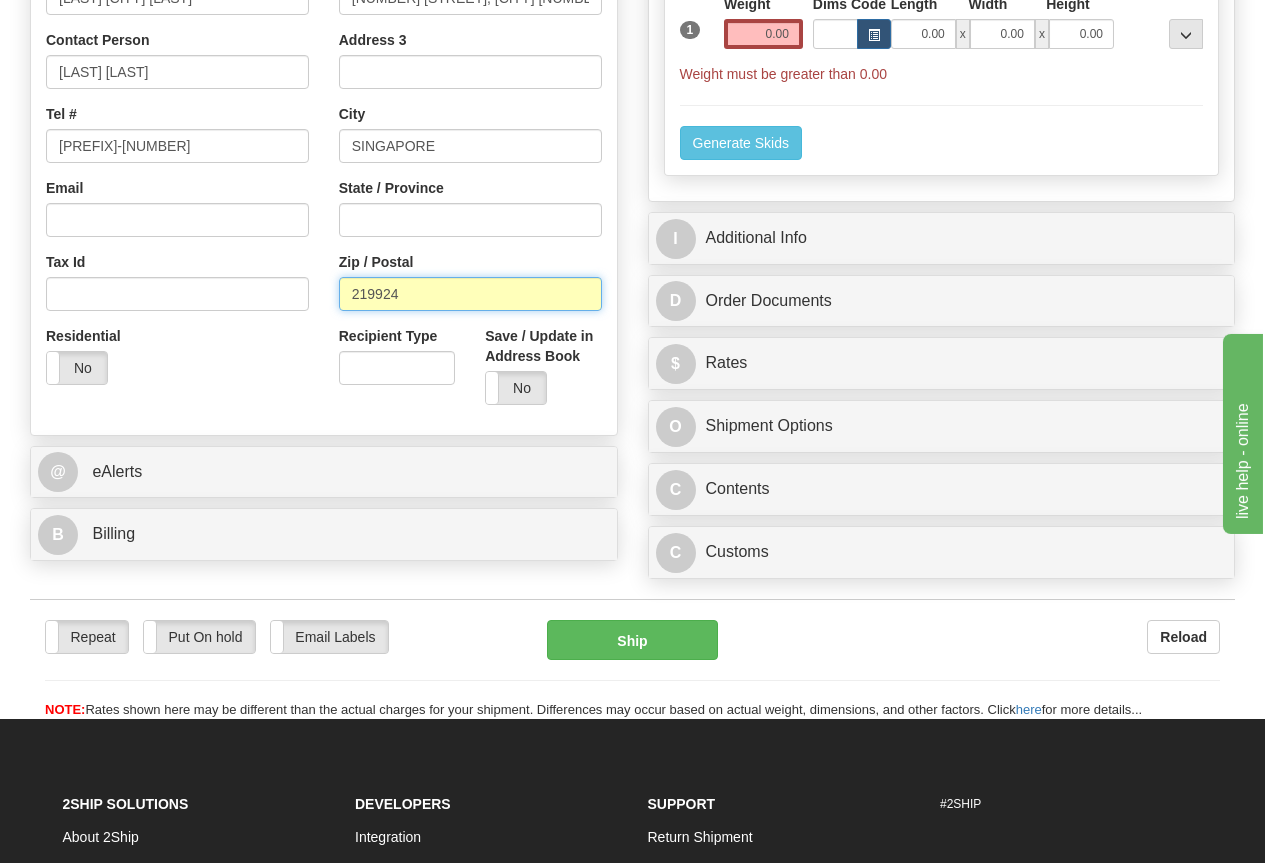 type on "219924" 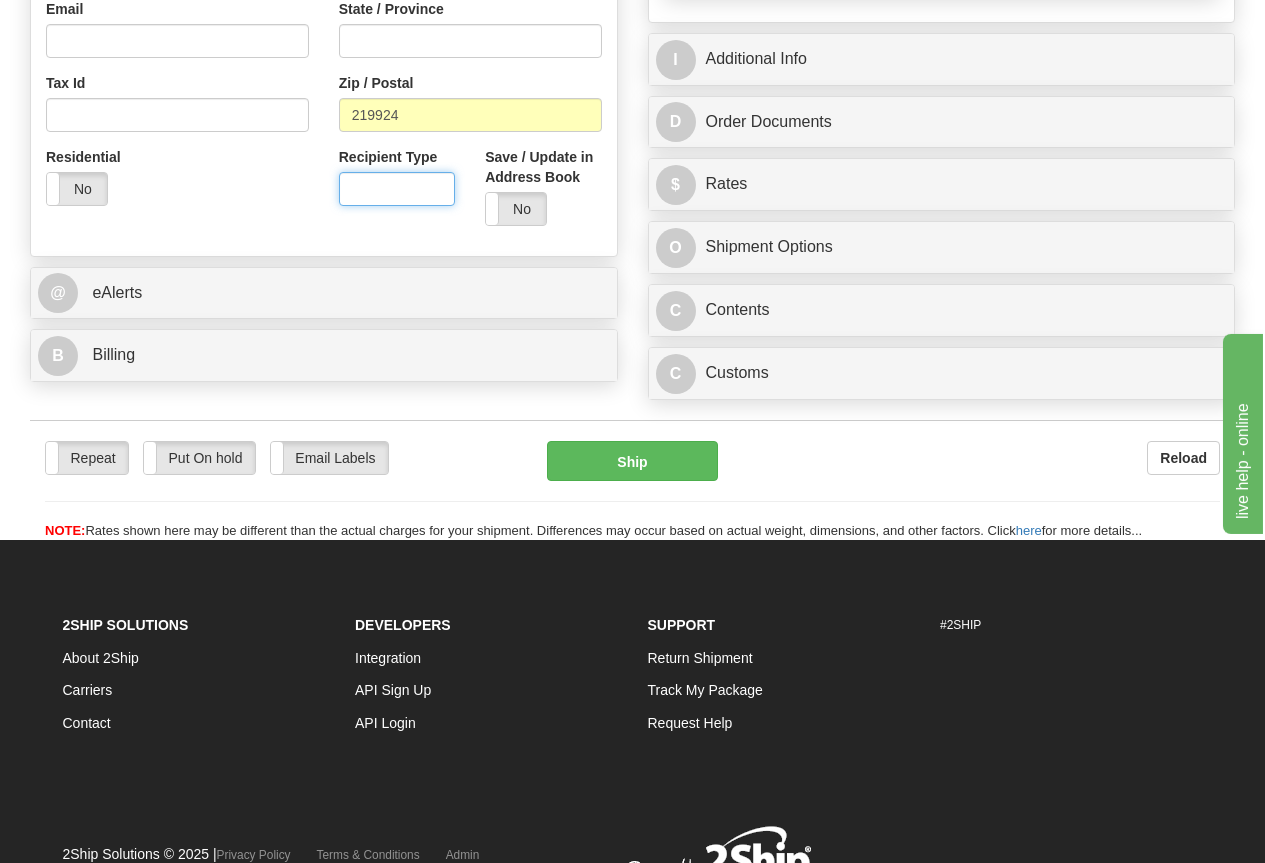 scroll, scrollTop: 700, scrollLeft: 0, axis: vertical 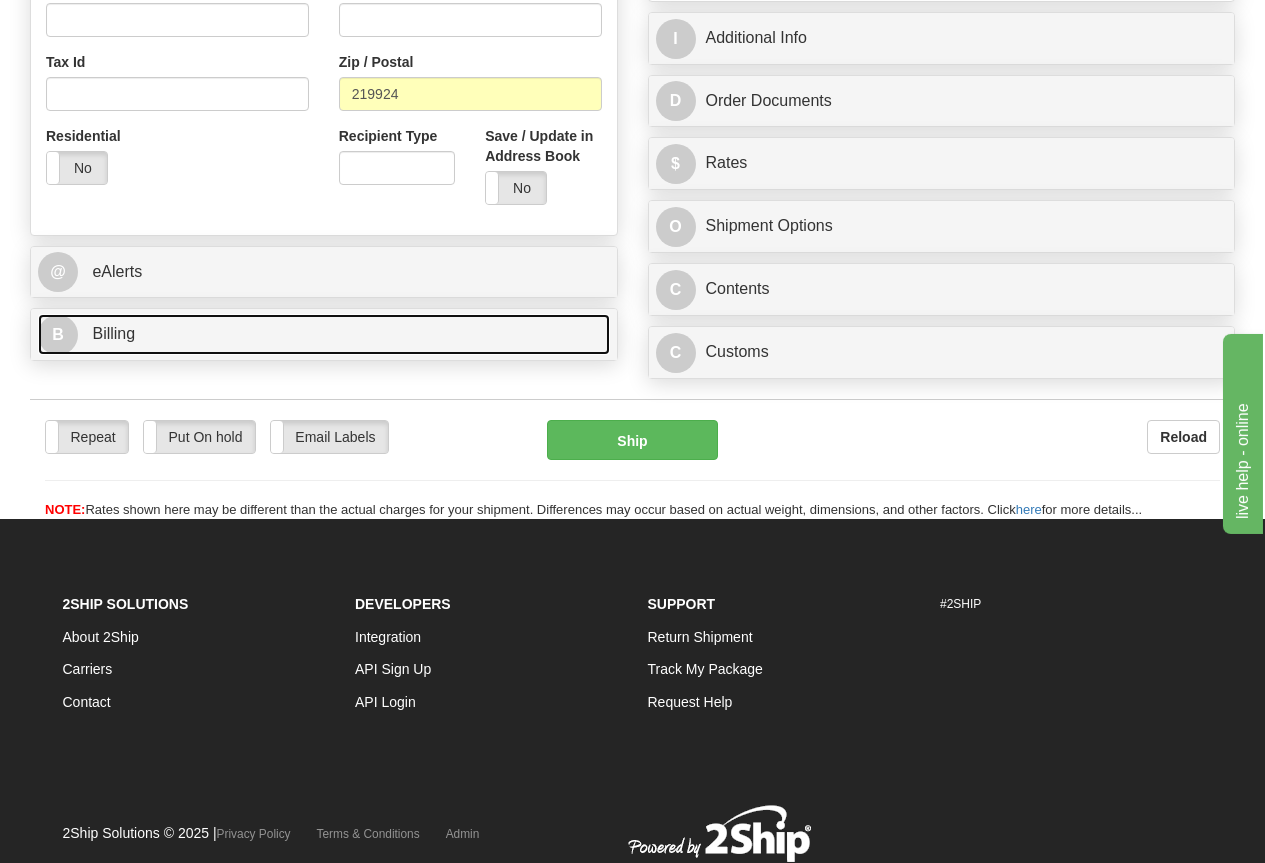 click on "Billing" at bounding box center (113, 333) 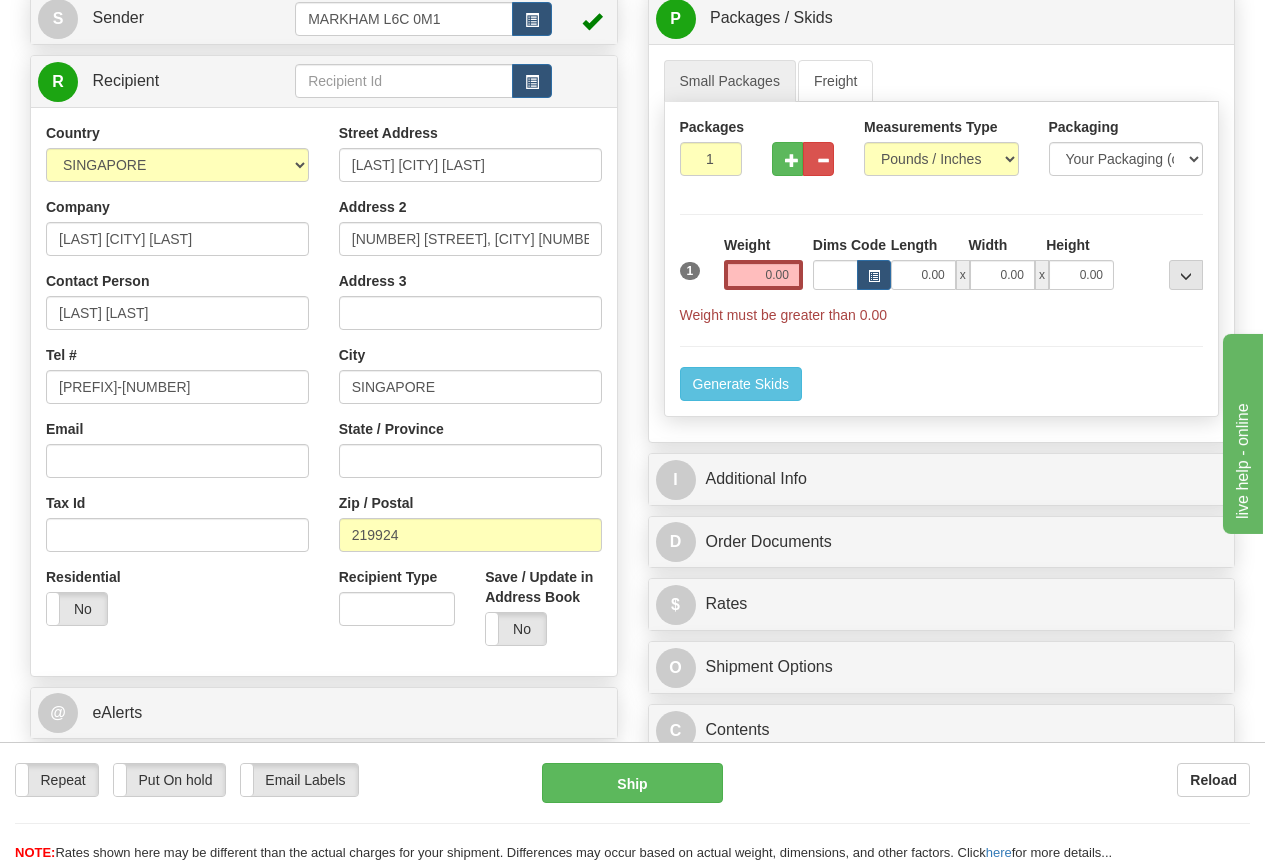 scroll, scrollTop: 200, scrollLeft: 0, axis: vertical 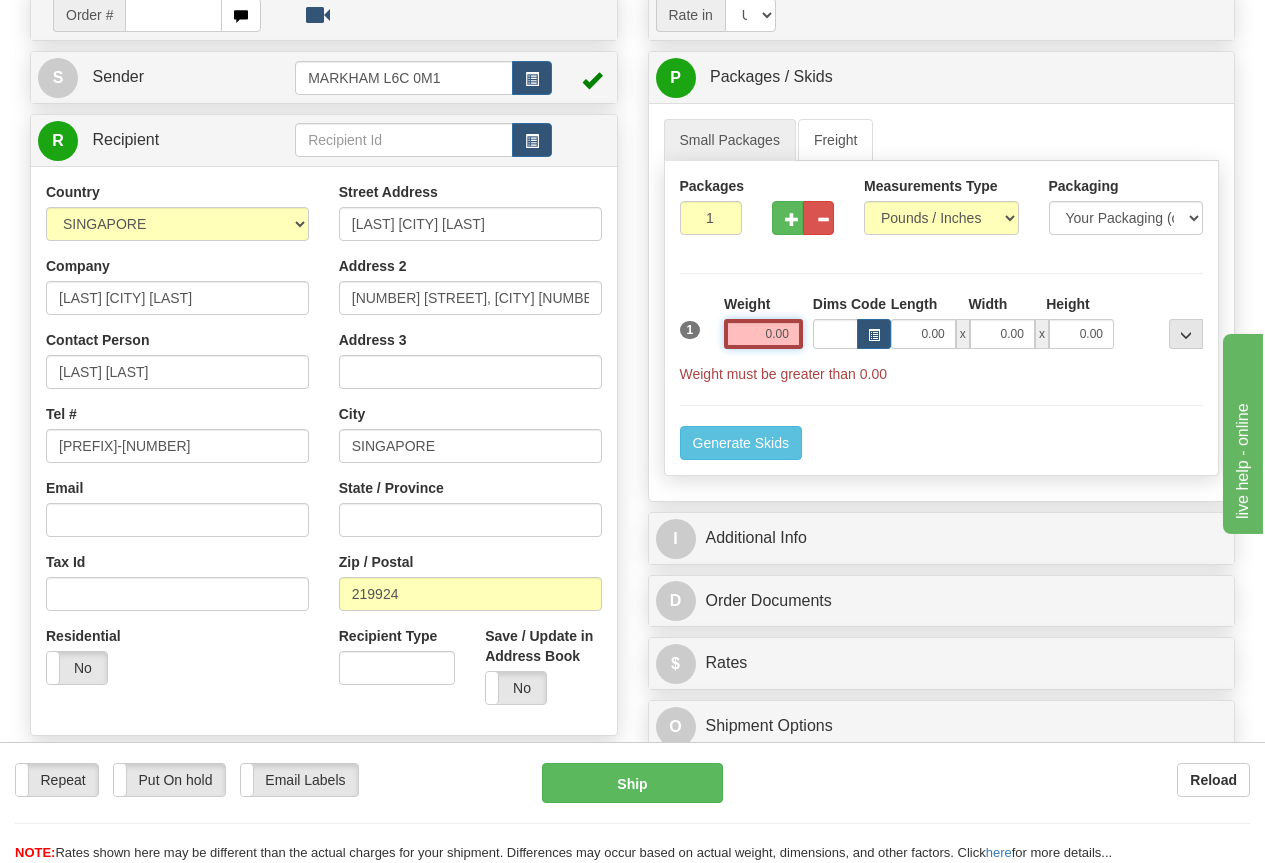 click on "0.00" at bounding box center (763, 334) 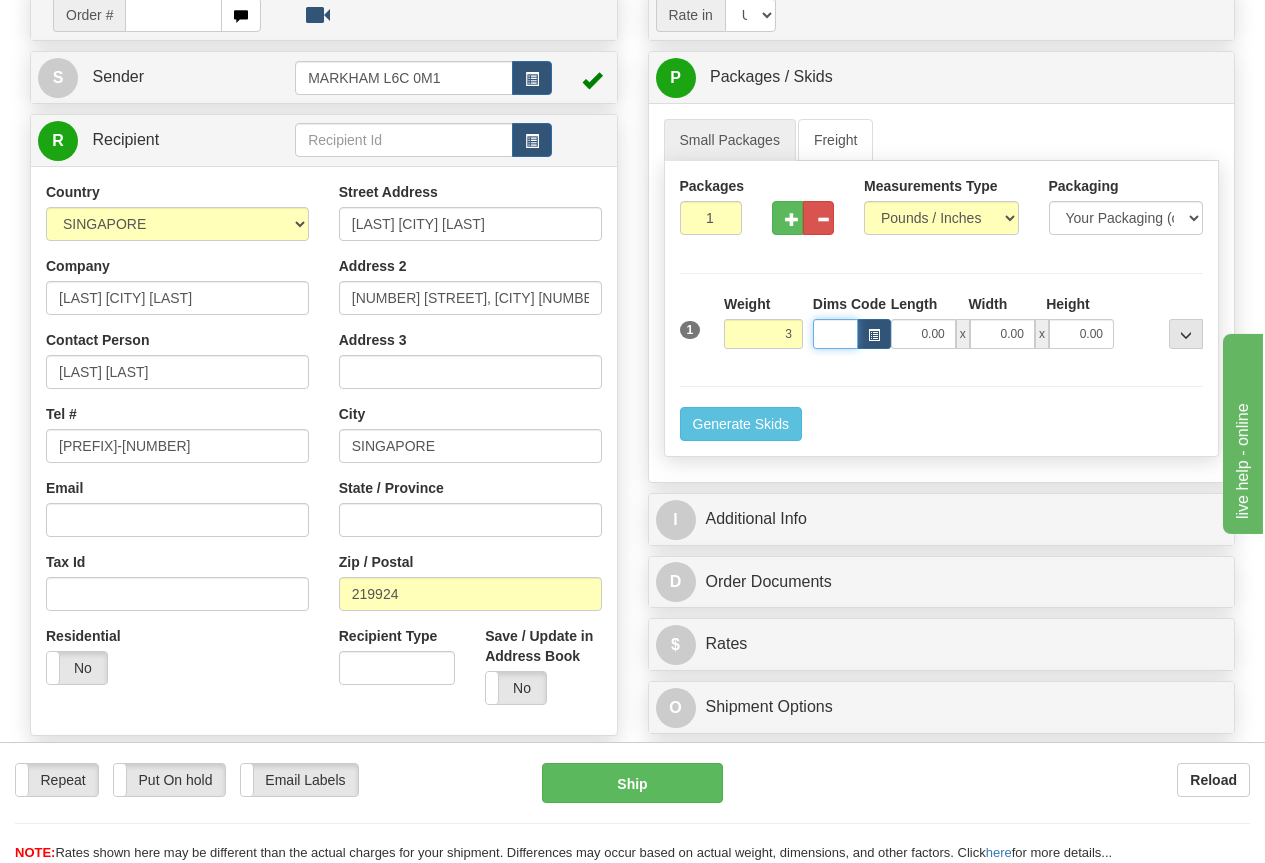 type on "3.00" 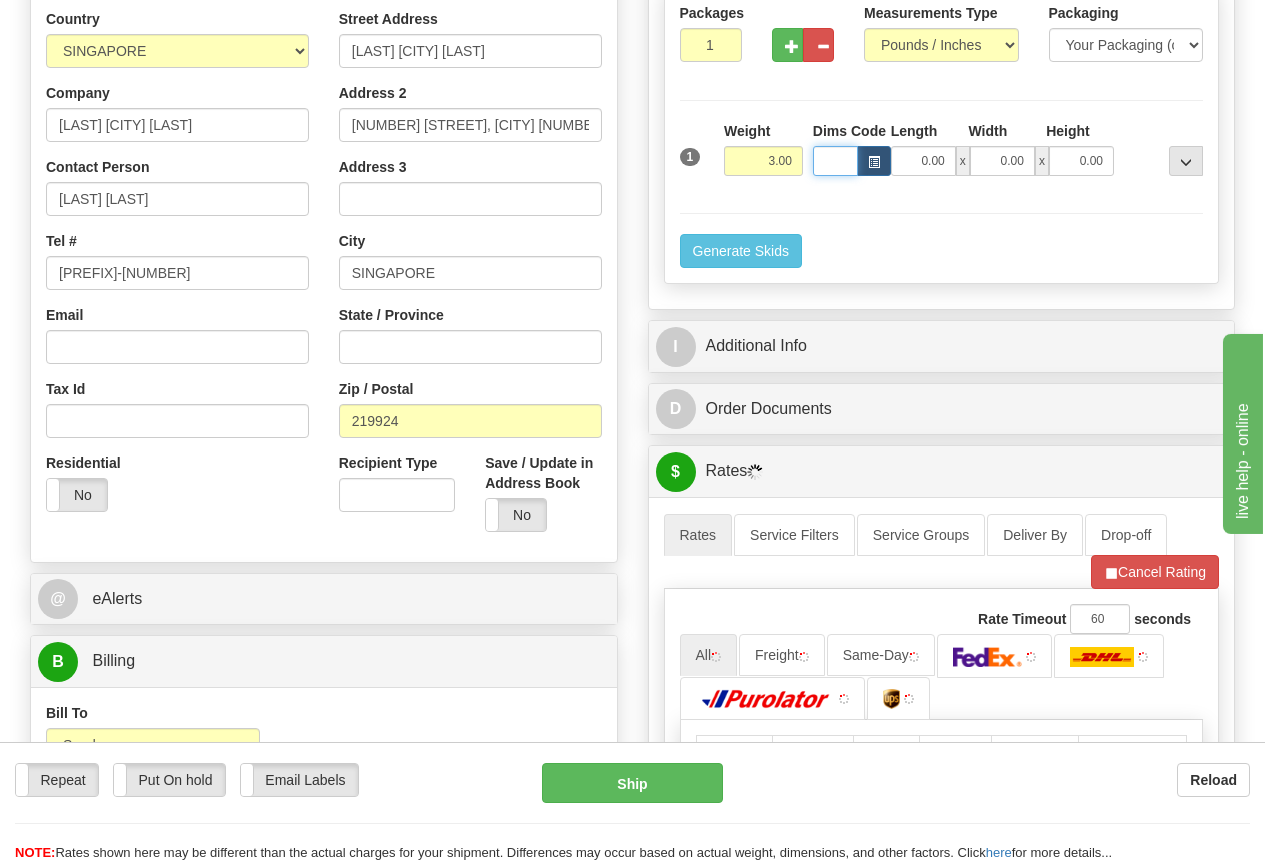 scroll, scrollTop: 400, scrollLeft: 0, axis: vertical 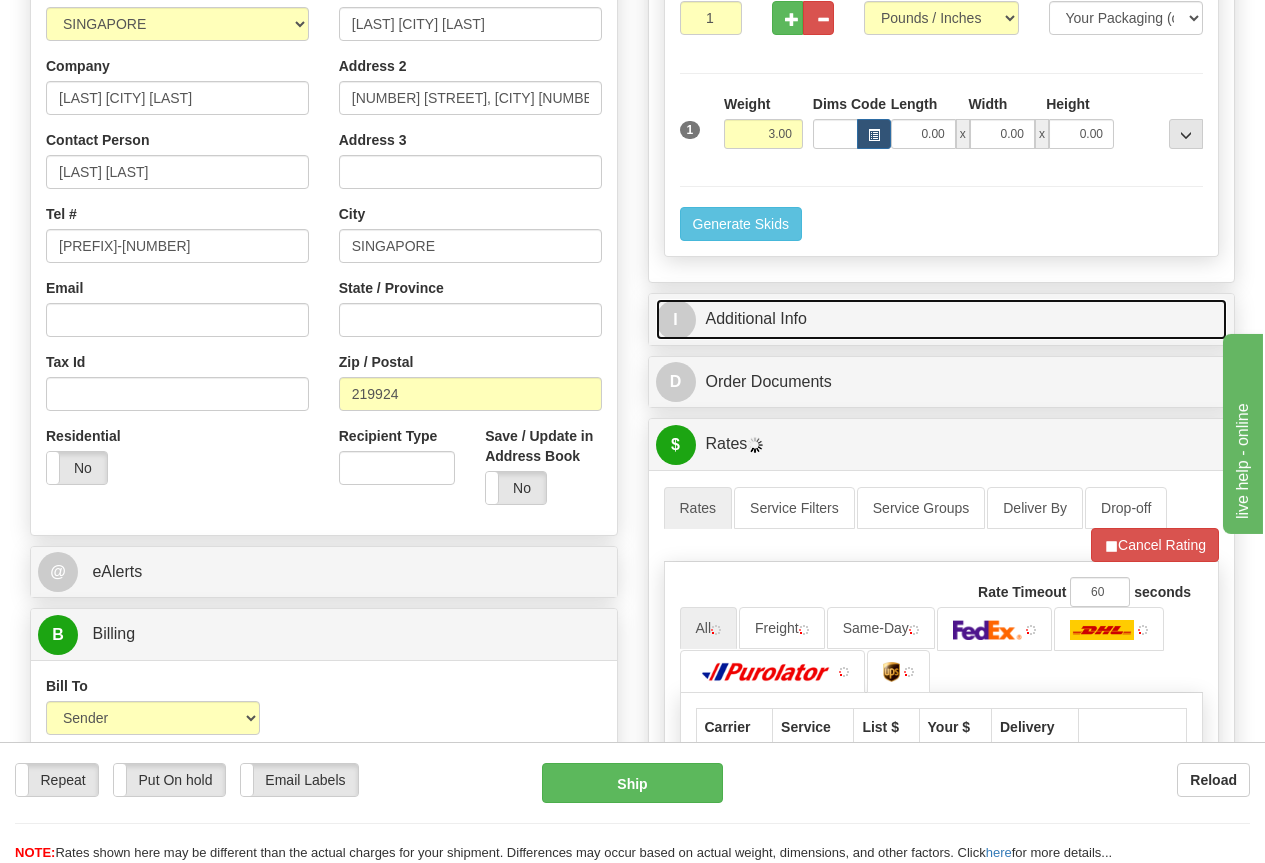 click on "I Additional Info" at bounding box center [942, 319] 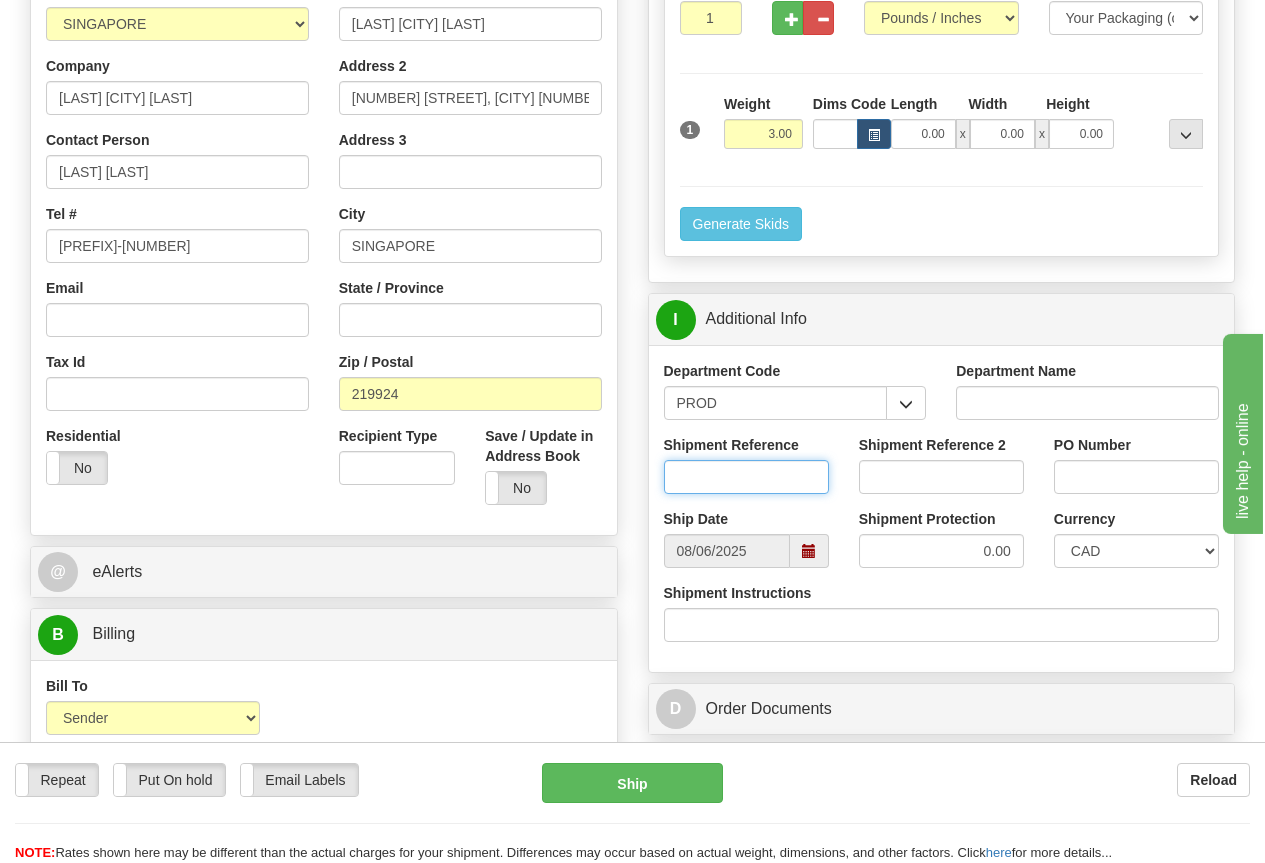 click on "Shipment Reference" at bounding box center (746, 477) 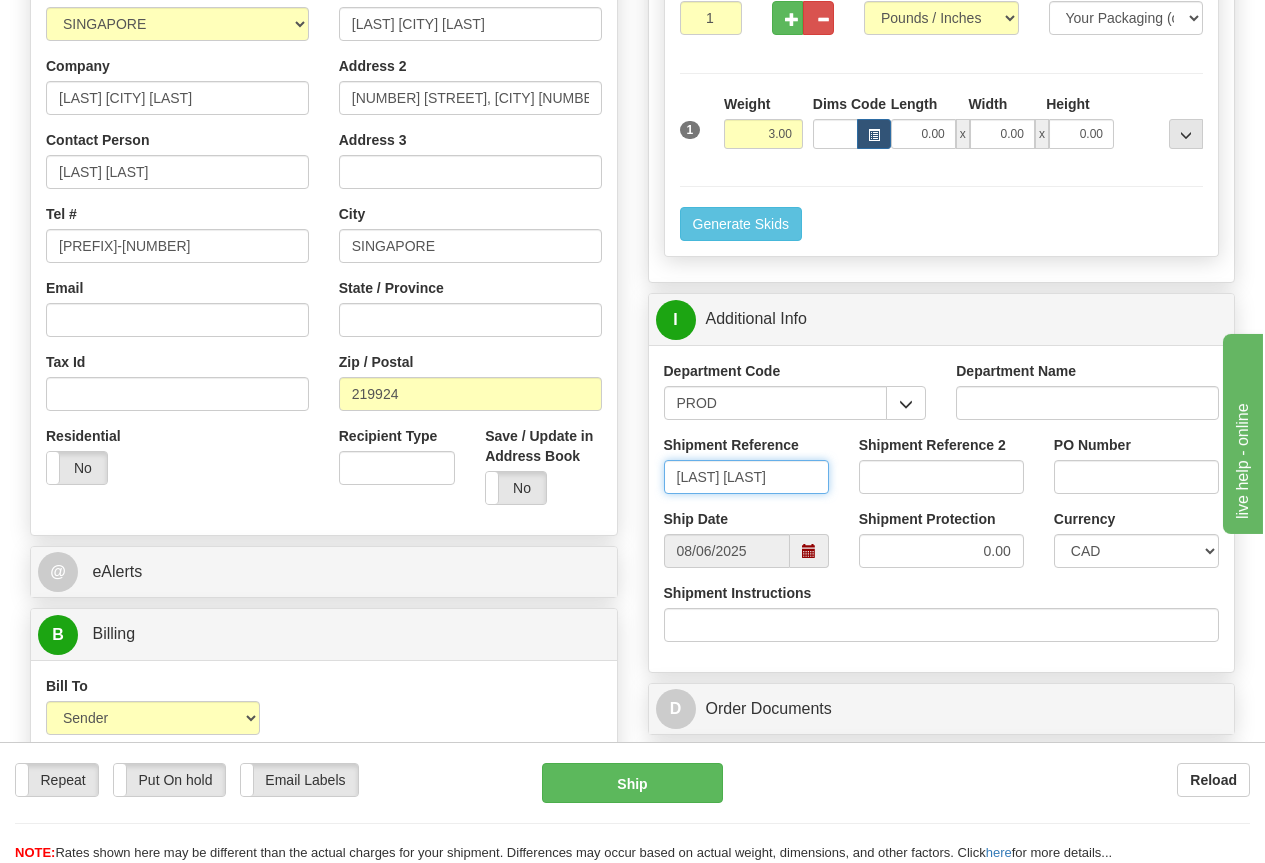 scroll, scrollTop: 0, scrollLeft: 8, axis: horizontal 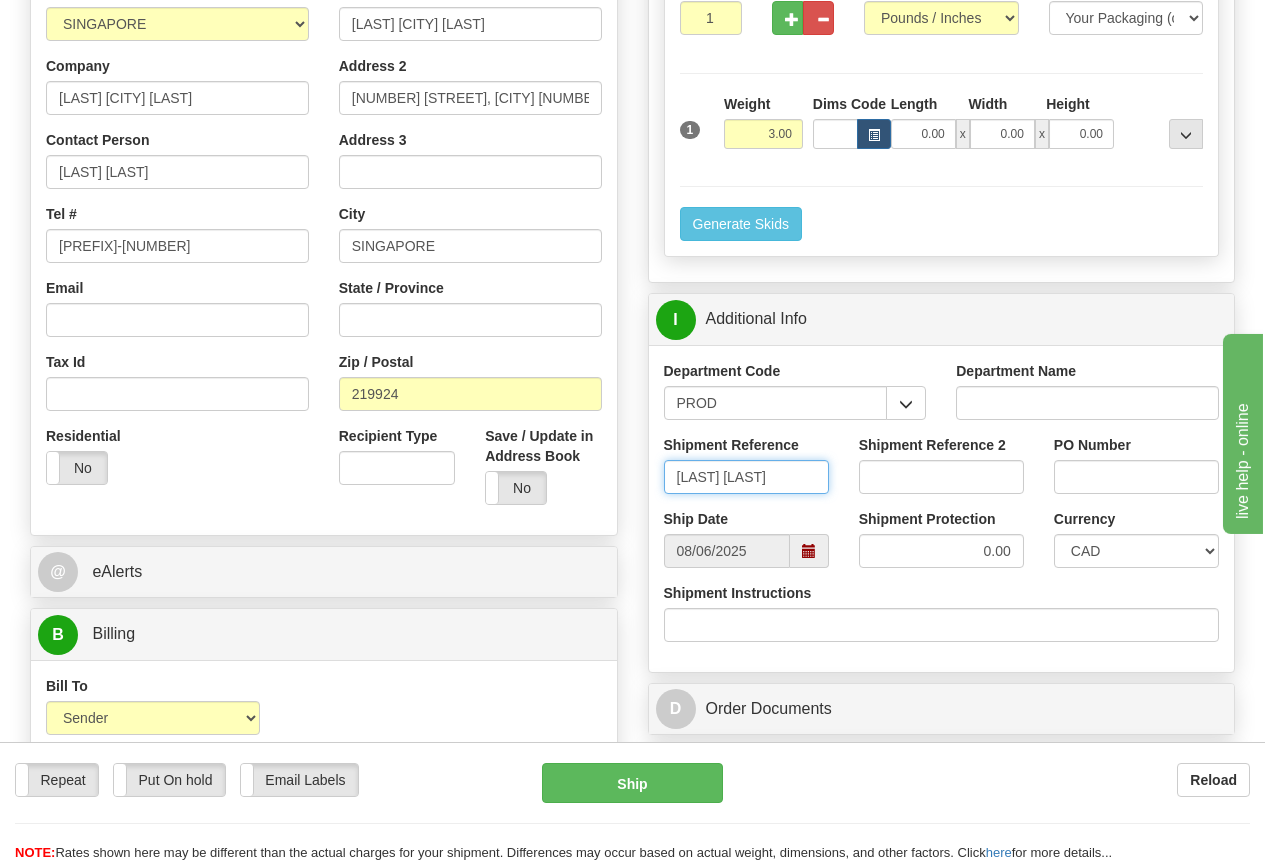type on "[LAST] [LAST]" 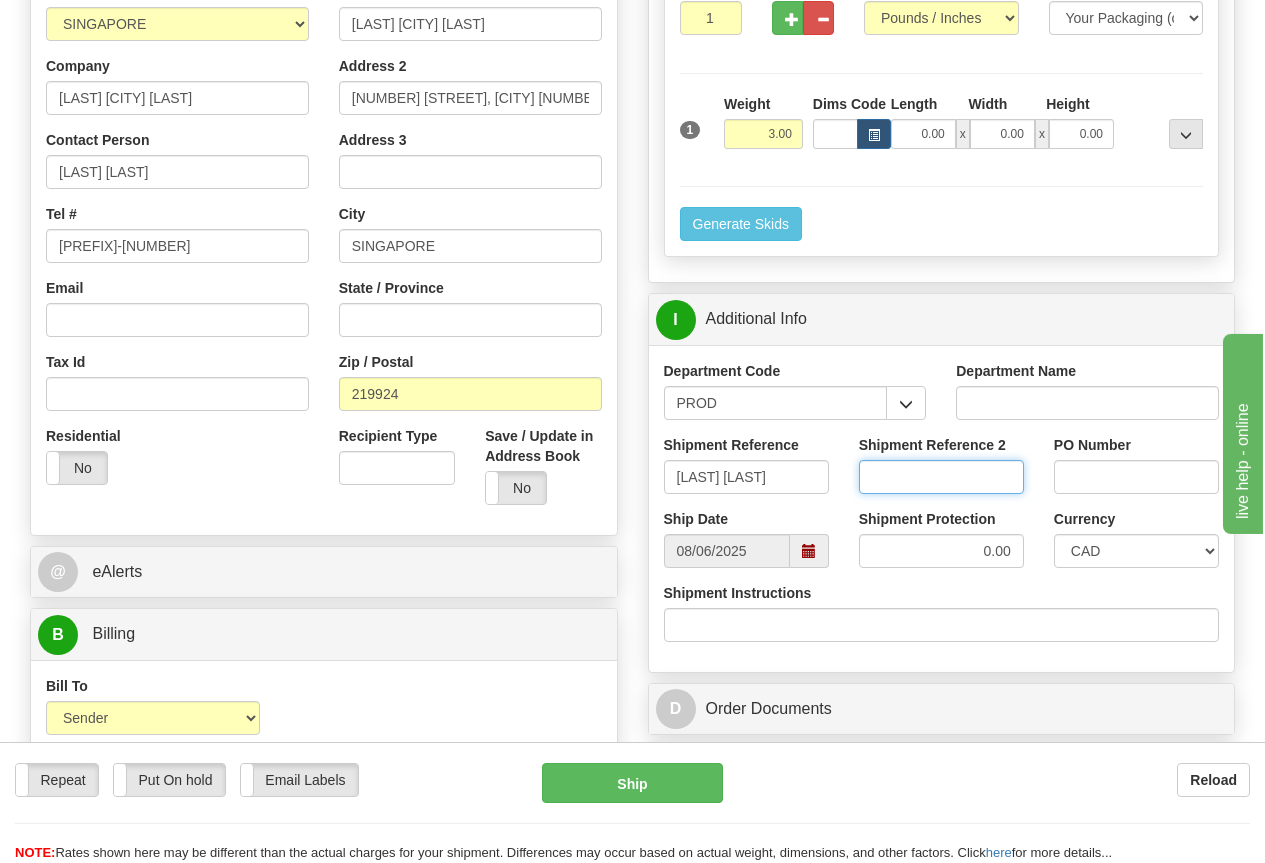 scroll, scrollTop: 0, scrollLeft: 0, axis: both 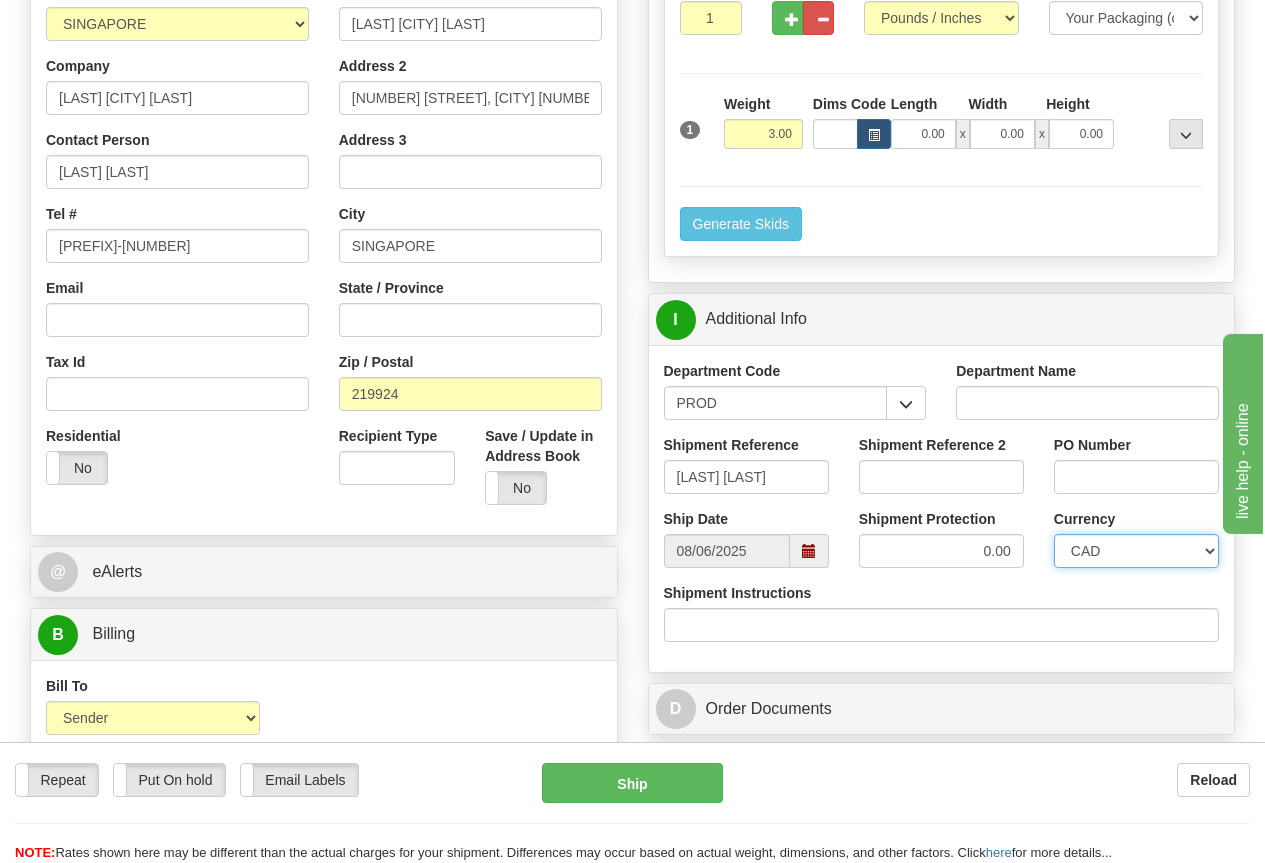 click on "CAD
USD
EUR
ZAR
RON
ANG
ARN
AUD
AUS
AWG
BBD
BFR
BGN
BHD
BMD
BND
BRC
BRL
CHP
CKZ
CNY
CYL
DFL
DHS
DKK
DMK
DRA
ECD
EGP
ESC
FFR
FIM
GBP
GTQ
HKD
INR
IRL
IRR
JAD
JYE
KPW
KUD
LFR
LIT
MOP
MYR
NMP
NOK
NTD
NZD
PHP
PLN
PTS
RDD
SAR
SEK
SFR
SID
THB
TRL
TTD
UKL
UYP
VEB
WON
CHF
ISK
AED
CZK
IDR
SGD" at bounding box center [1136, 551] 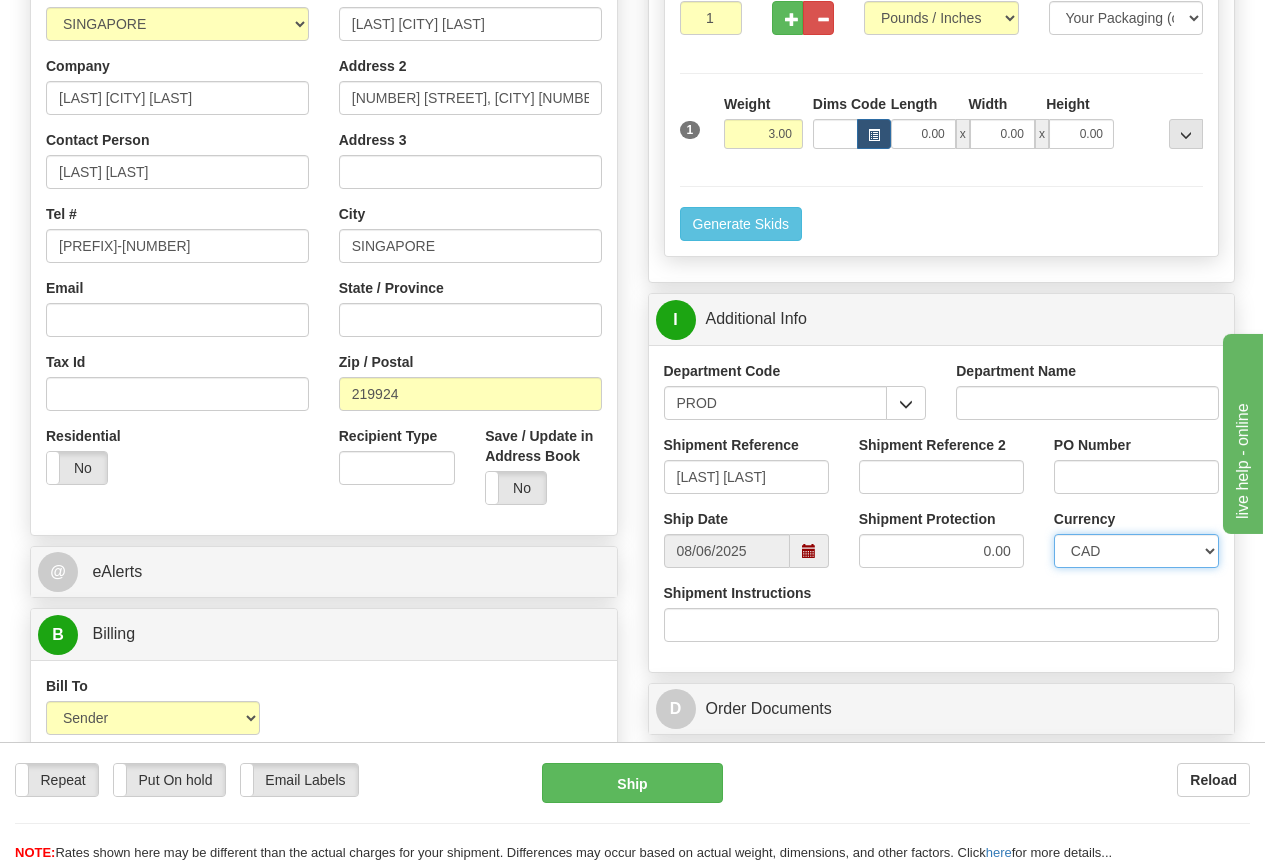 select on "1" 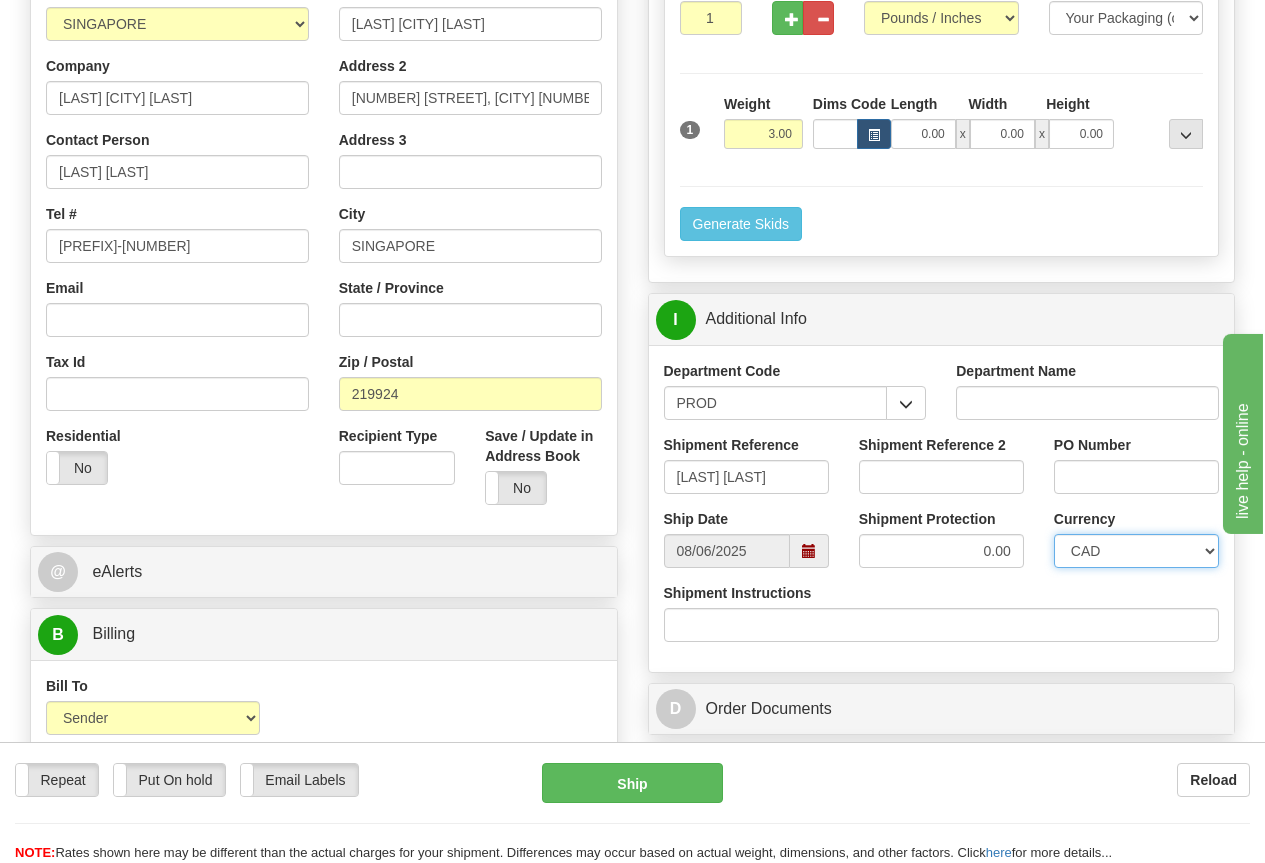 click on "CAD
USD
EUR
ZAR
RON
ANG
ARN
AUD
AUS
AWG
BBD
BFR
BGN
BHD
BMD
BND
BRC
BRL
CHP
CKZ
CNY
CYL
DFL
DHS
DKK
DMK
DRA
ECD
EGP
ESC
FFR
FIM
GBP
GTQ
HKD
INR
IRL
IRR
JAD
JYE
KPW
KUD
LFR
LIT
MOP
MYR
NMP
NOK
NTD
NZD
PHP
PLN
PTS
RDD
SAR
SEK
SFR
SID
THB
TRL
TTD
UKL
UYP
VEB
WON
CHF
ISK
AED
CZK
IDR
SGD" at bounding box center [1136, 551] 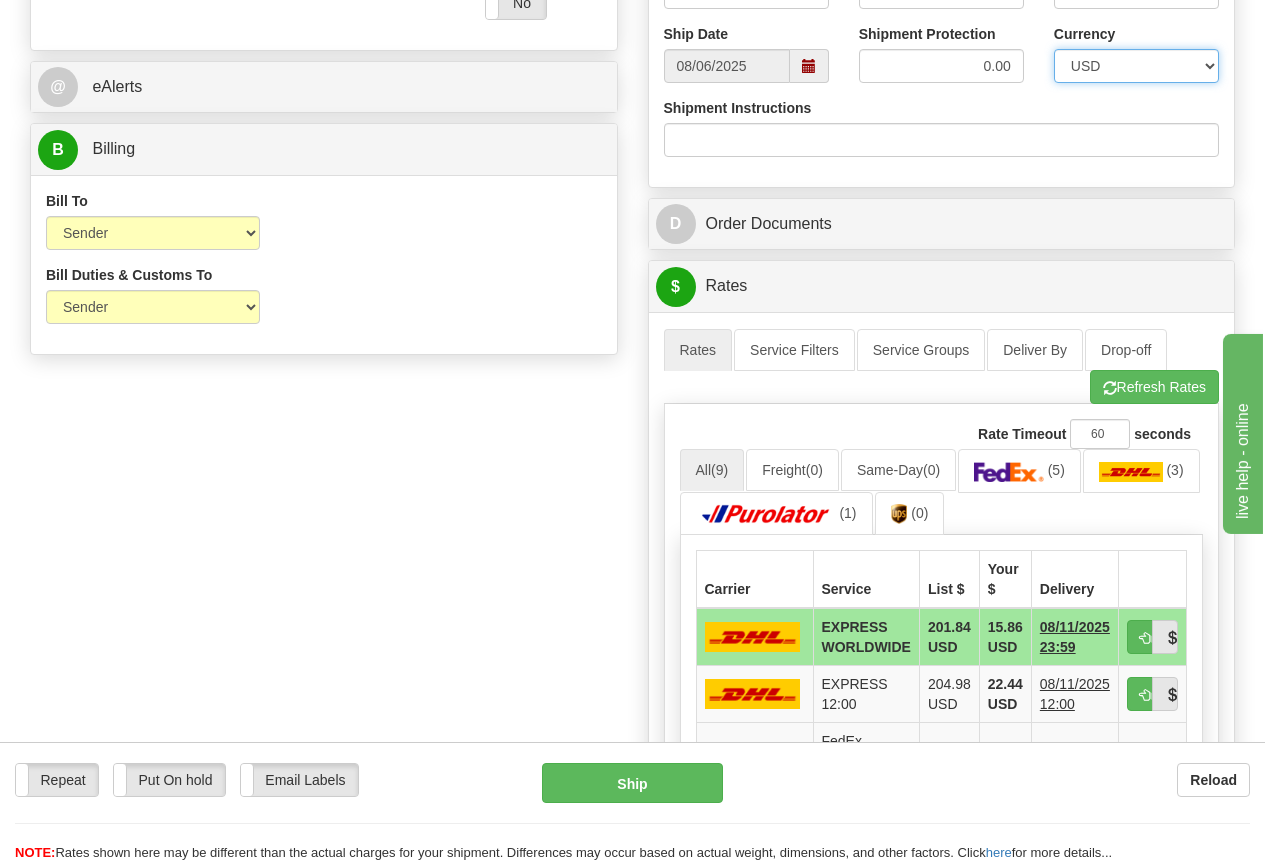 scroll, scrollTop: 900, scrollLeft: 0, axis: vertical 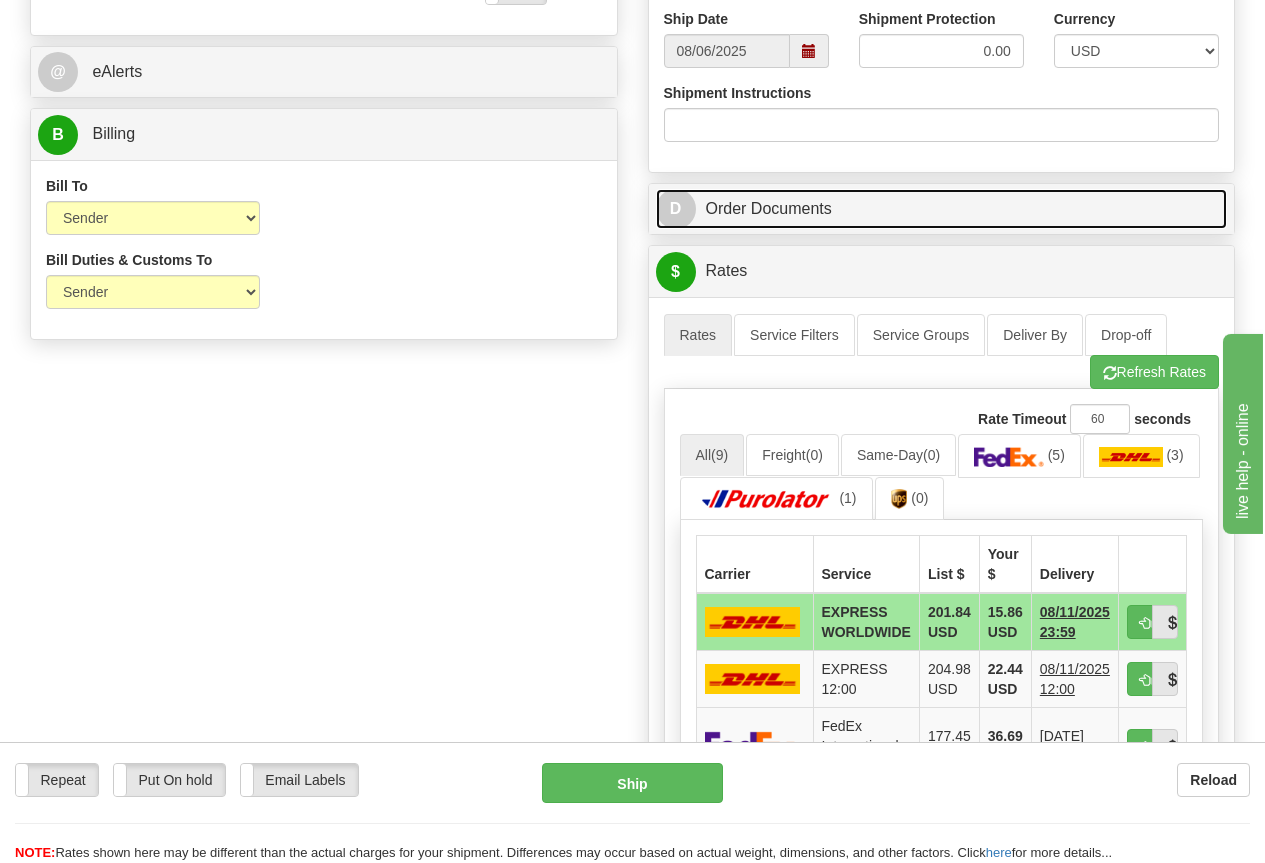 click on "D Order Documents" at bounding box center (942, 209) 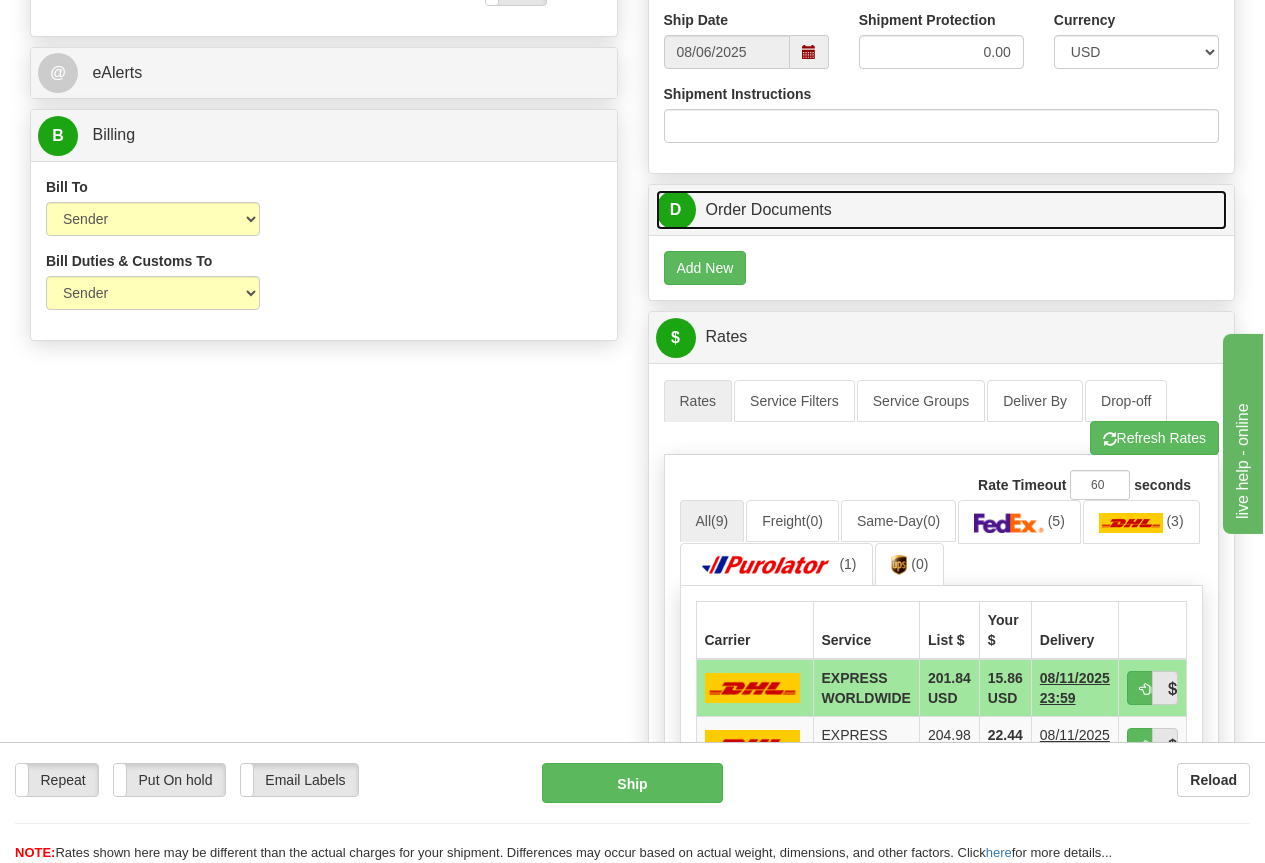 scroll, scrollTop: 900, scrollLeft: 0, axis: vertical 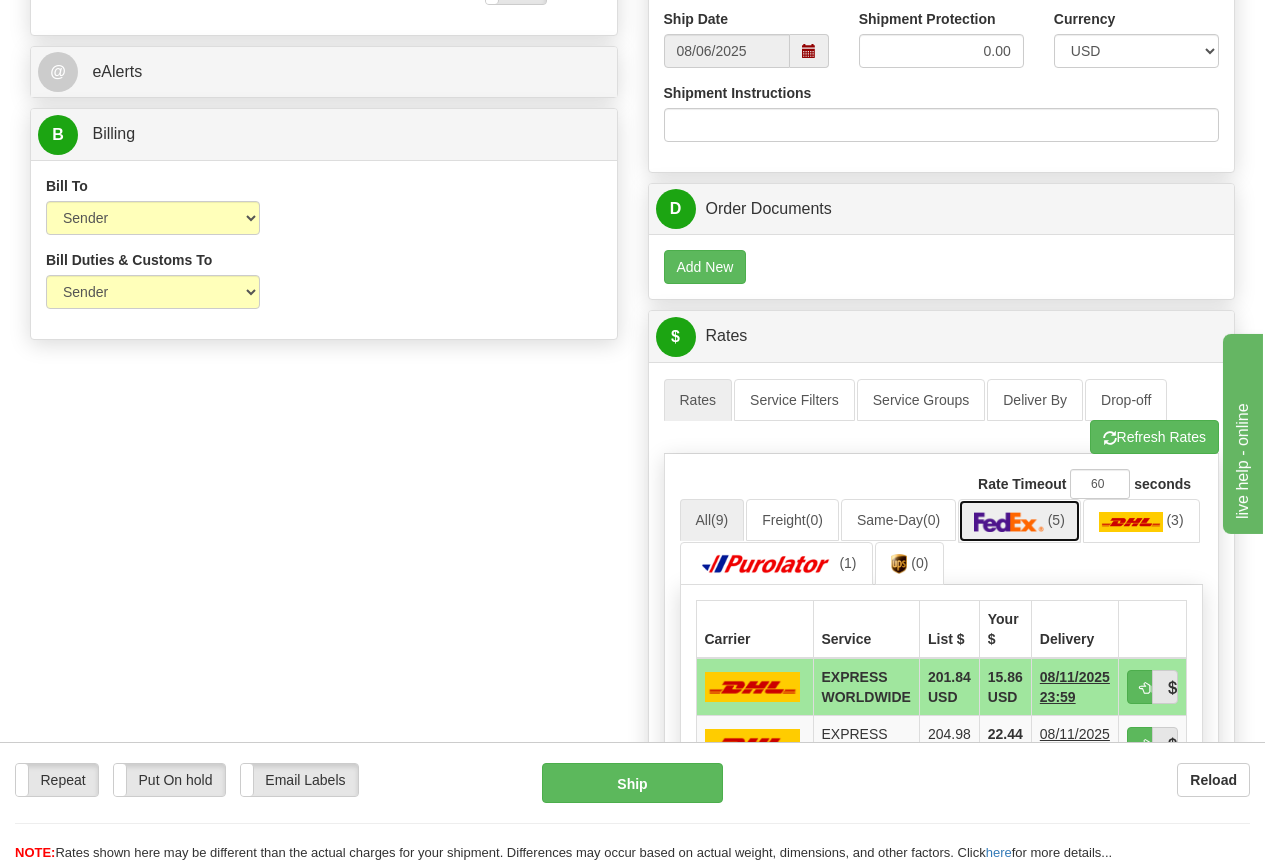 click on "(5)" at bounding box center (1019, 520) 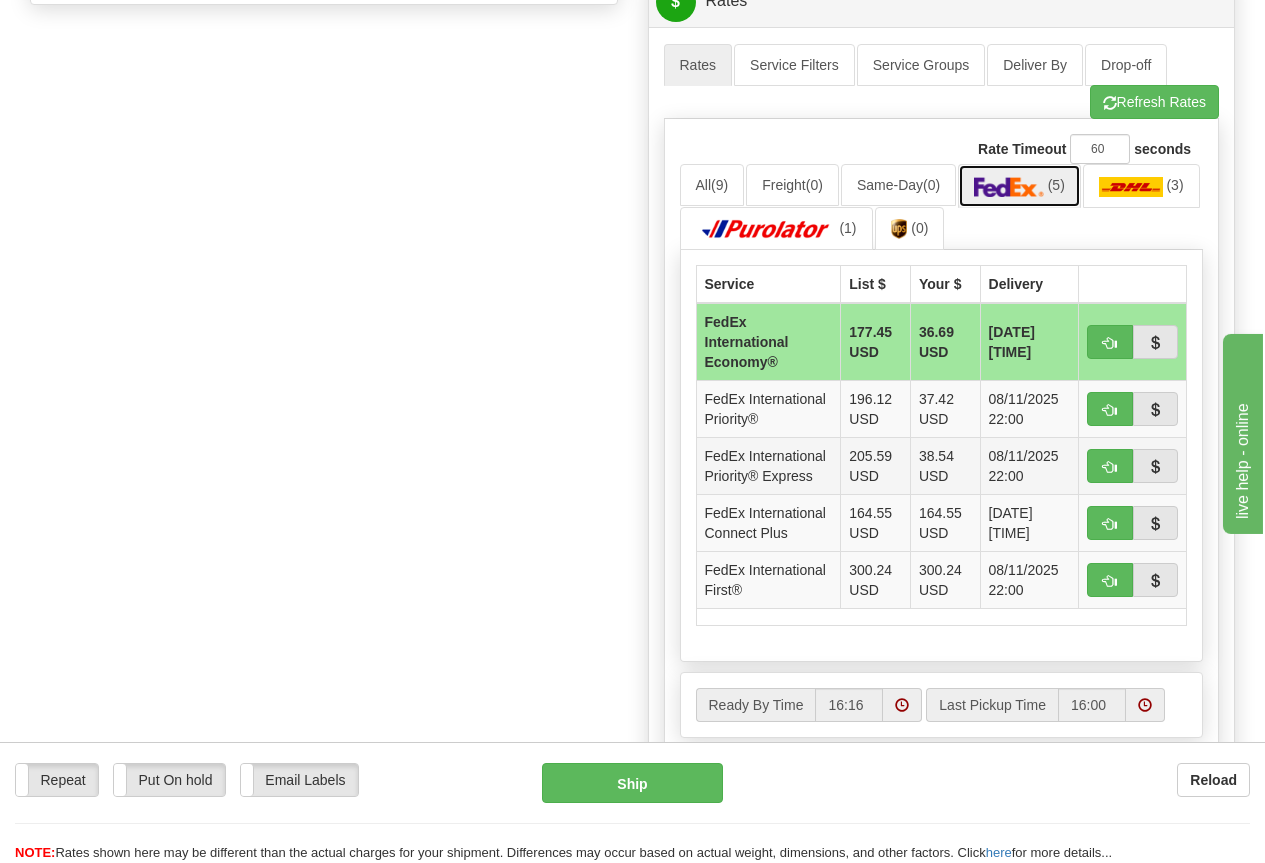 scroll, scrollTop: 1300, scrollLeft: 0, axis: vertical 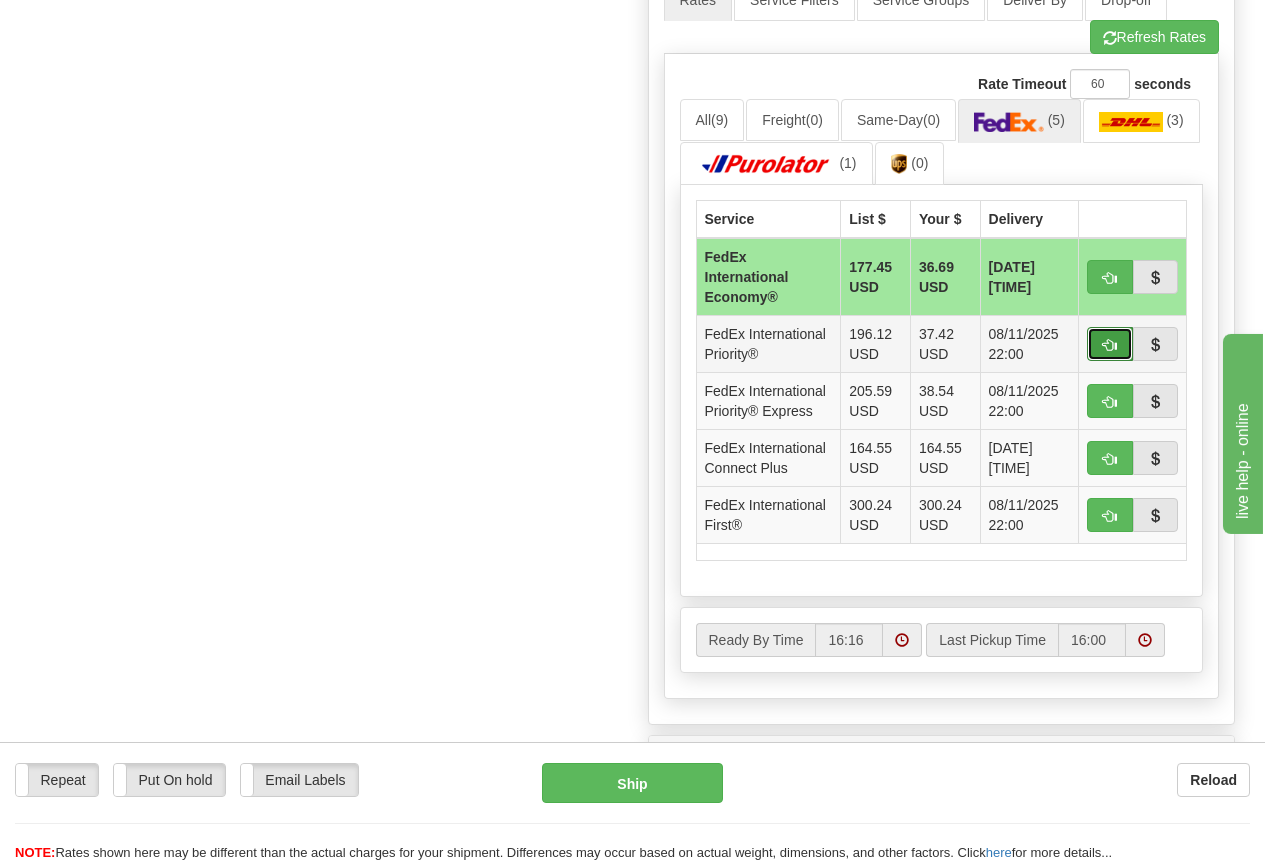 click at bounding box center [1110, 345] 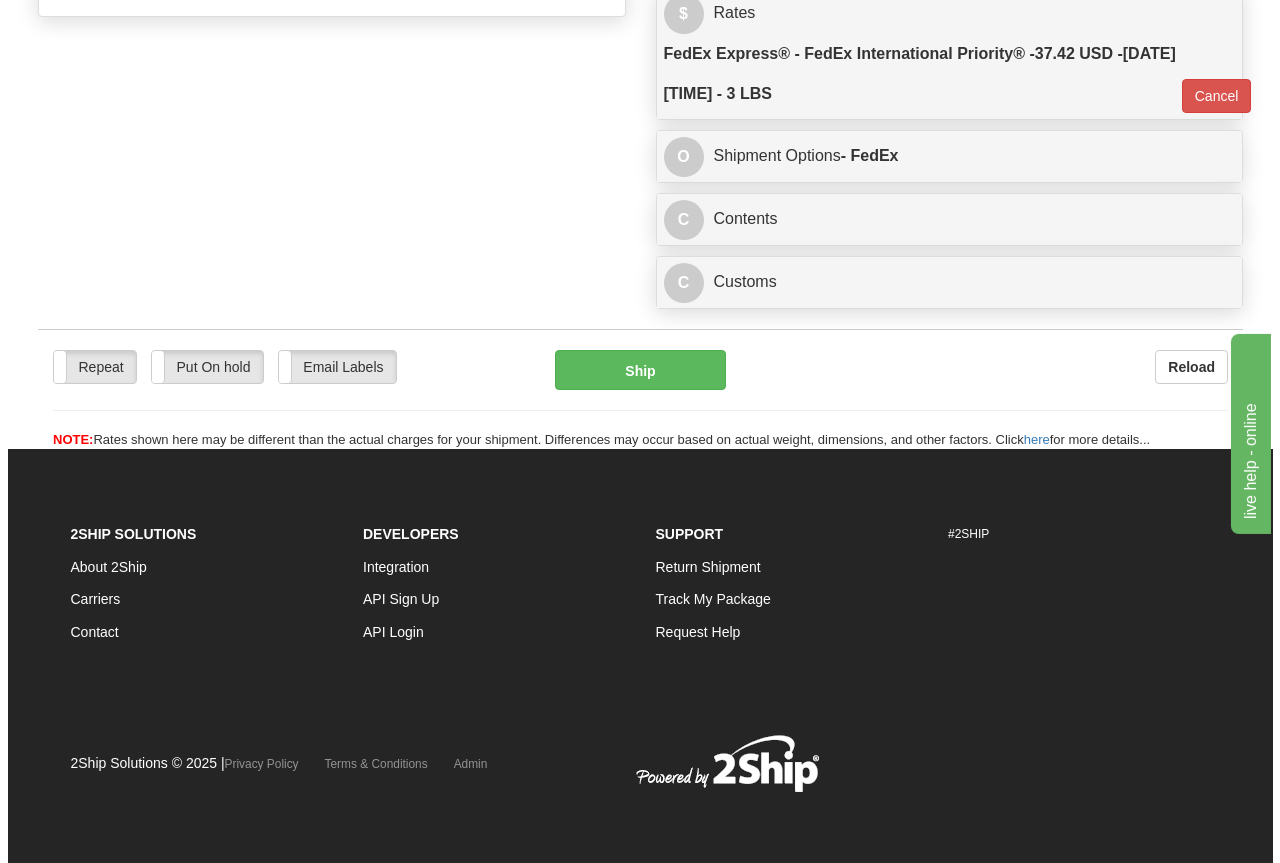 scroll, scrollTop: 1224, scrollLeft: 0, axis: vertical 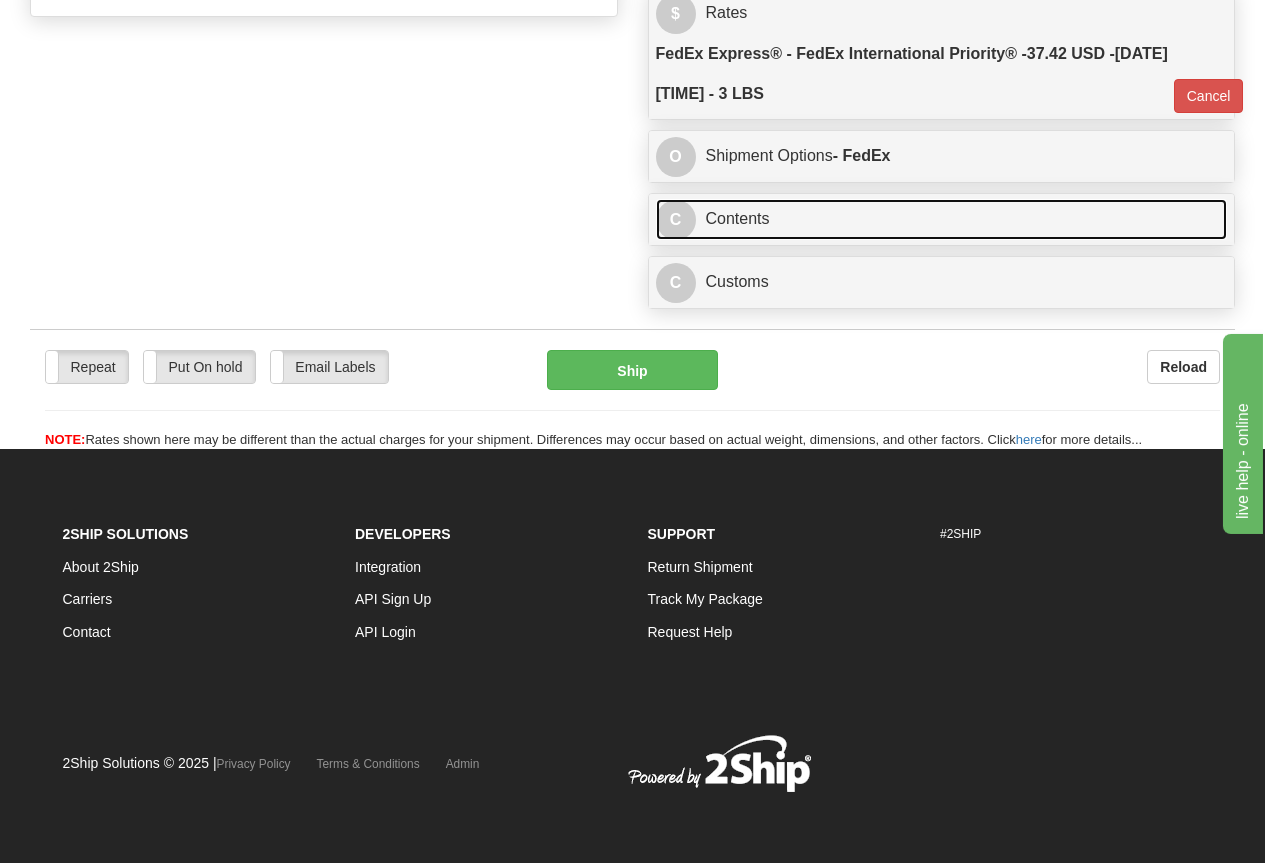 click on "C Contents" at bounding box center (942, 219) 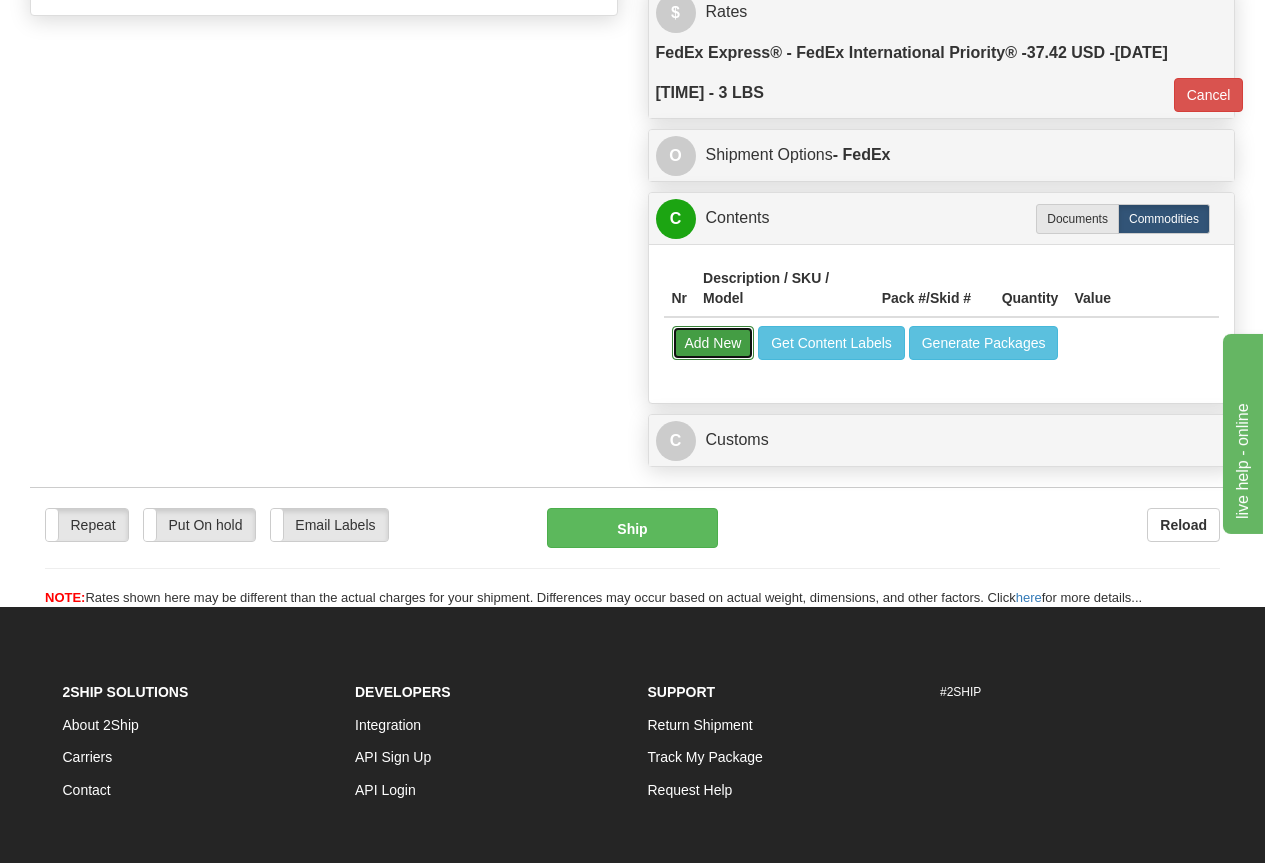 click on "Add New" at bounding box center (713, 343) 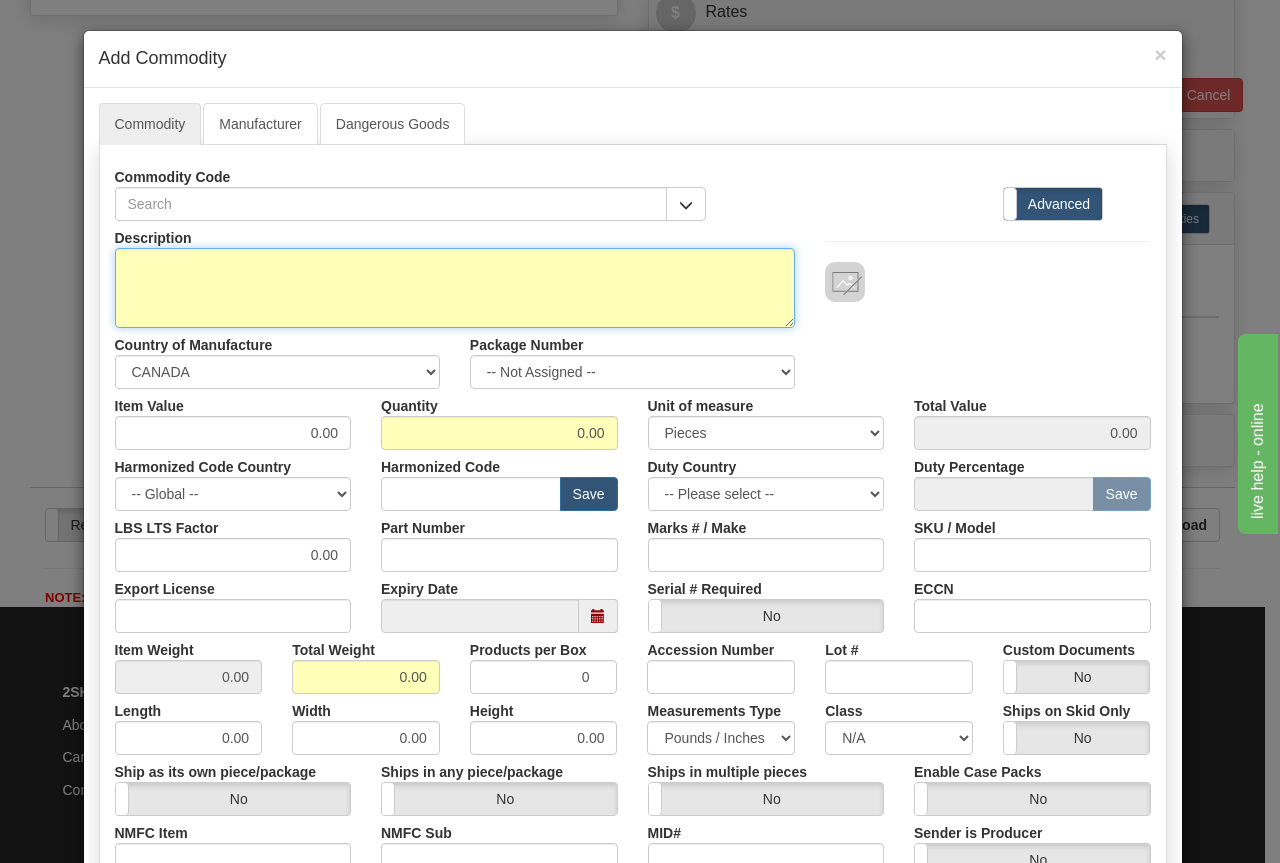 click on "Description" at bounding box center (455, 288) 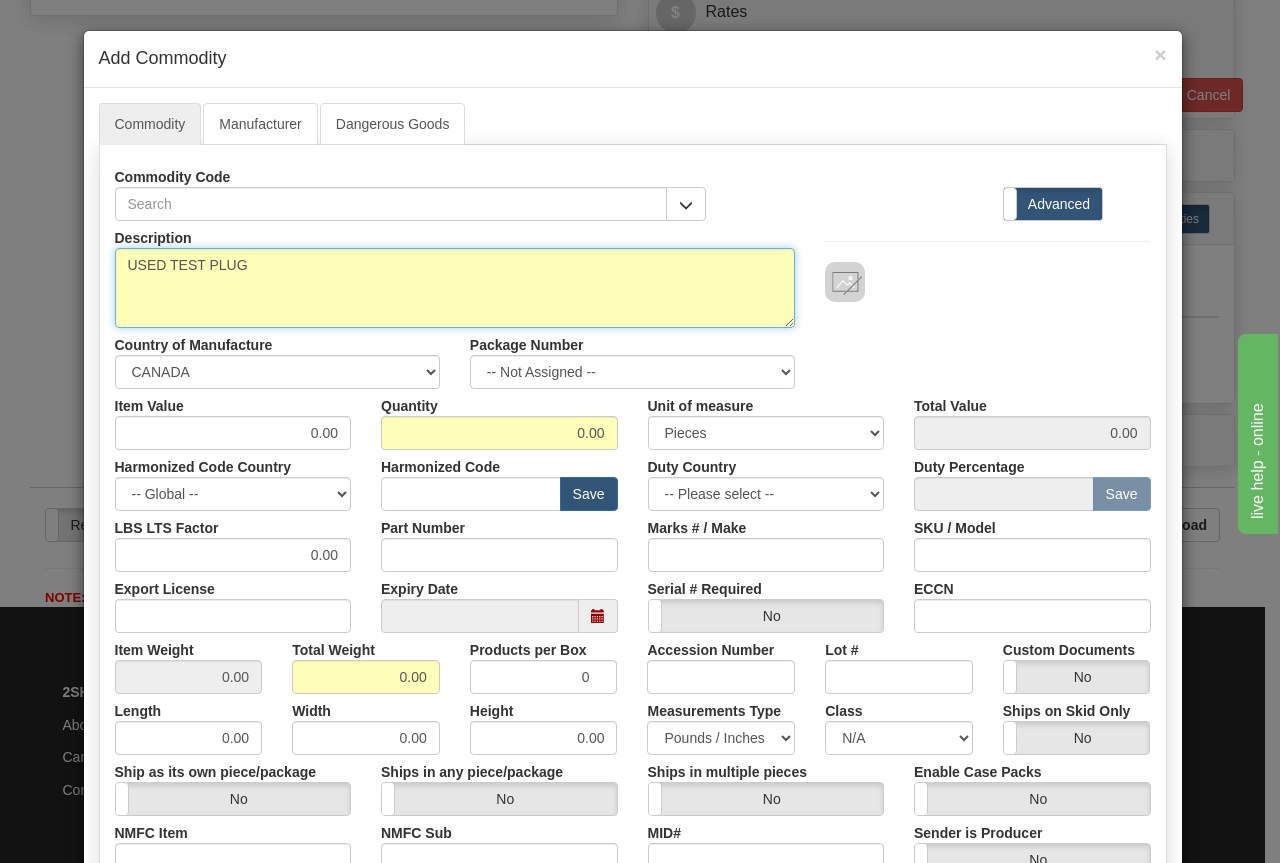 type on "USED TEST PLUG" 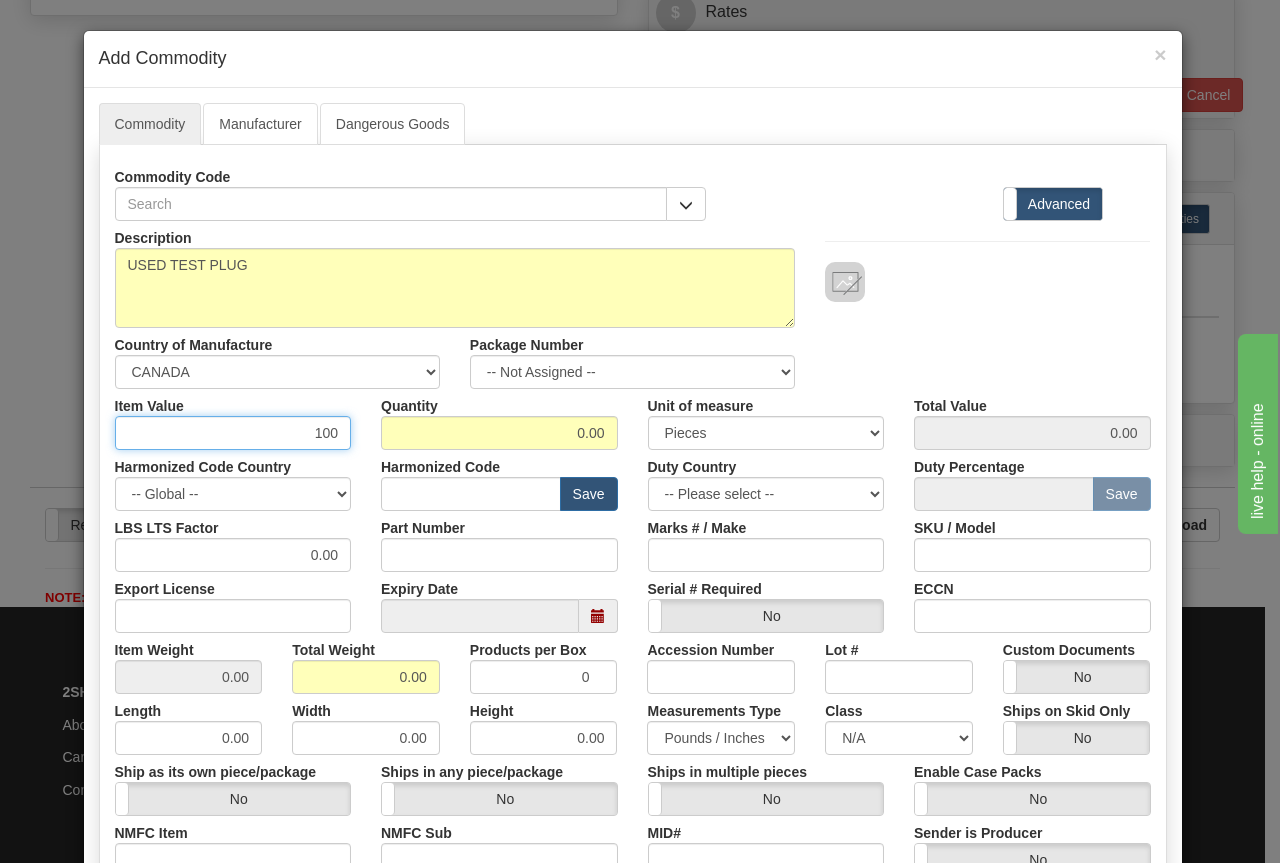 type on "100" 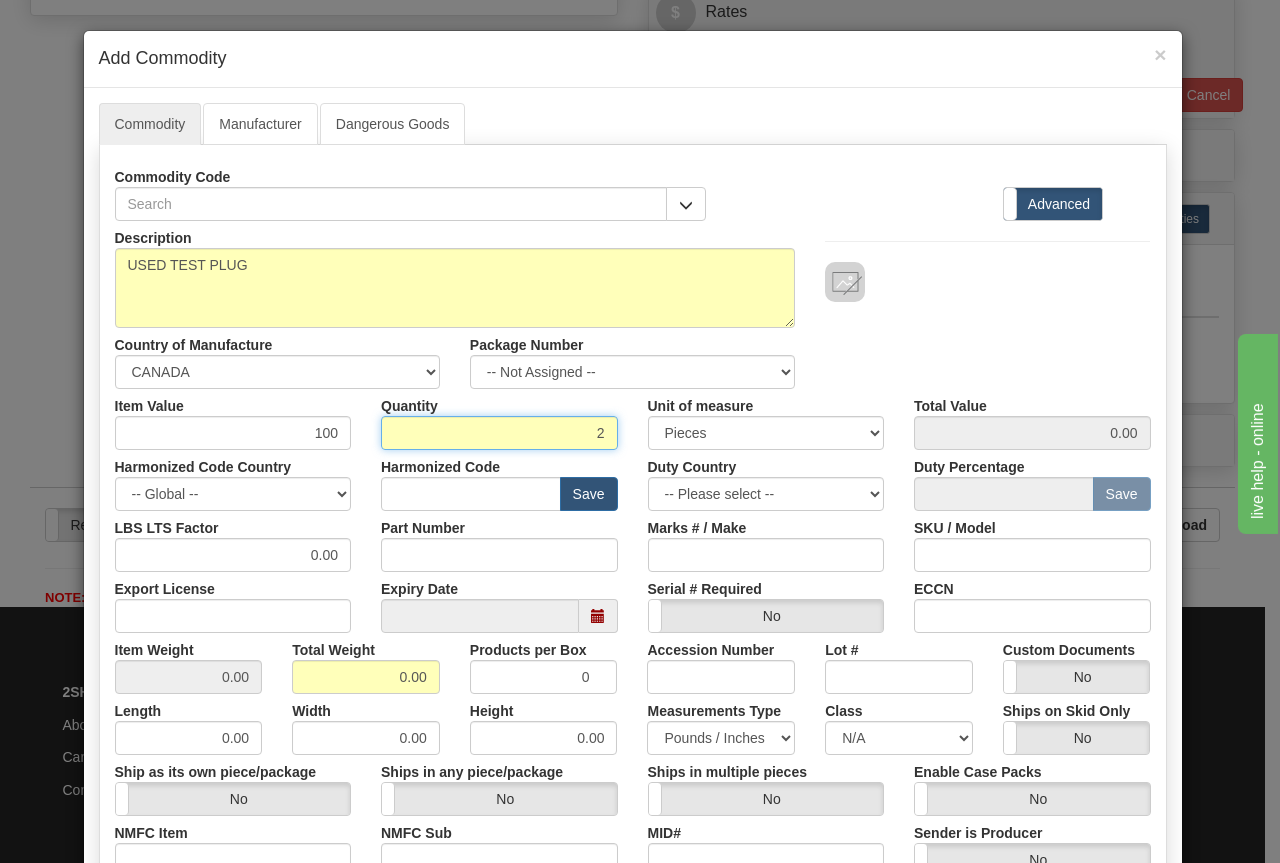type on "2" 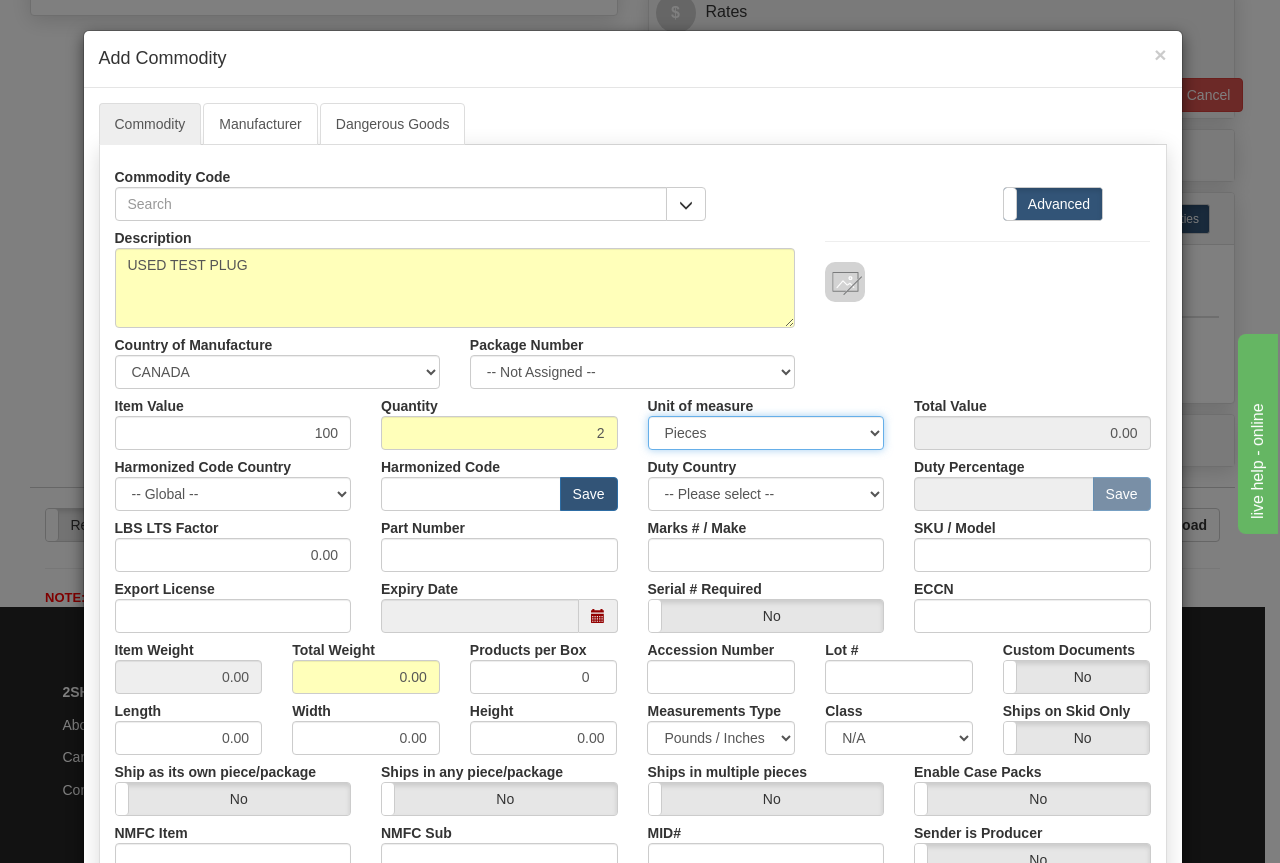 type on "200.00" 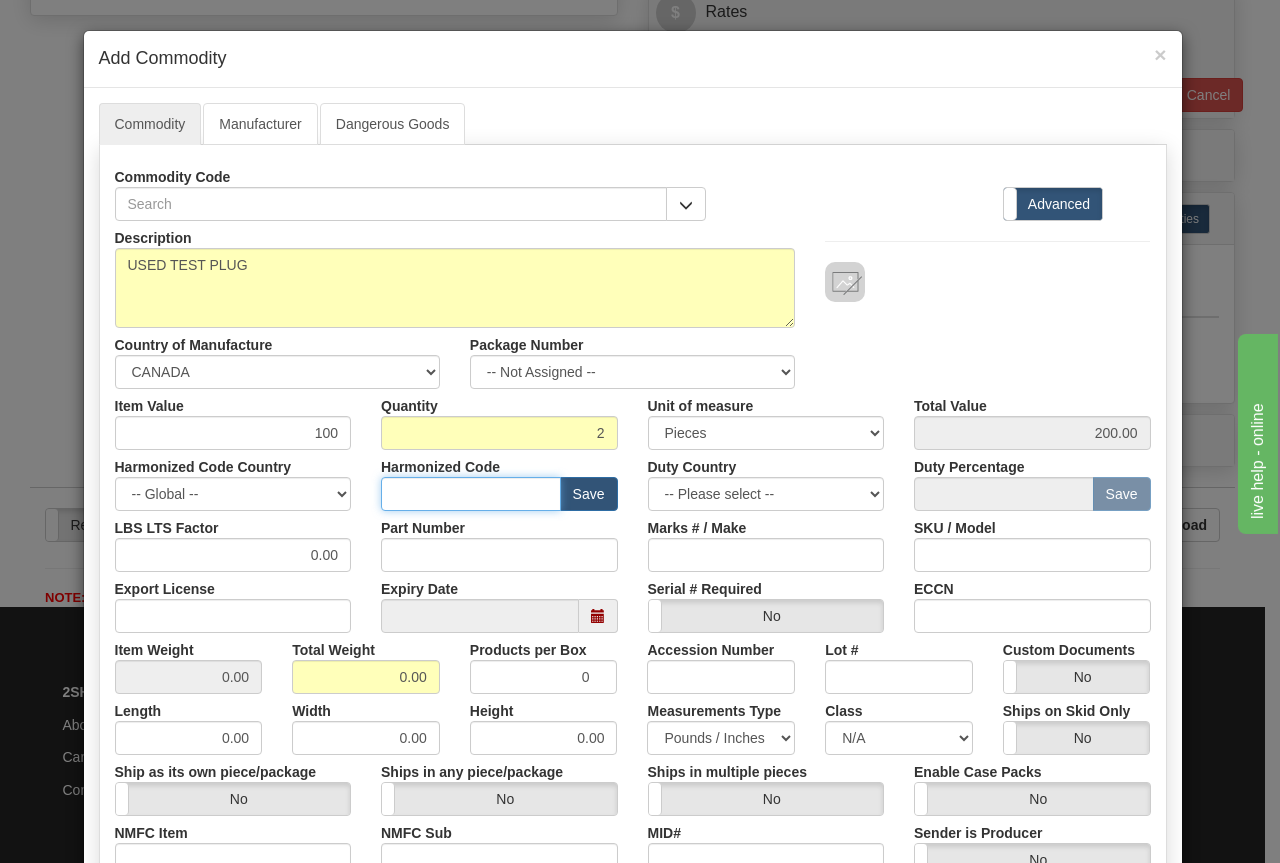 click at bounding box center [471, 494] 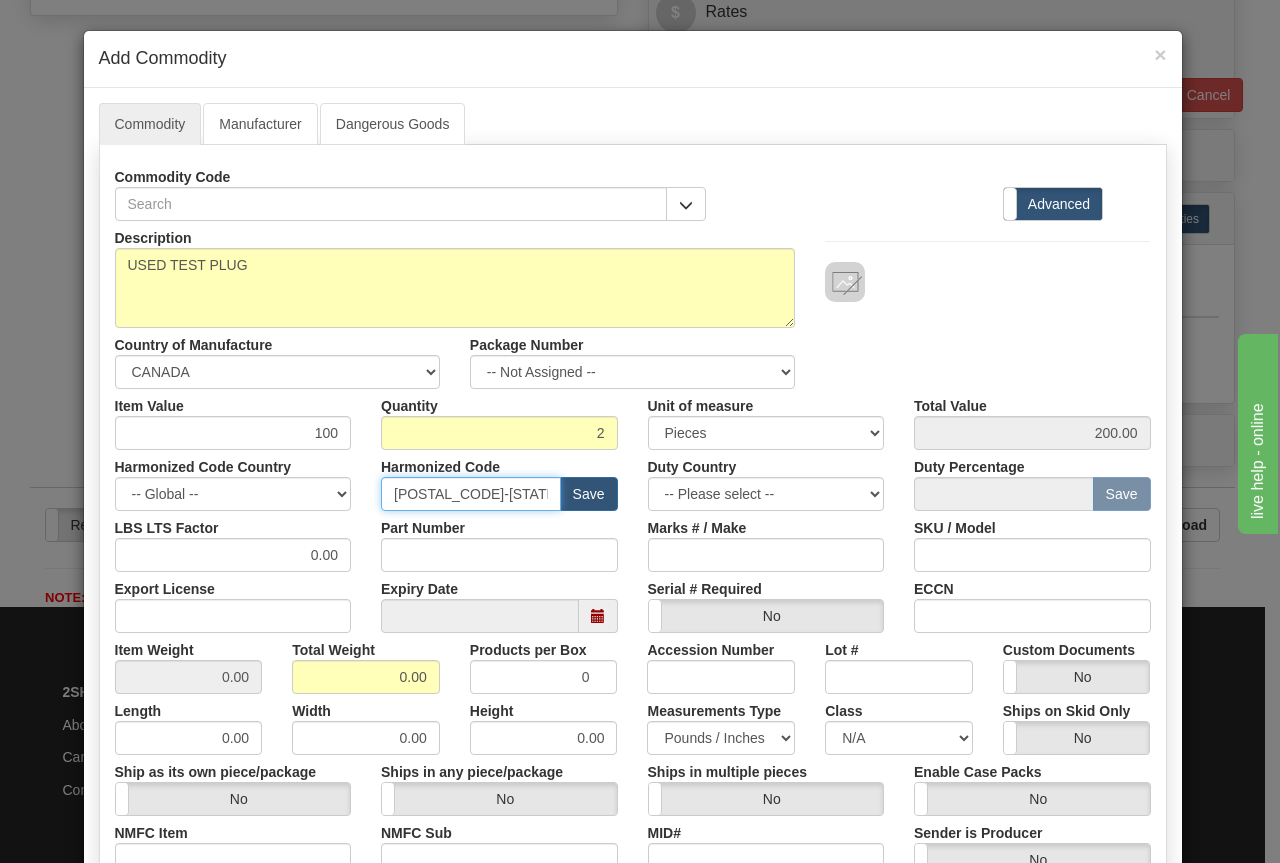 type on "[POSTAL_CODE]-[STATE]" 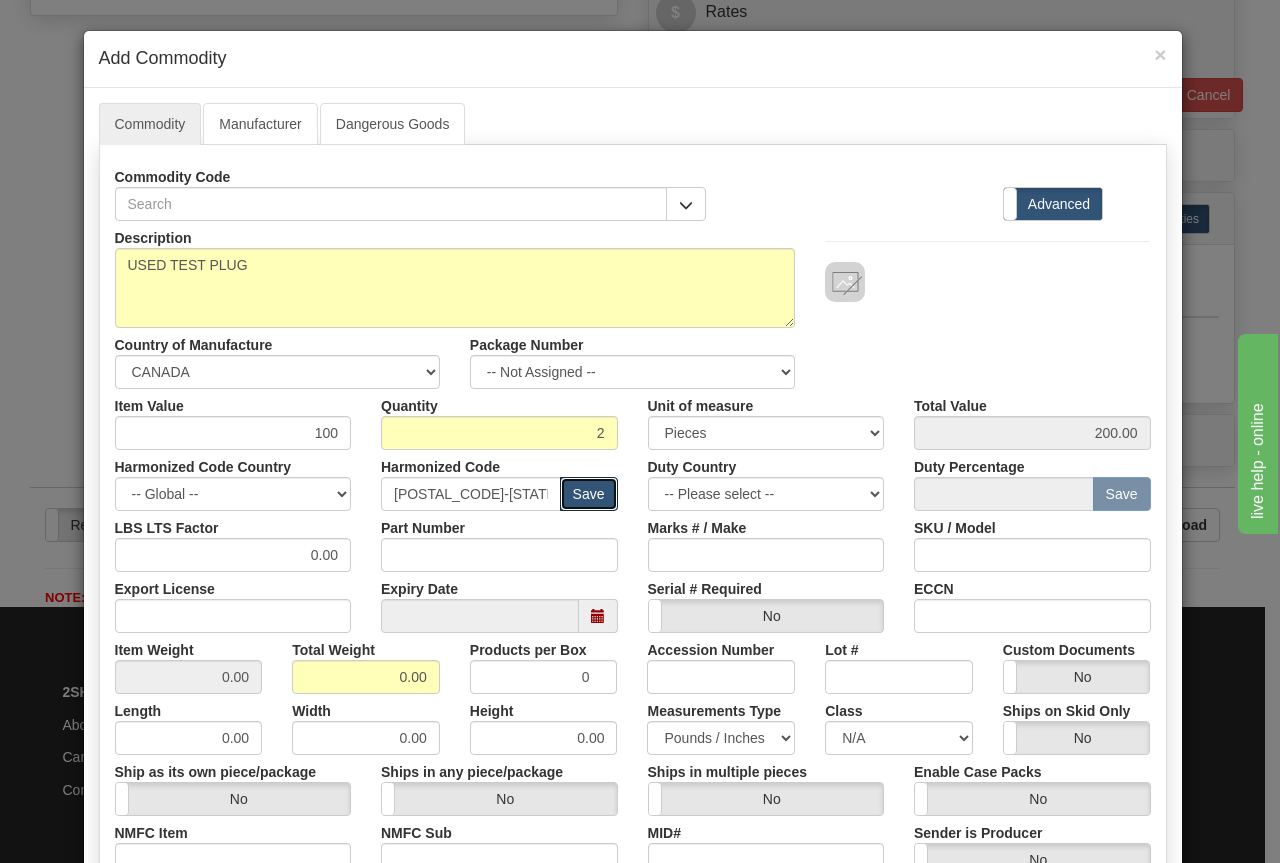 type 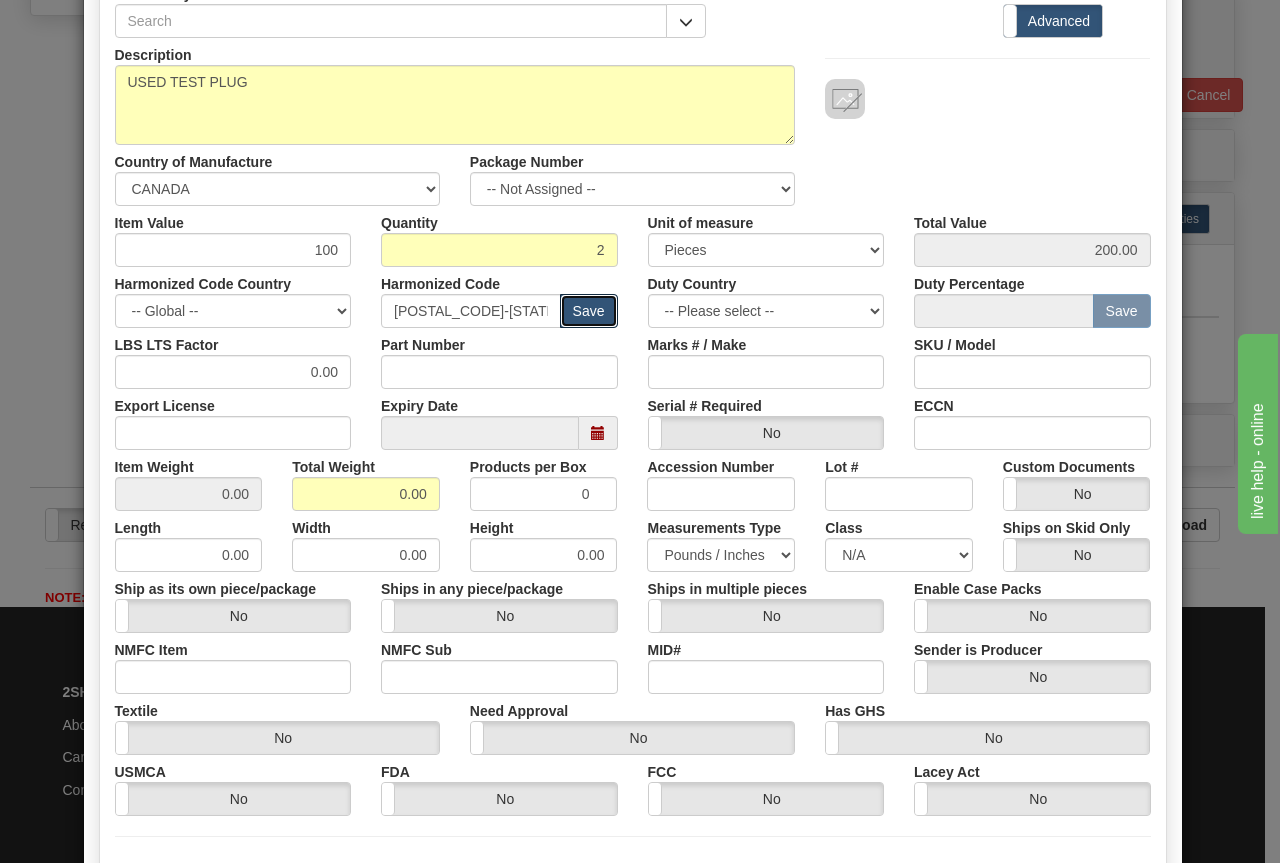 scroll, scrollTop: 200, scrollLeft: 0, axis: vertical 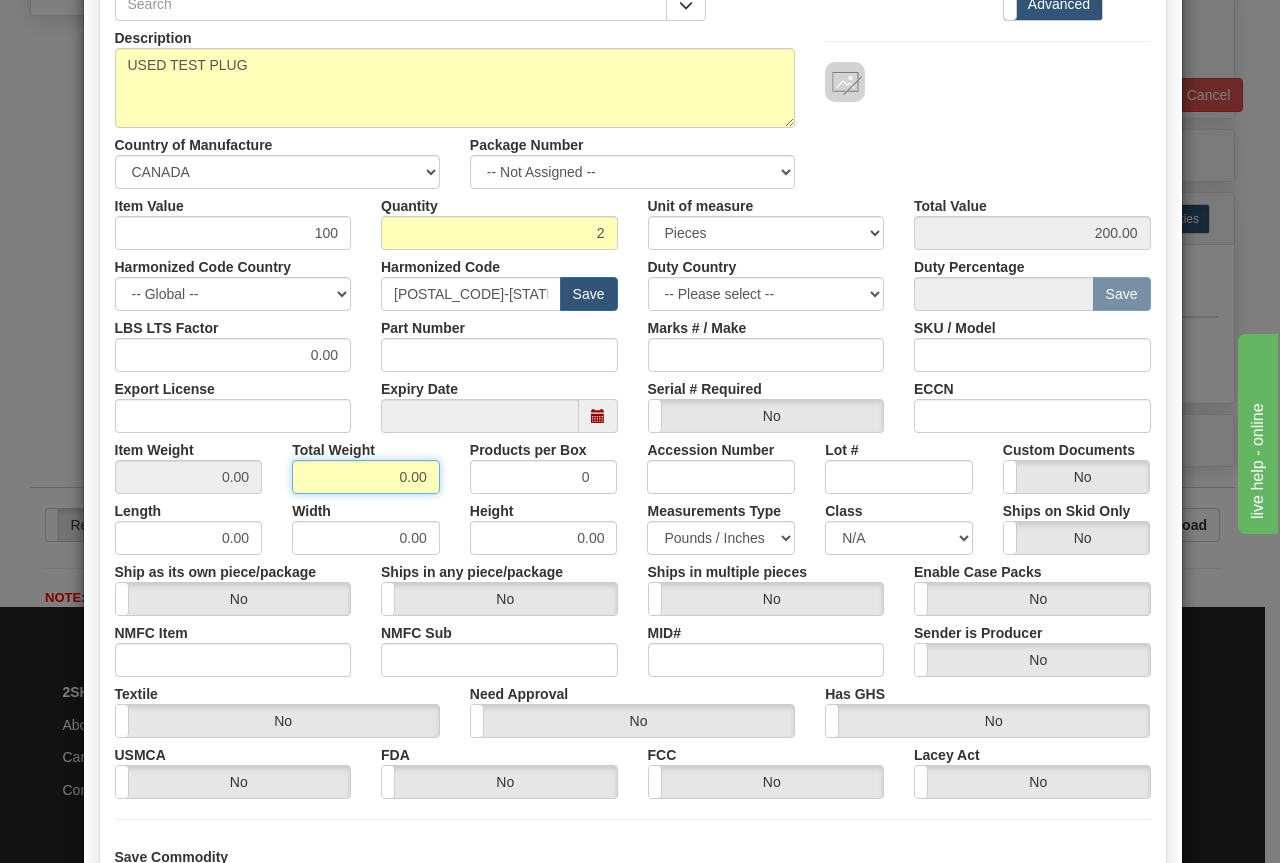click on "0.00" at bounding box center (366, 477) 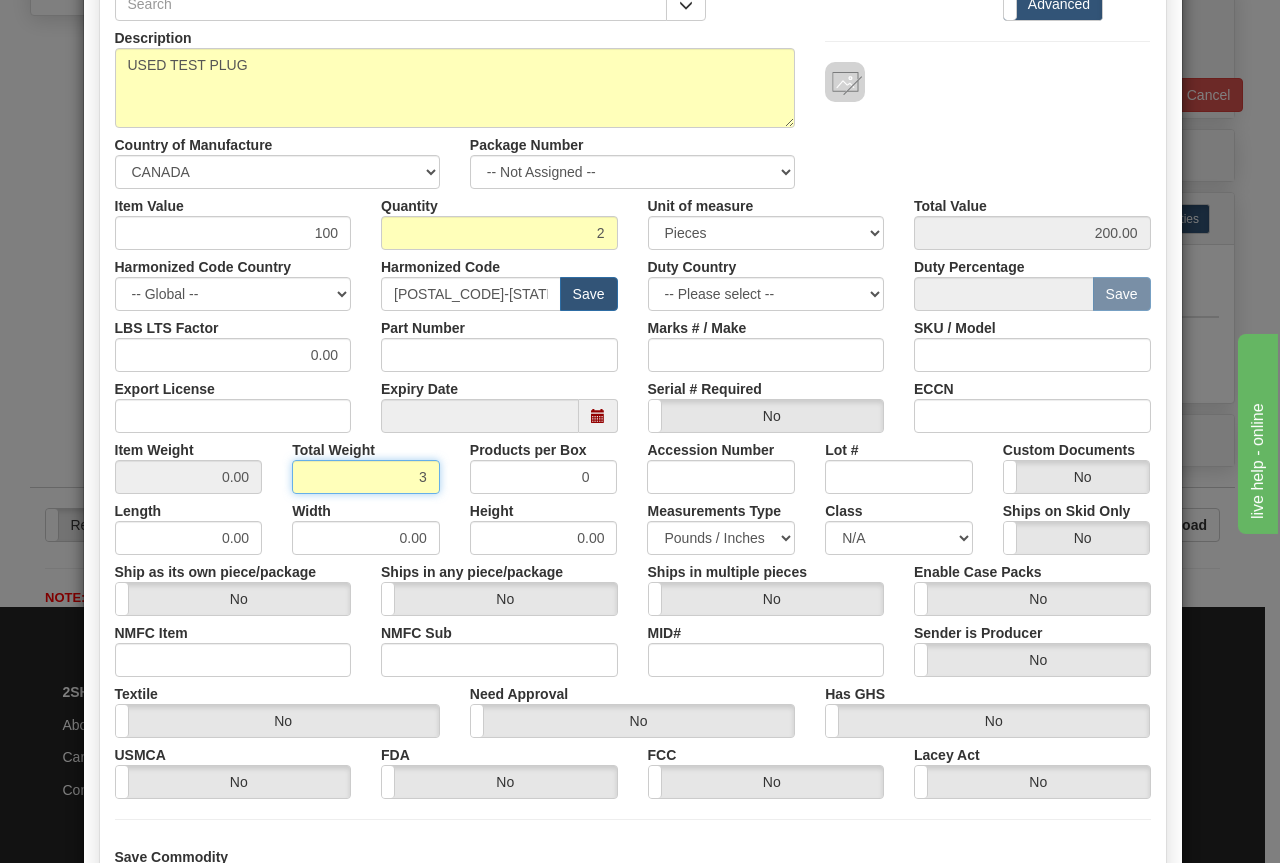 type on "3" 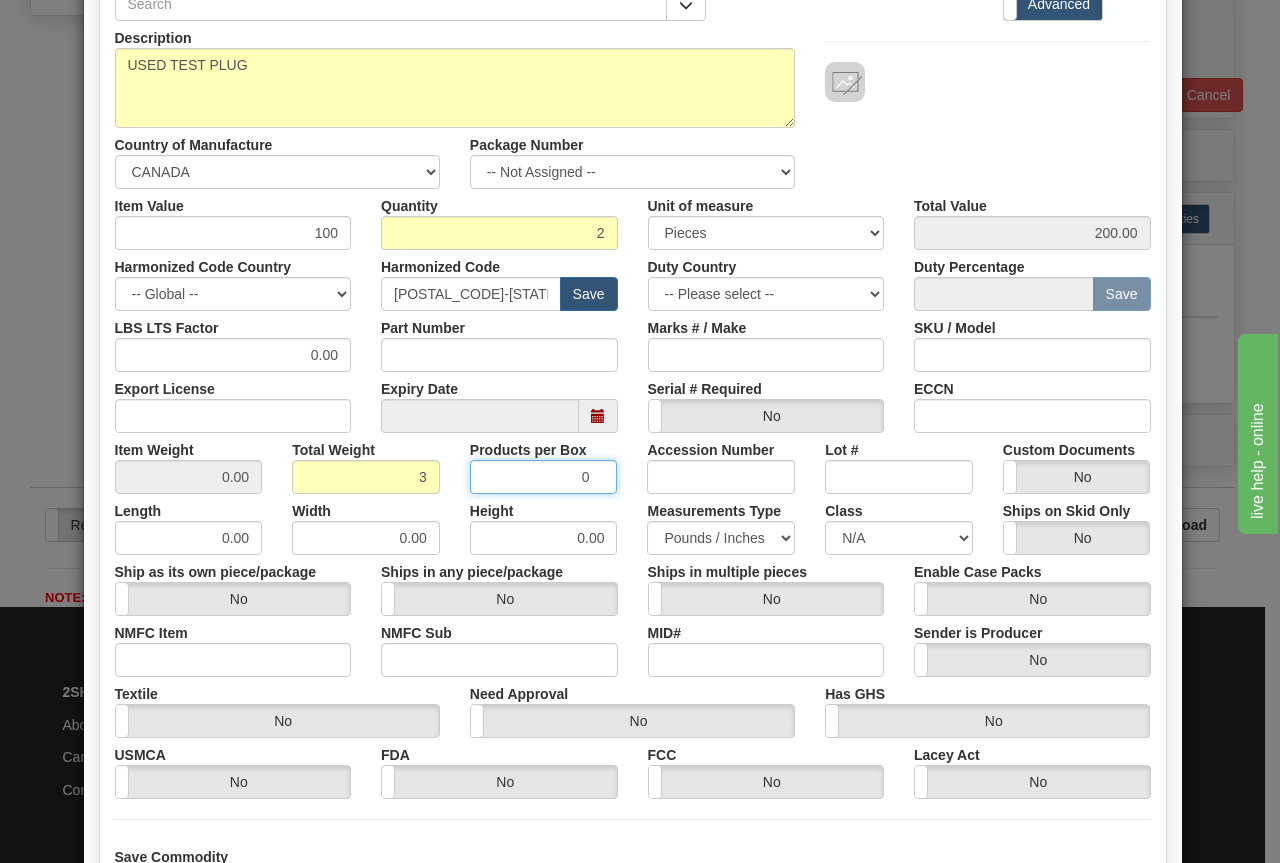 type on "1.5000" 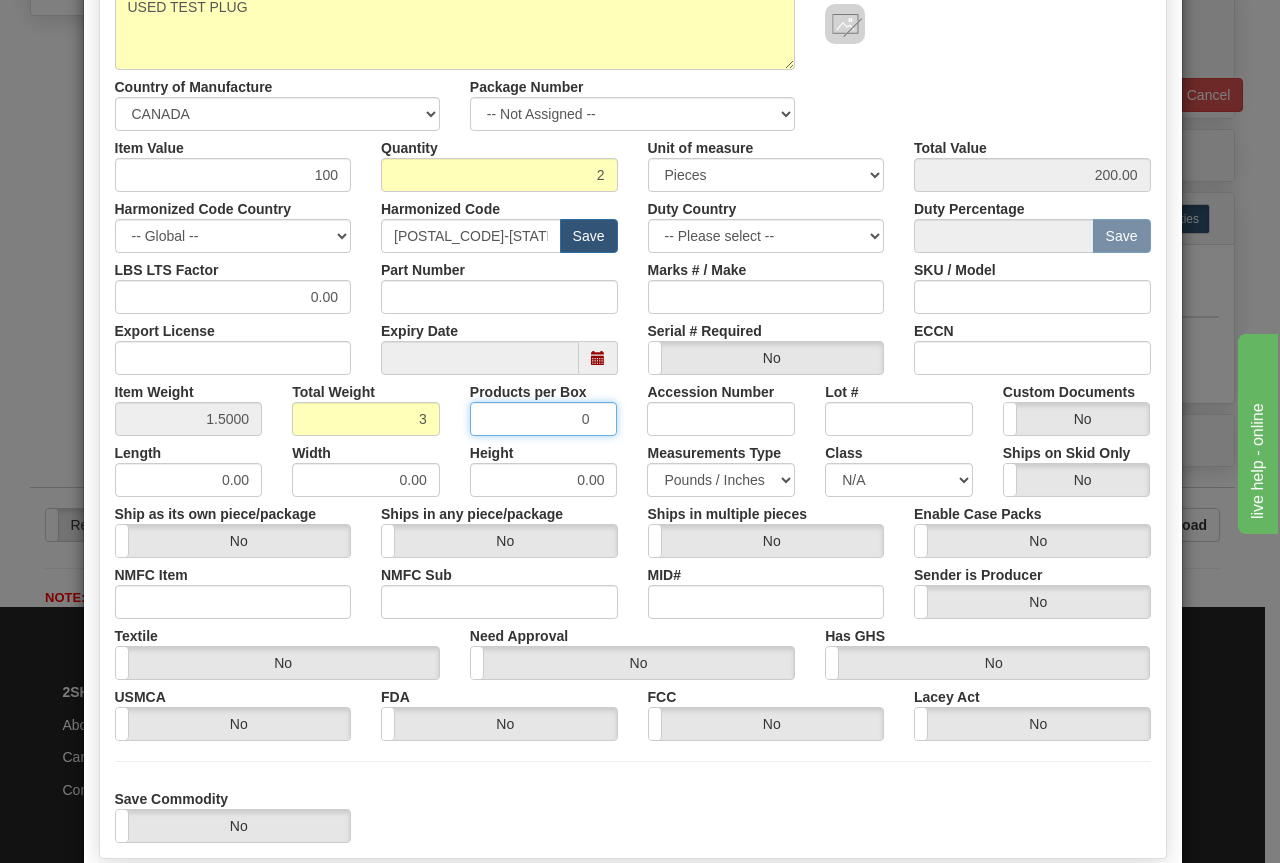 scroll, scrollTop: 375, scrollLeft: 0, axis: vertical 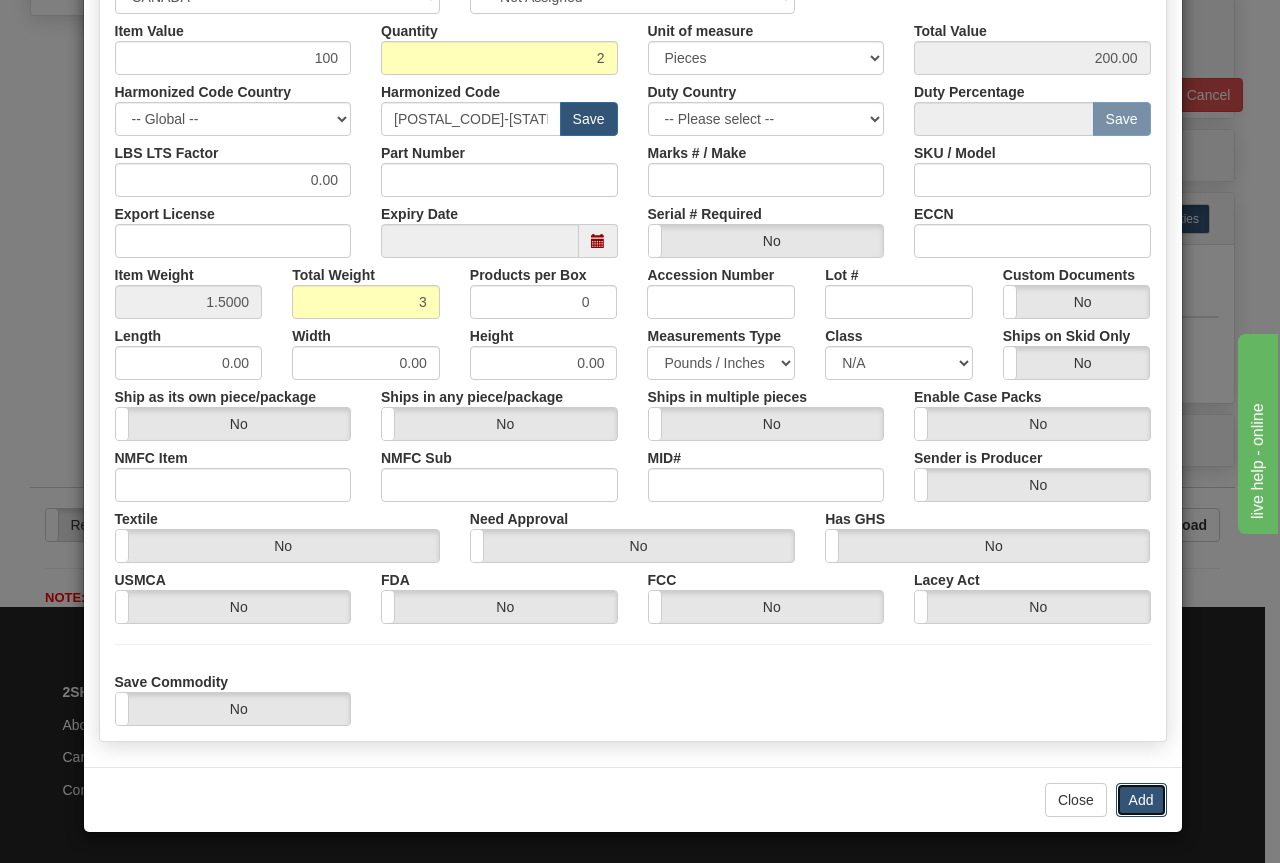 click on "Add" at bounding box center (1141, 800) 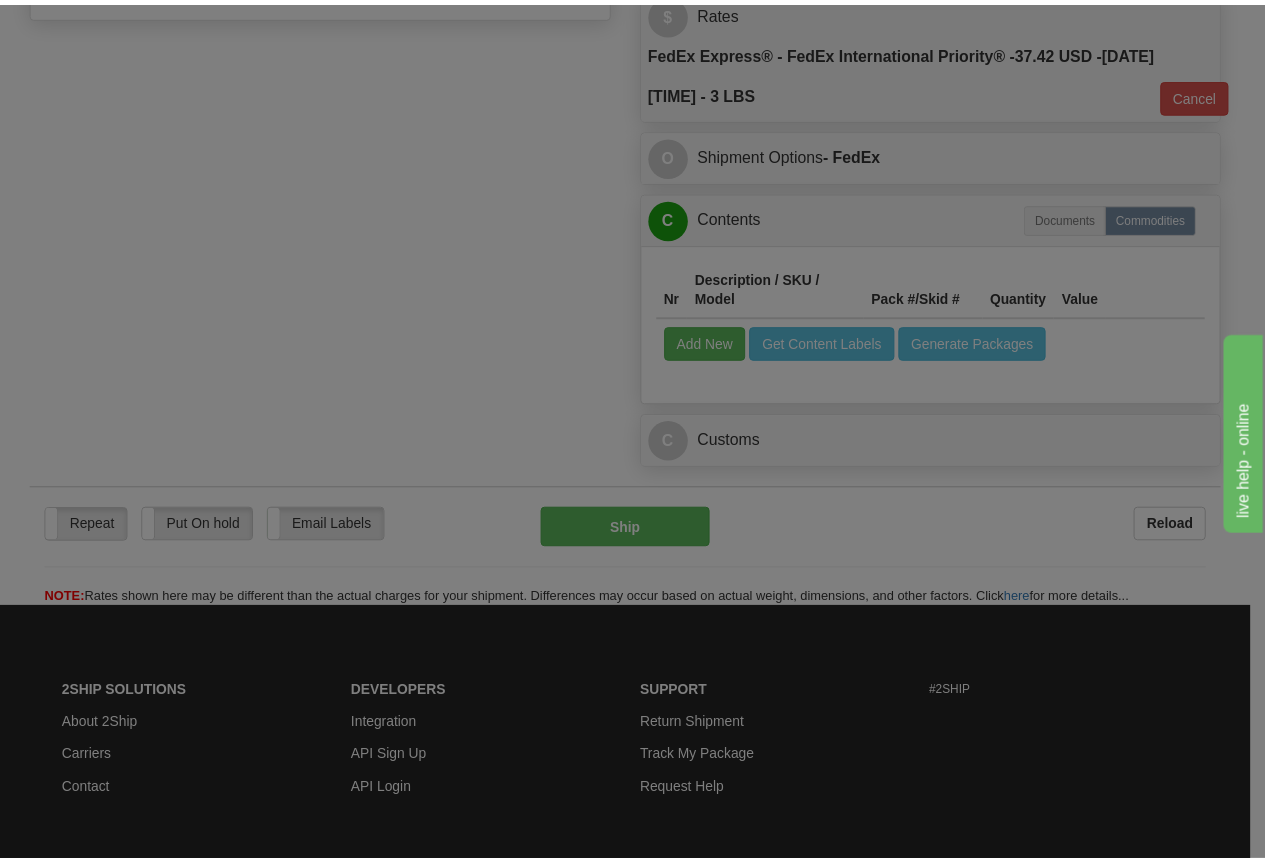 scroll, scrollTop: 0, scrollLeft: 0, axis: both 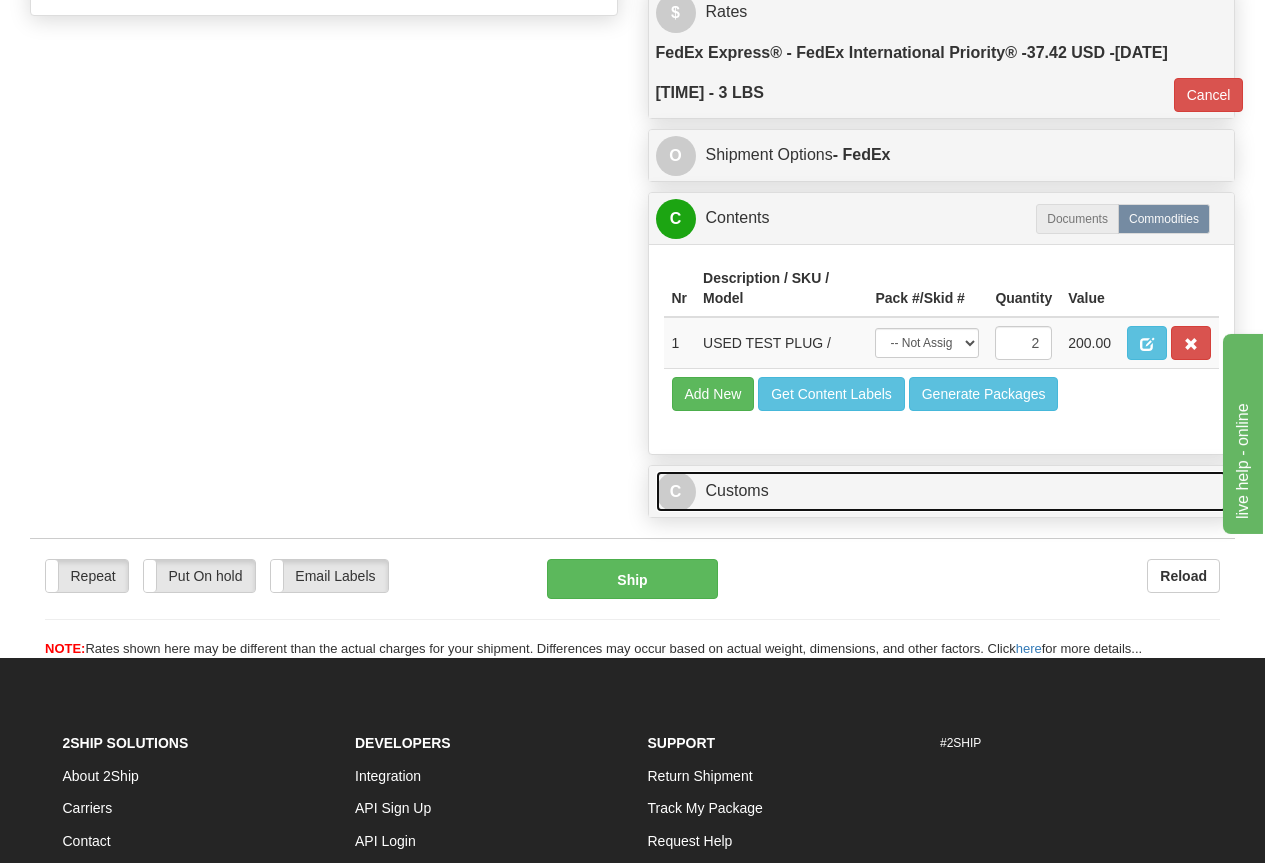 click on "C Customs" at bounding box center [942, 491] 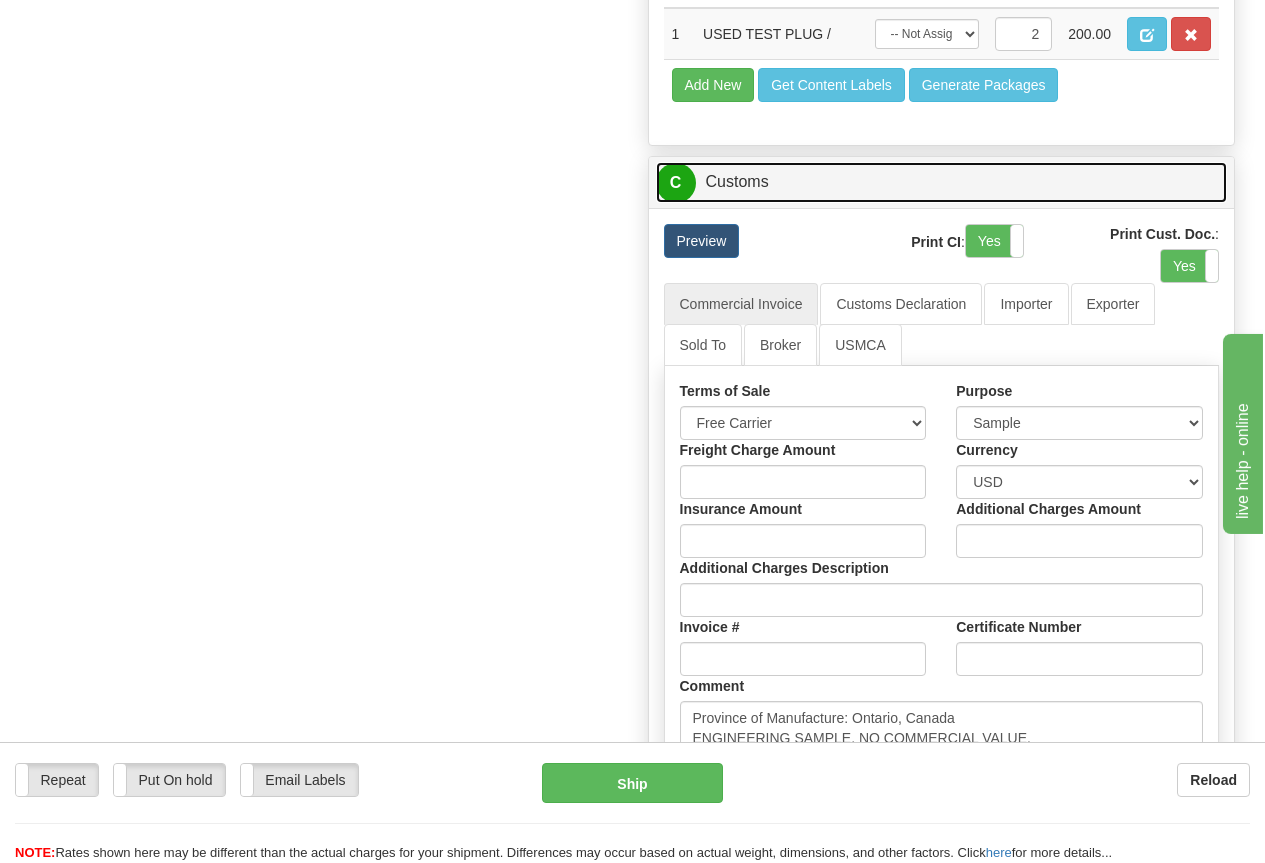 scroll, scrollTop: 1524, scrollLeft: 0, axis: vertical 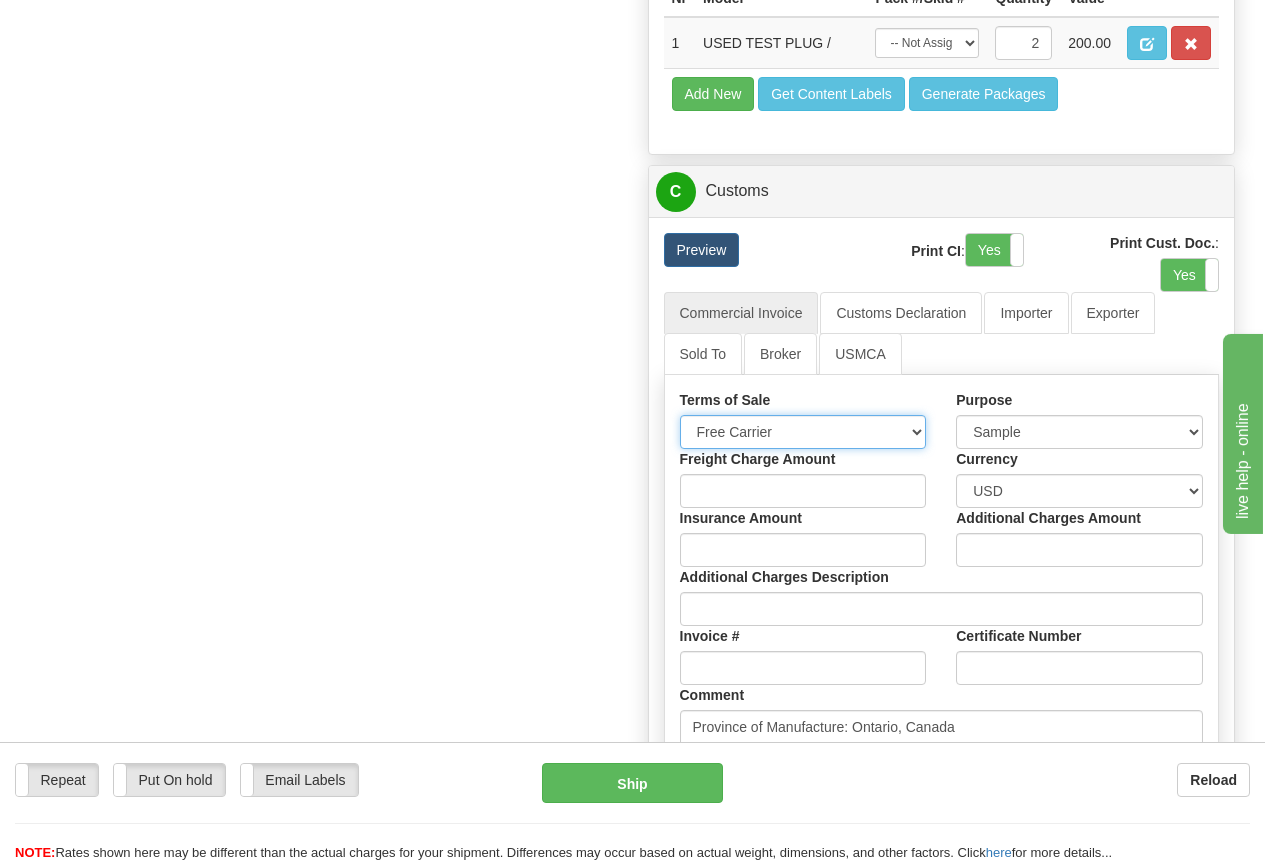 click on "Free Carrier
Free On Board
Ex Works
Delivered Duty Unpaid
Delivered Duty Paid
Cost Insurance And Freight
Freight Or Carriage
Carriage Paid To
Cost And Freight
Free Along Side Ship
Delivery At Terminal
Delivery At Place
Carriage Insurance Paid To" at bounding box center (803, 432) 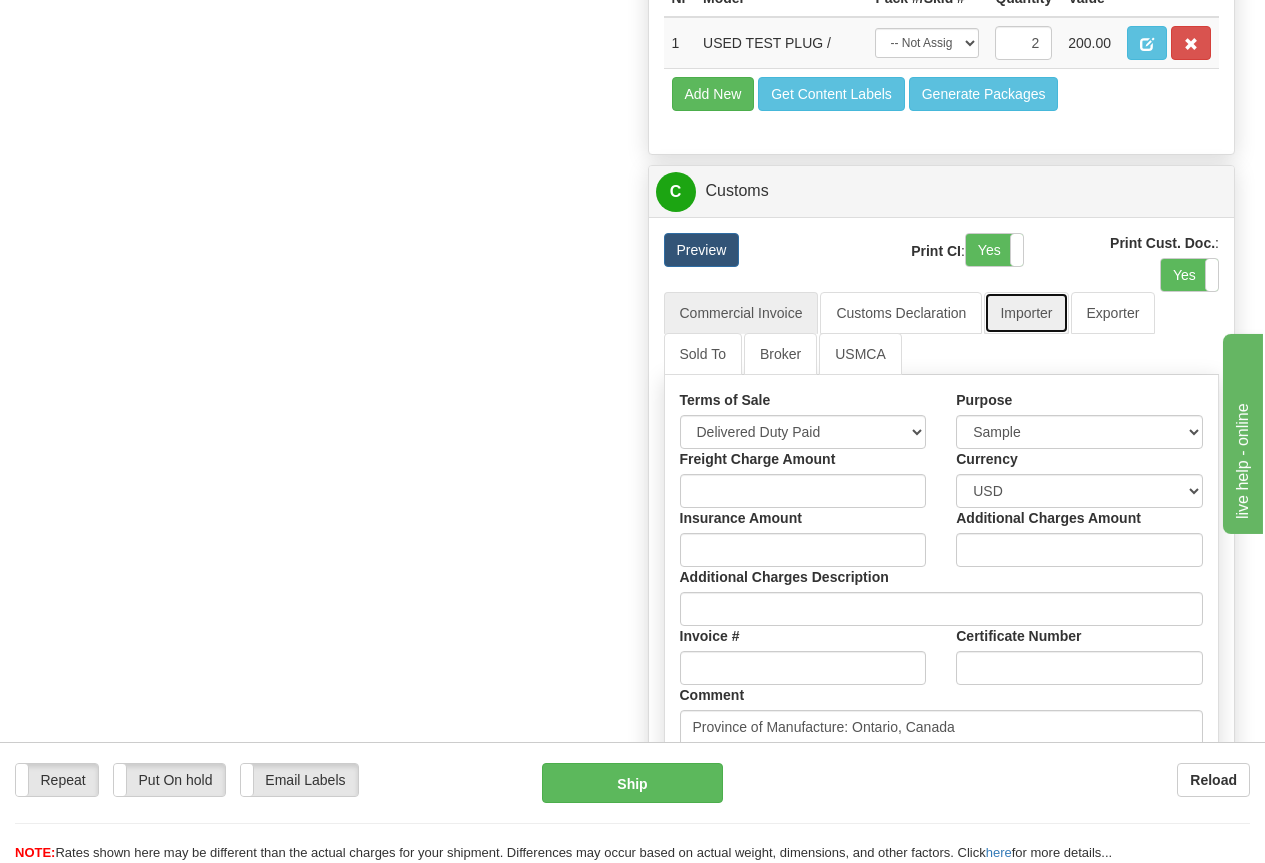 click on "Importer" at bounding box center [1026, 313] 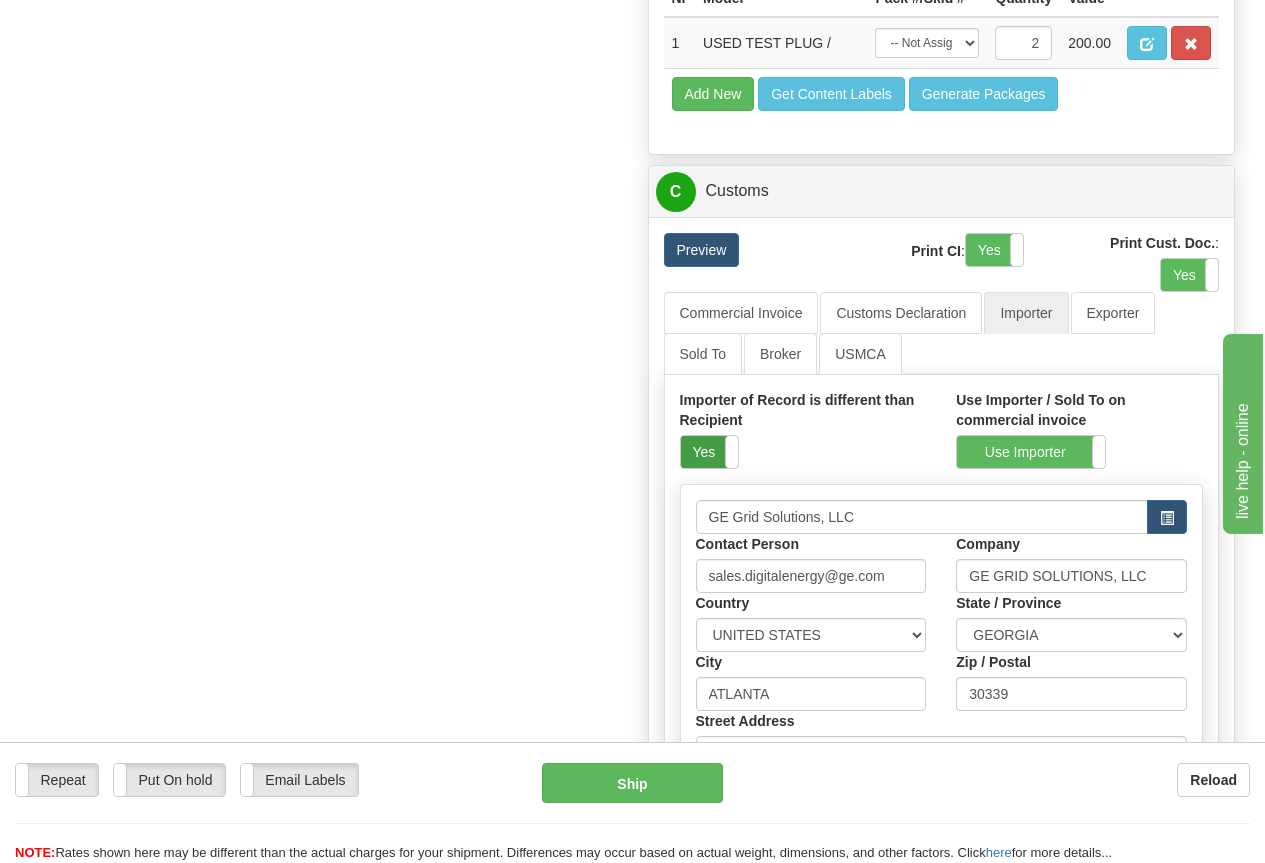 click on "Yes" at bounding box center [709, 452] 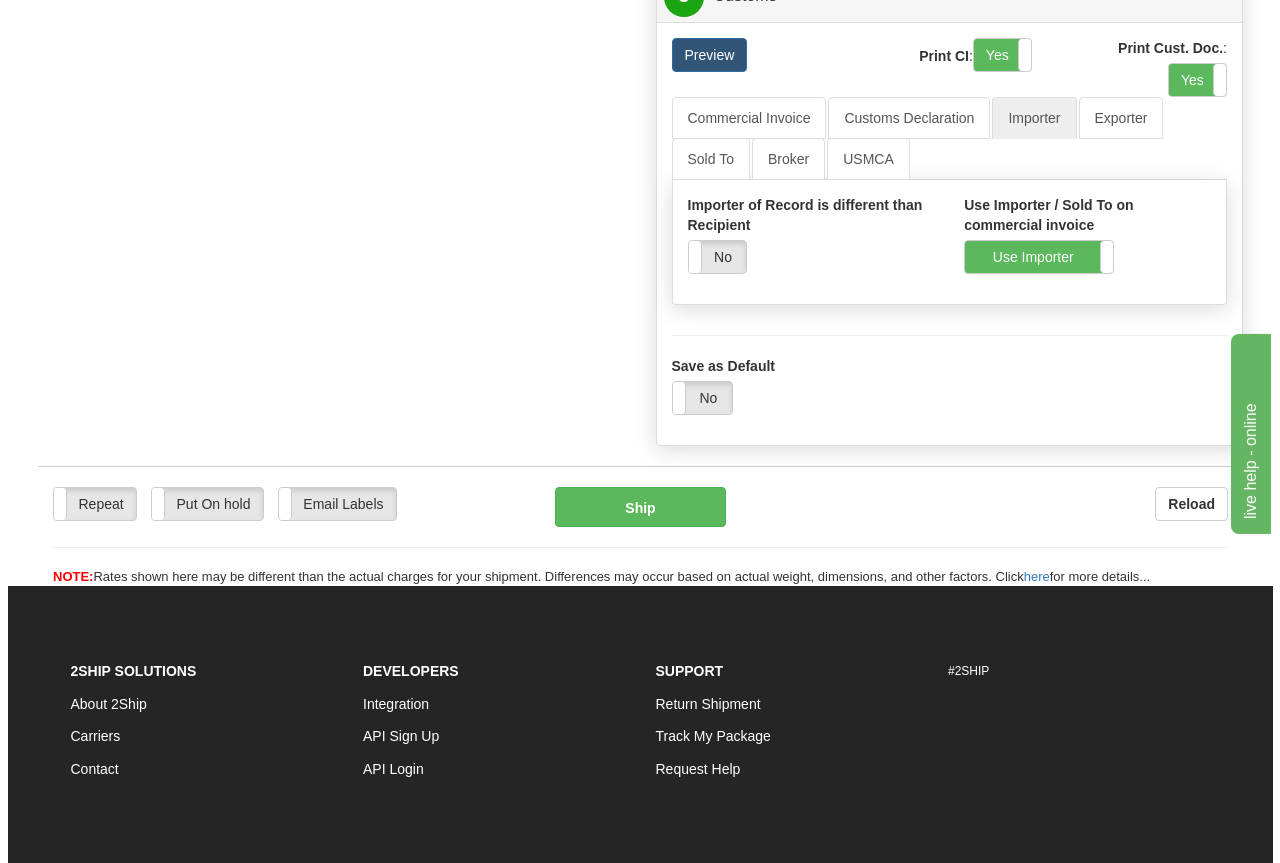 scroll, scrollTop: 1724, scrollLeft: 0, axis: vertical 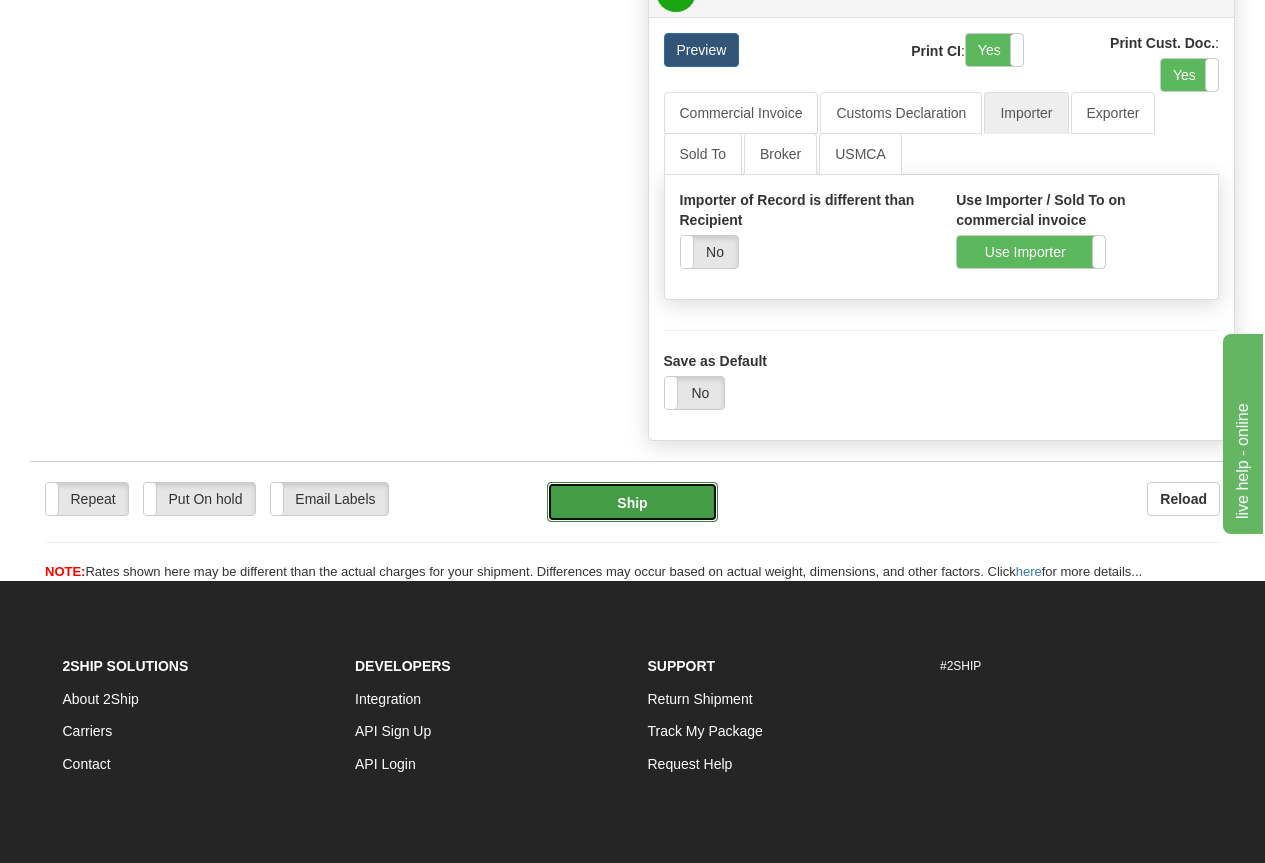 click on "Ship" at bounding box center (632, 502) 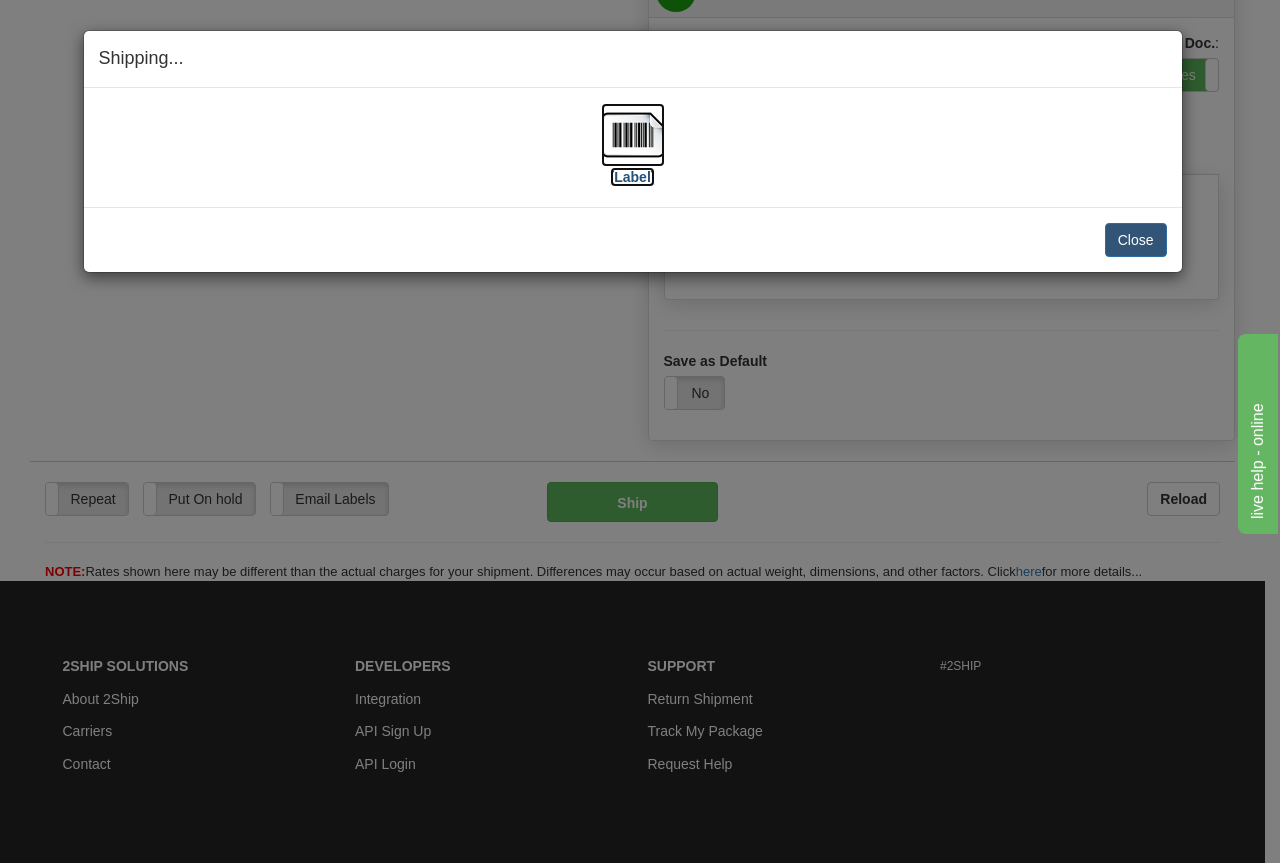 click at bounding box center [633, 135] 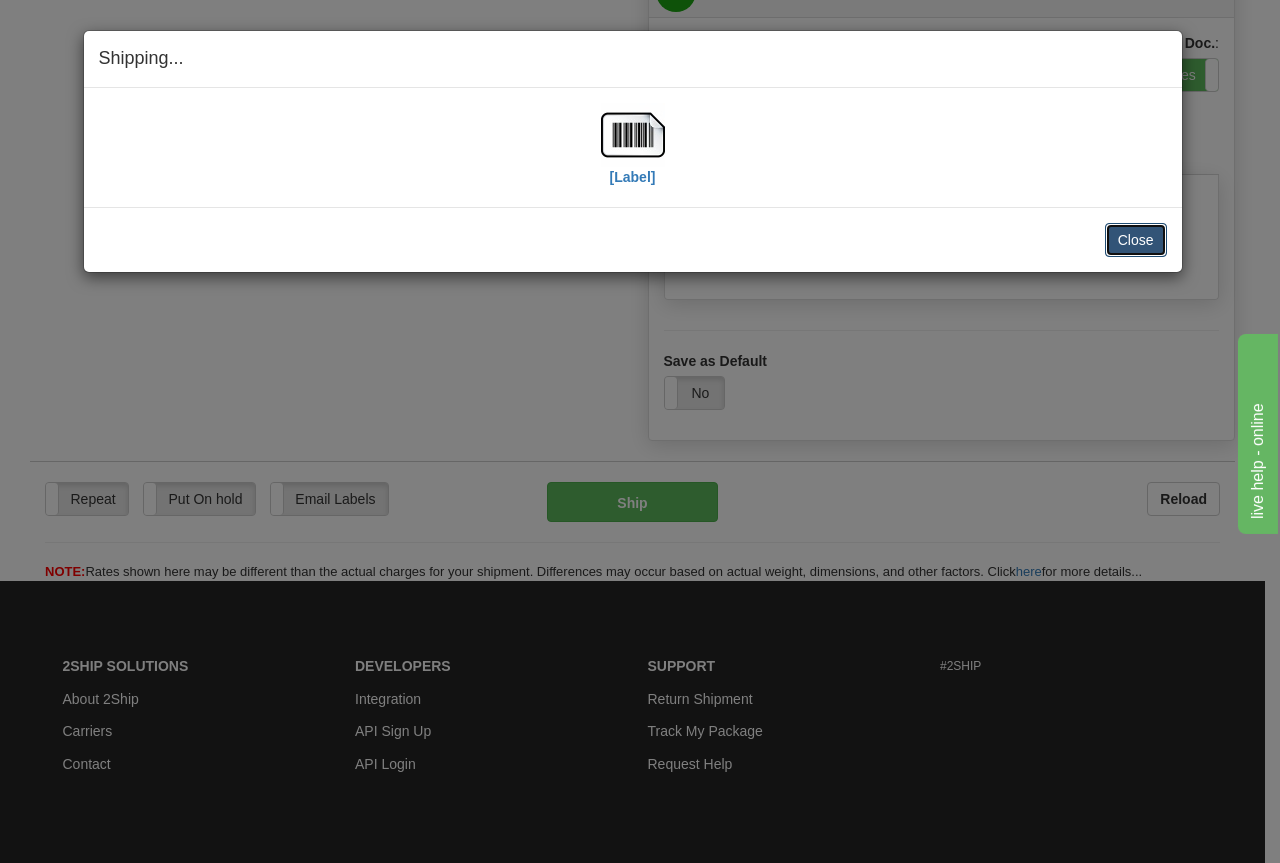 click on "Close" at bounding box center [1136, 240] 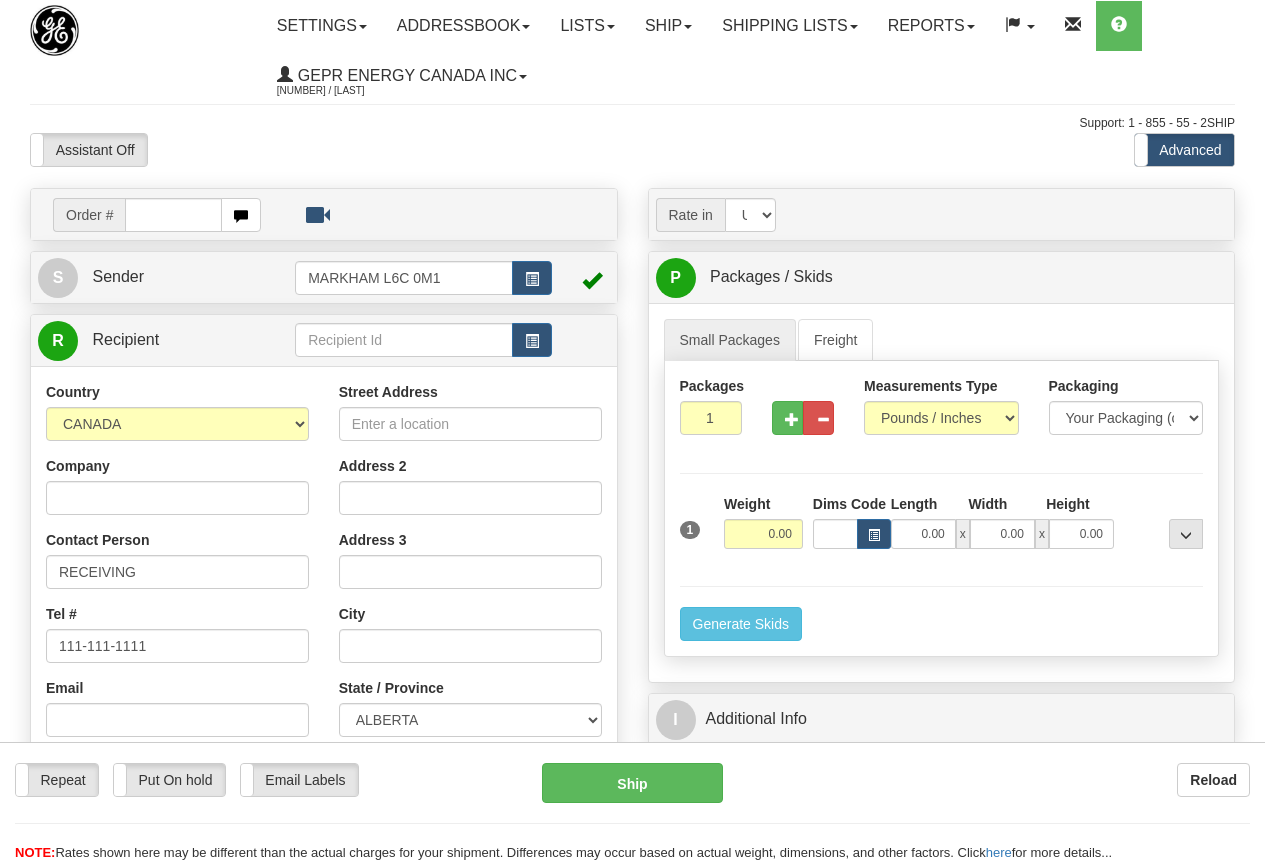scroll, scrollTop: 0, scrollLeft: 0, axis: both 